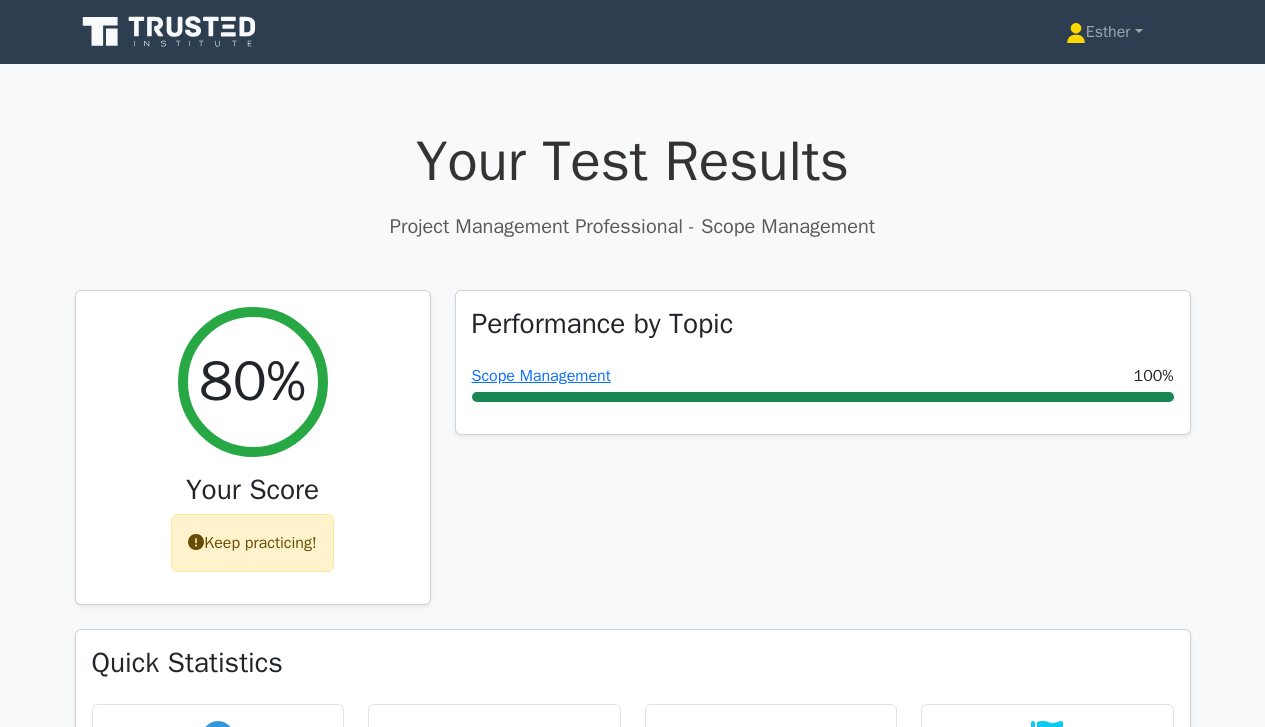 scroll, scrollTop: 0, scrollLeft: 0, axis: both 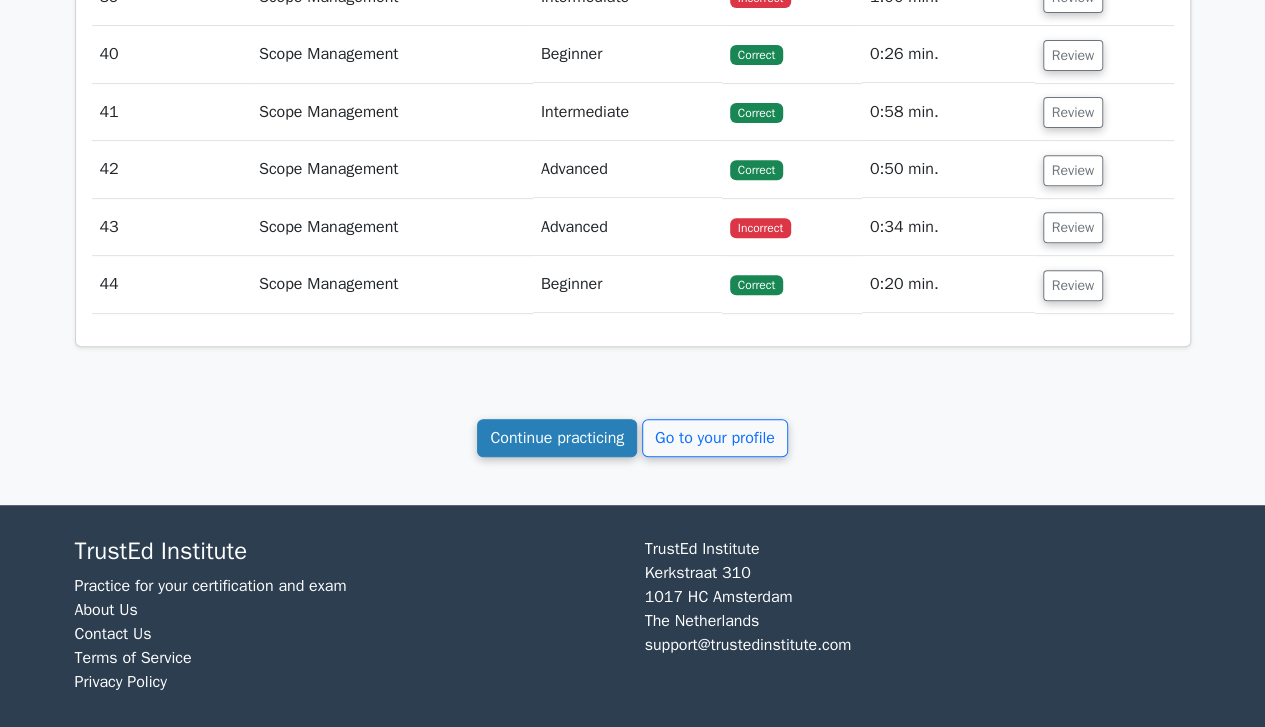click on "Continue practicing" at bounding box center [557, 438] 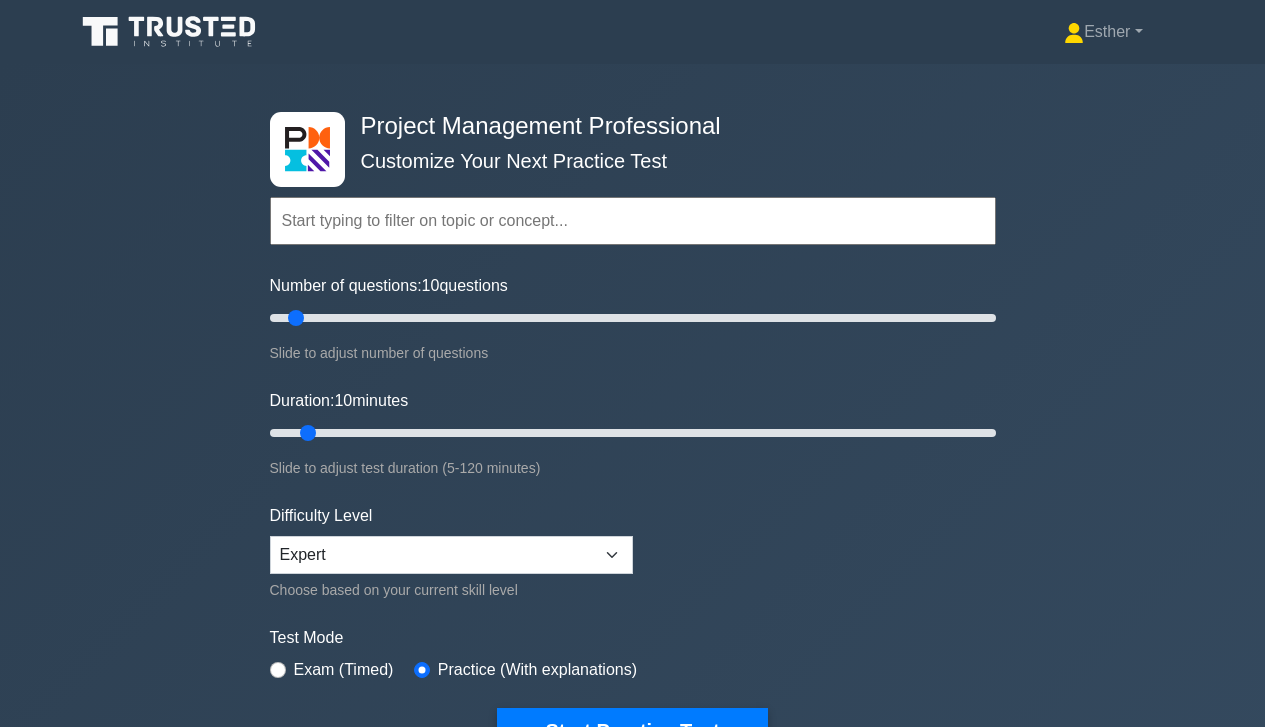 scroll, scrollTop: 0, scrollLeft: 0, axis: both 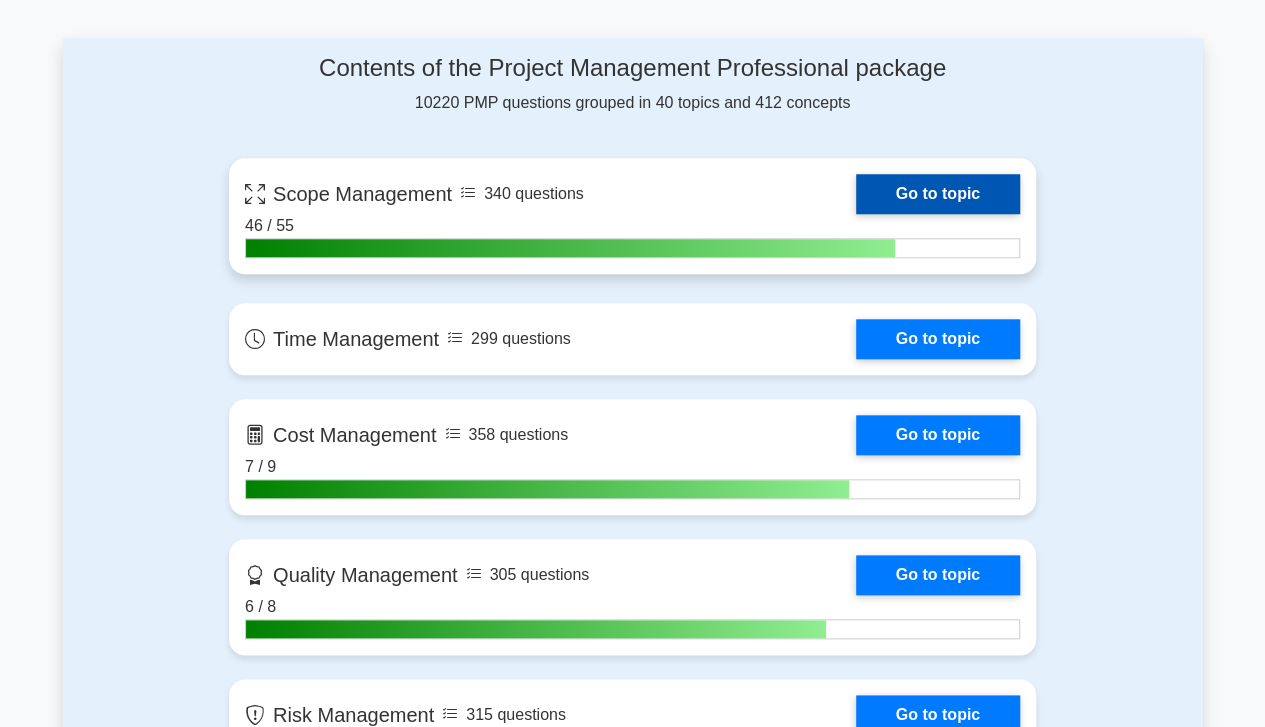 click on "Go to topic" at bounding box center [938, 194] 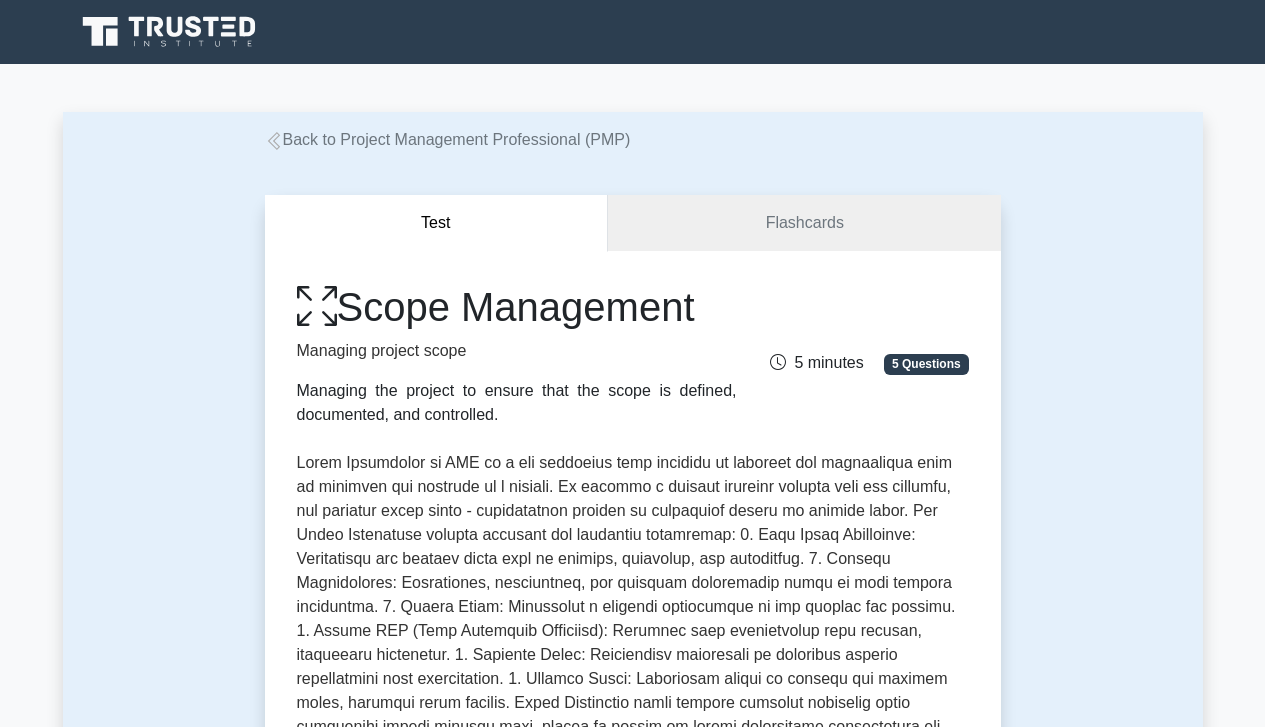 scroll, scrollTop: 0, scrollLeft: 0, axis: both 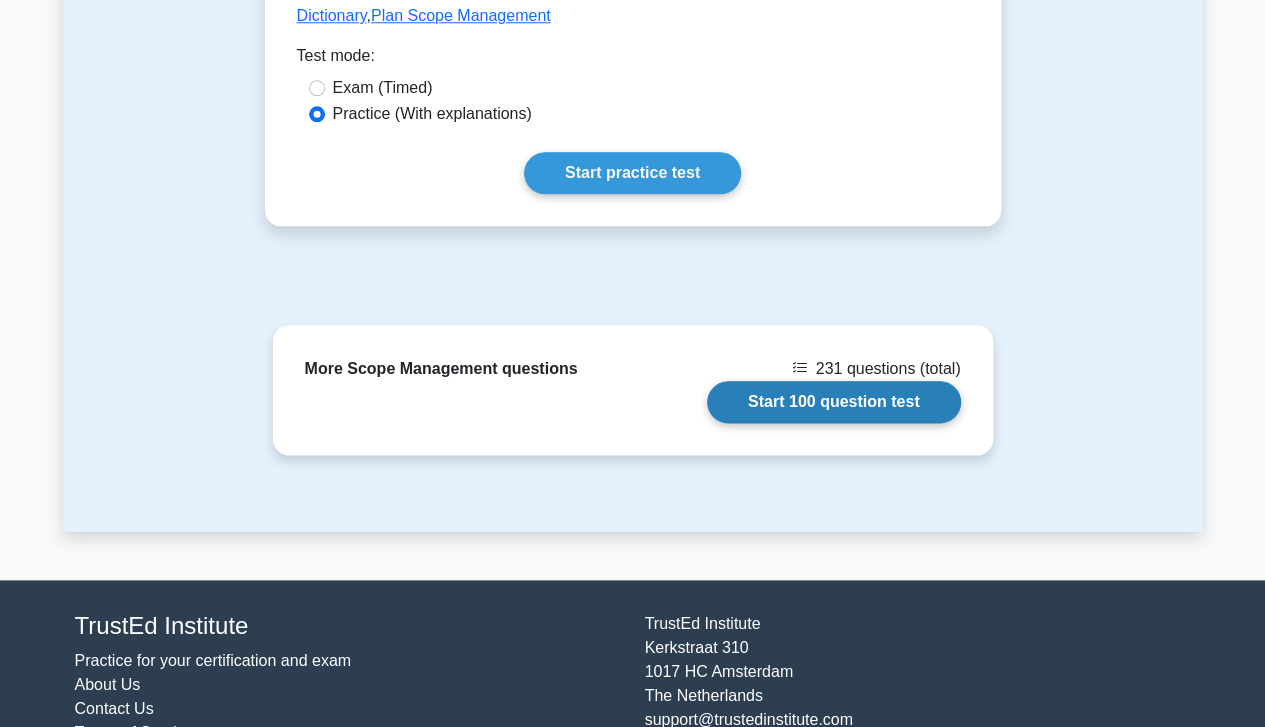 click on "Start 100 question test" at bounding box center [834, 402] 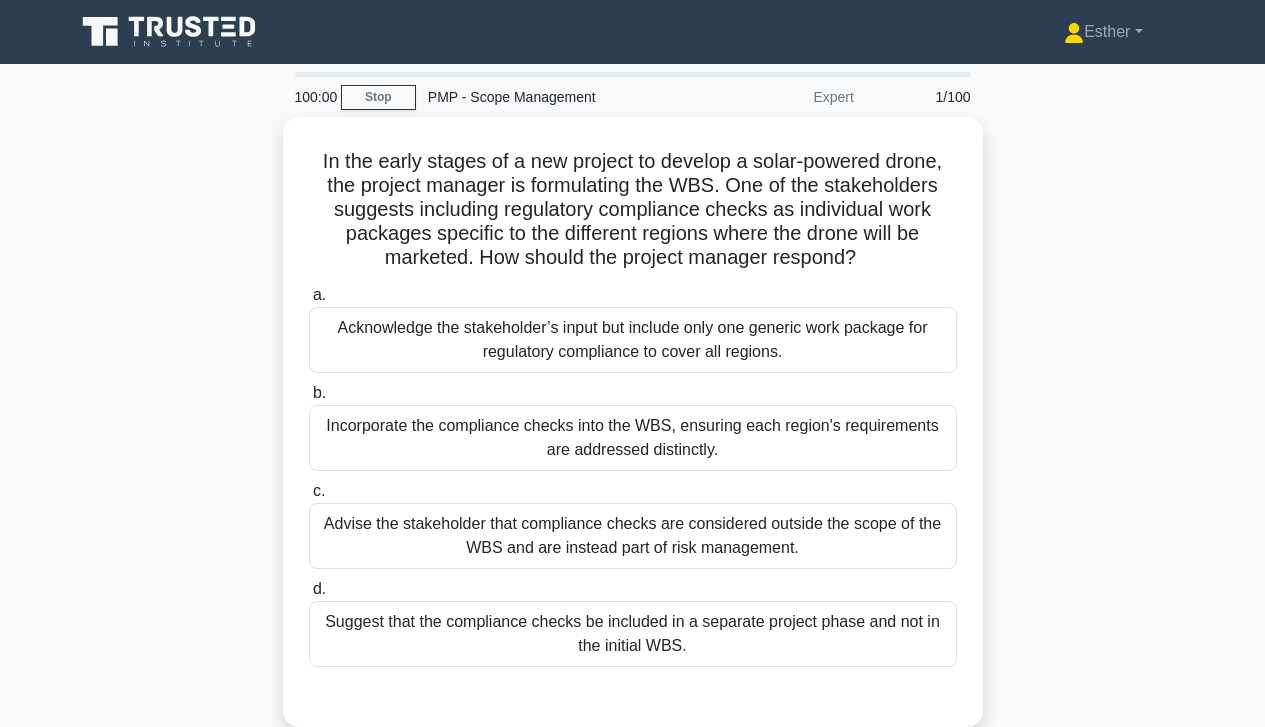 scroll, scrollTop: 0, scrollLeft: 0, axis: both 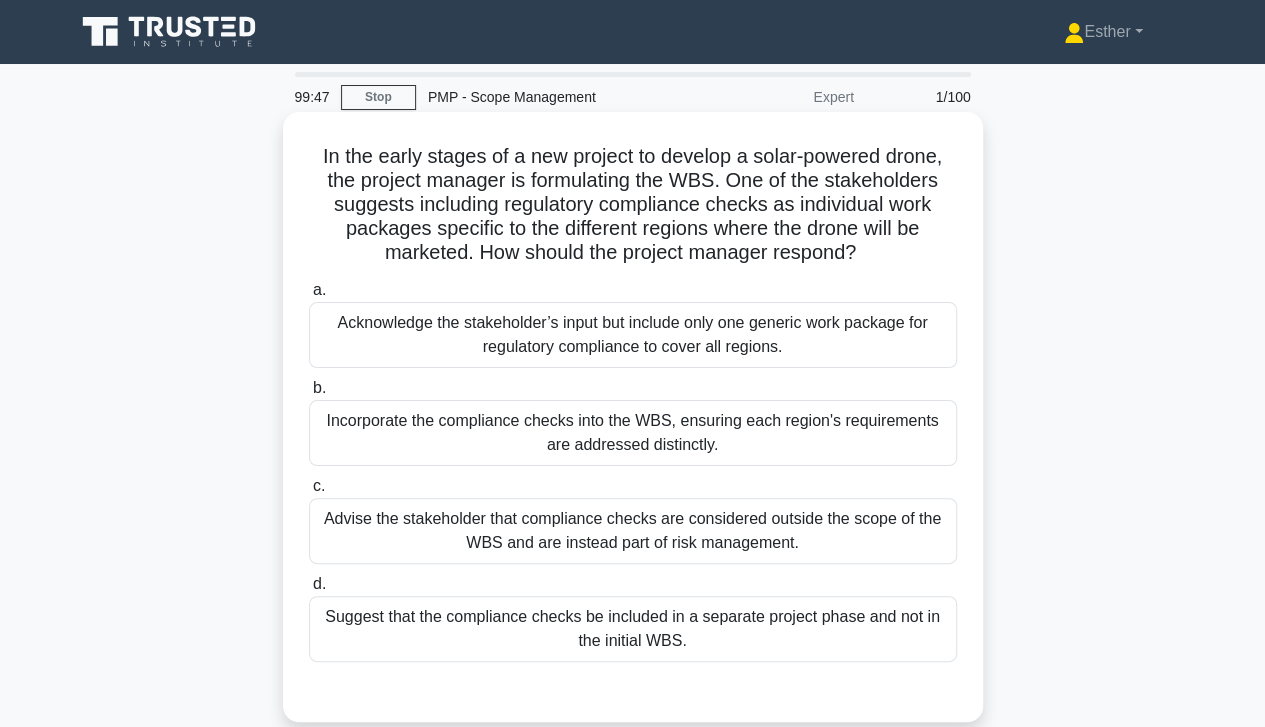 click on "Incorporate the compliance checks into the WBS, ensuring each region's requirements are addressed distinctly." at bounding box center (633, 433) 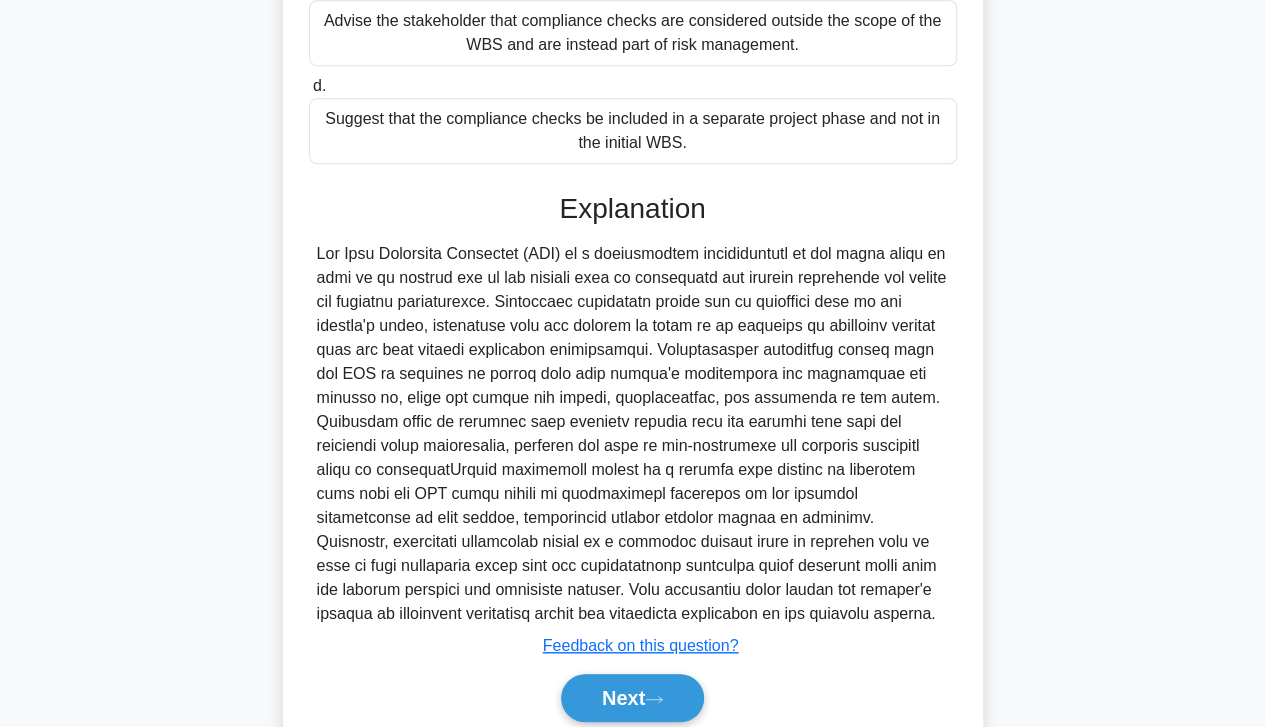 scroll, scrollTop: 575, scrollLeft: 0, axis: vertical 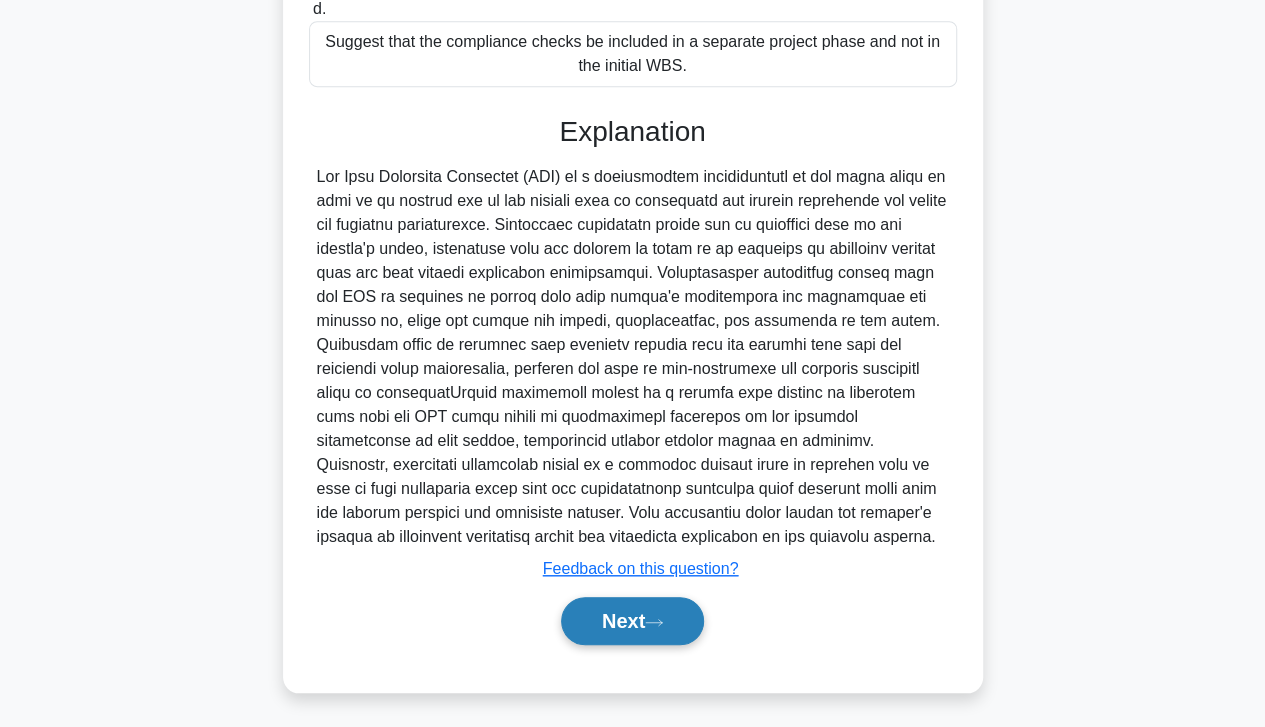 click on "Next" at bounding box center (632, 621) 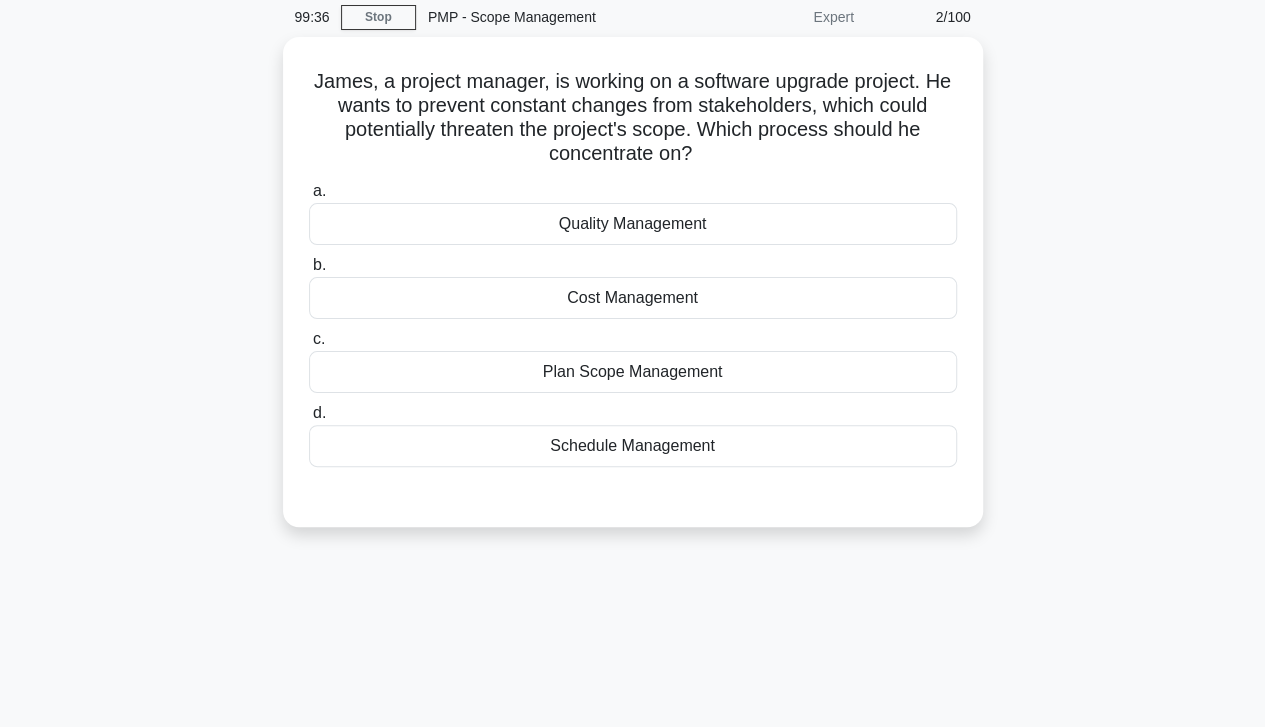 scroll, scrollTop: 76, scrollLeft: 0, axis: vertical 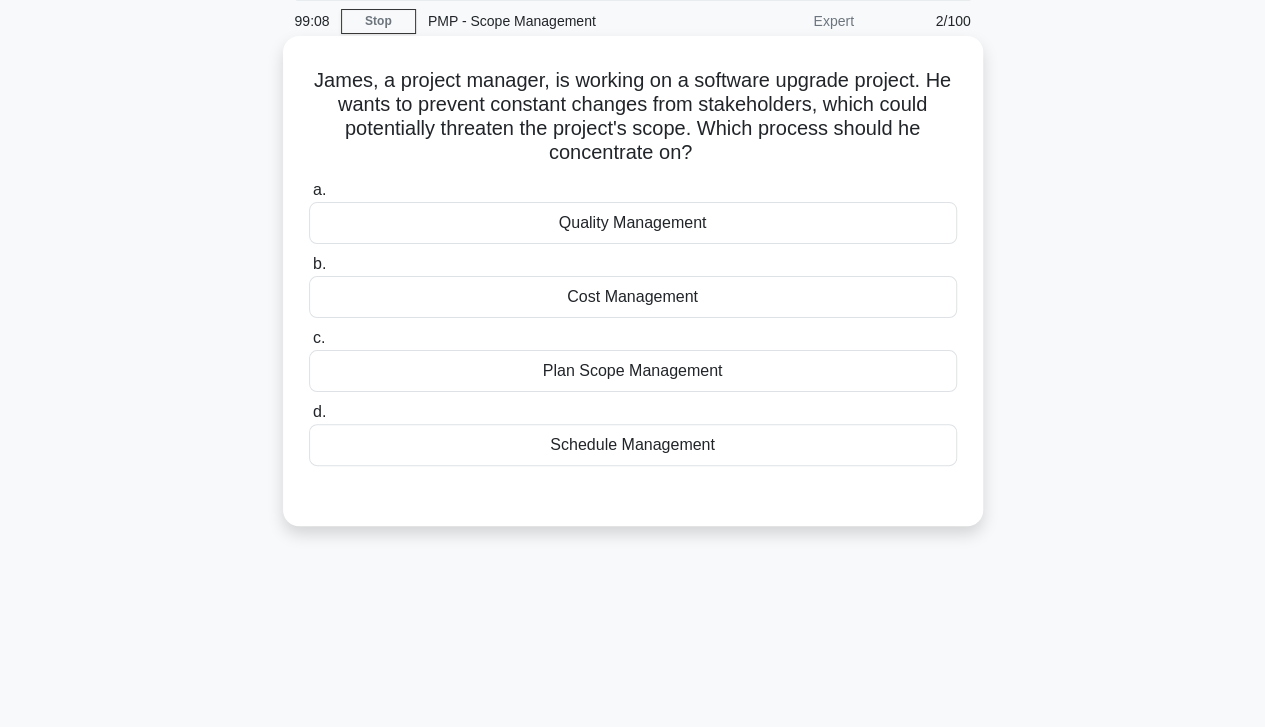 click on "Plan Scope Management" at bounding box center (633, 371) 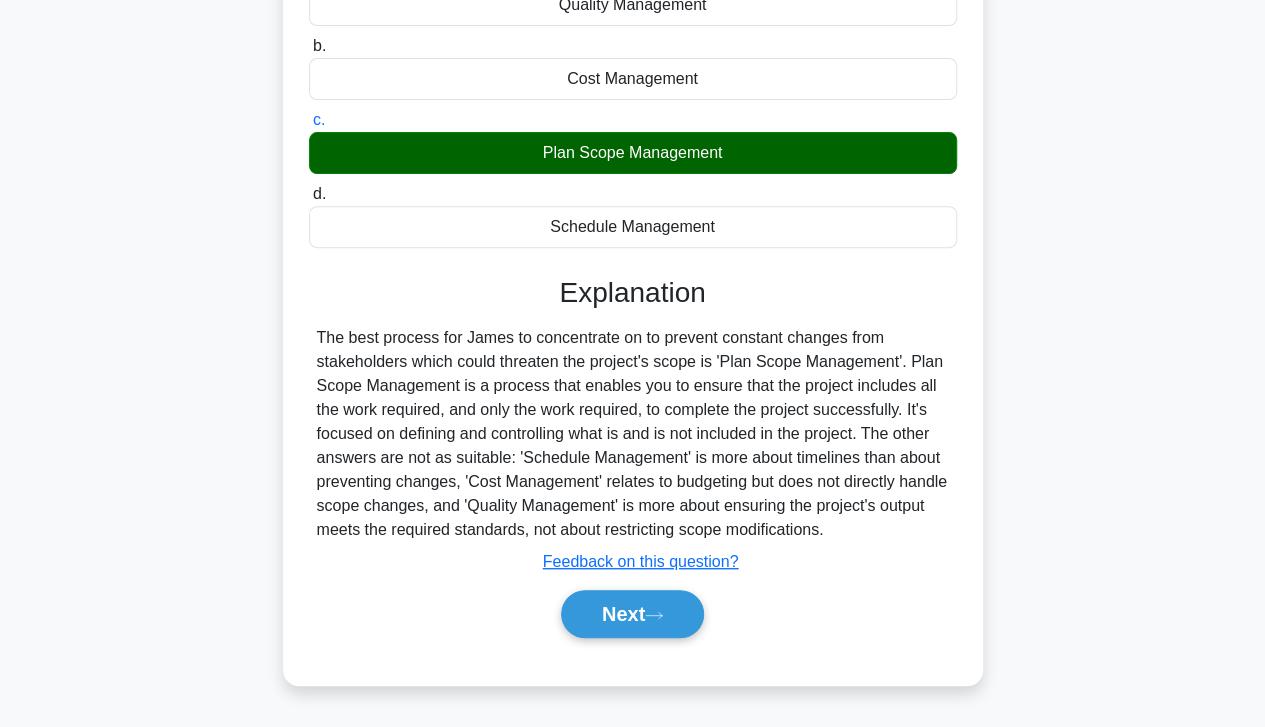 scroll, scrollTop: 353, scrollLeft: 0, axis: vertical 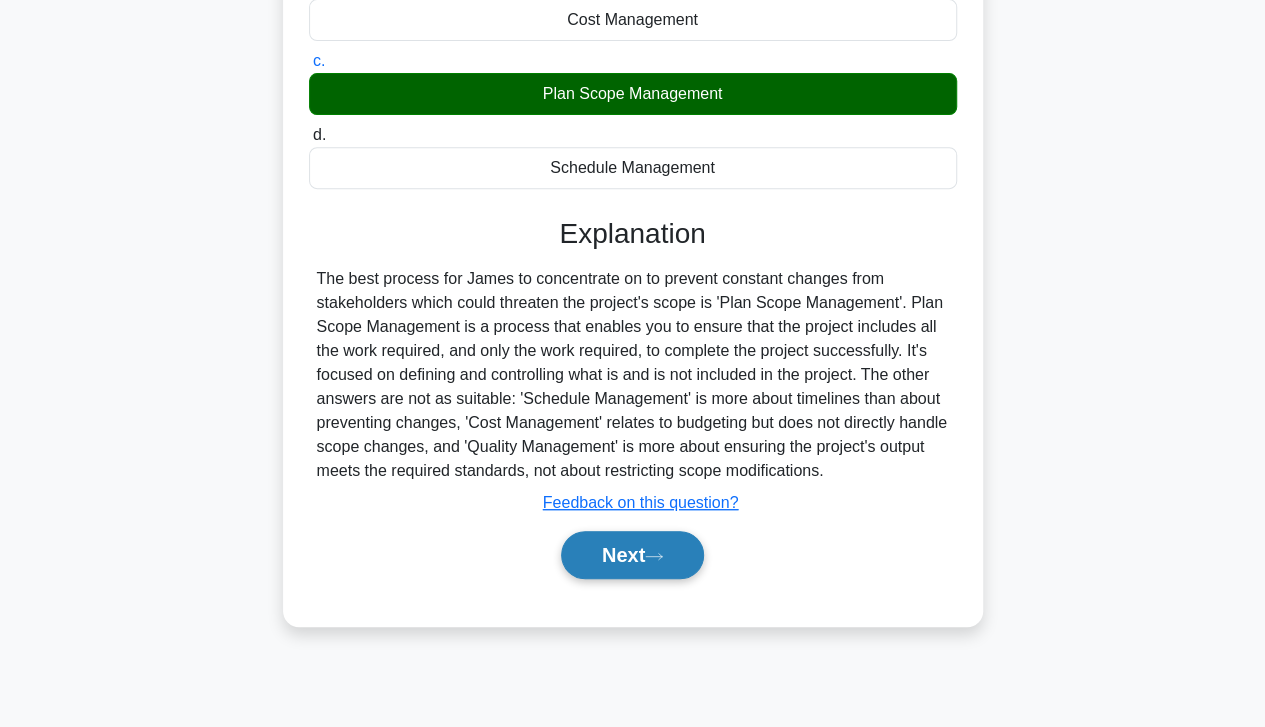 click on "Next" at bounding box center (632, 555) 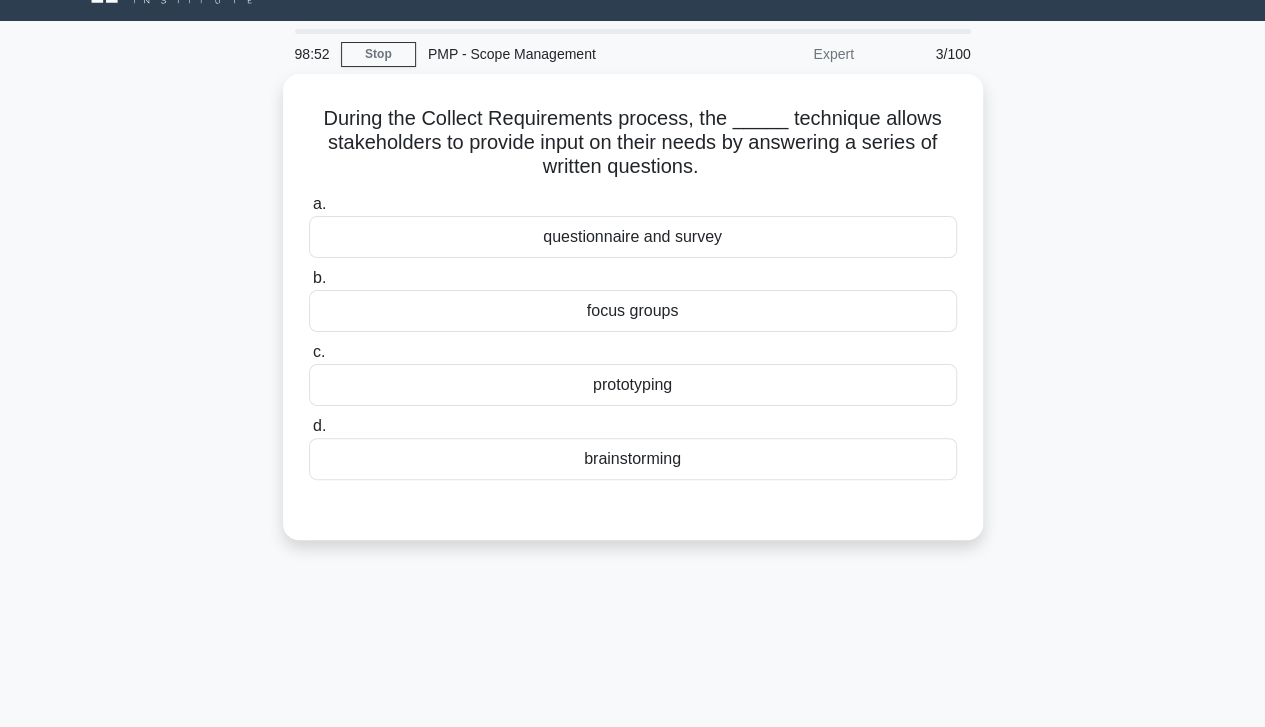 scroll, scrollTop: 34, scrollLeft: 0, axis: vertical 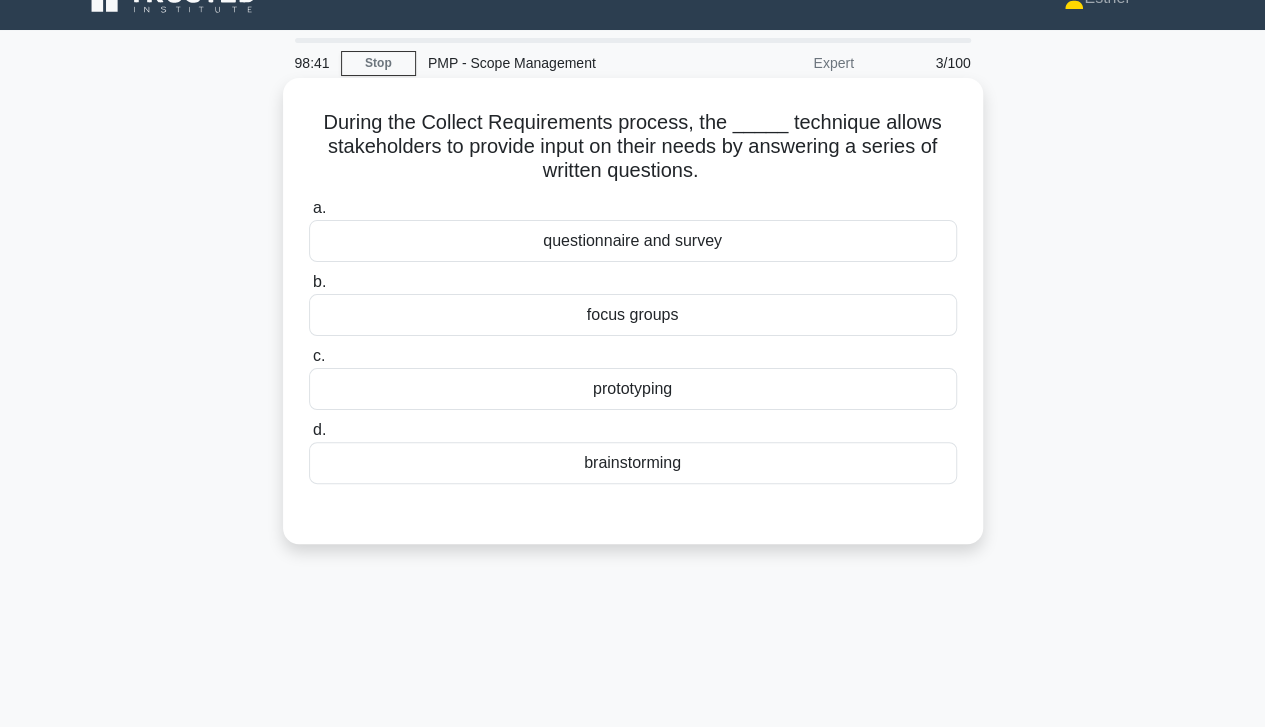 click on "questionnaire and survey" at bounding box center [633, 241] 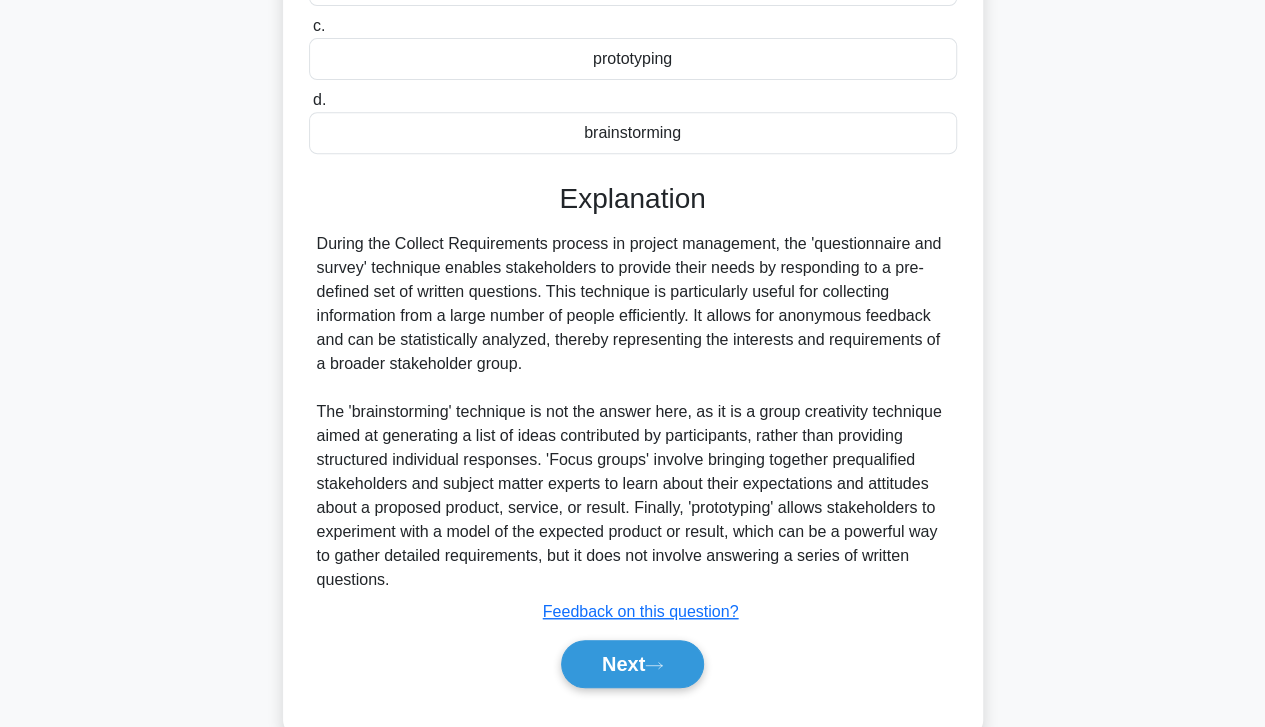 scroll, scrollTop: 407, scrollLeft: 0, axis: vertical 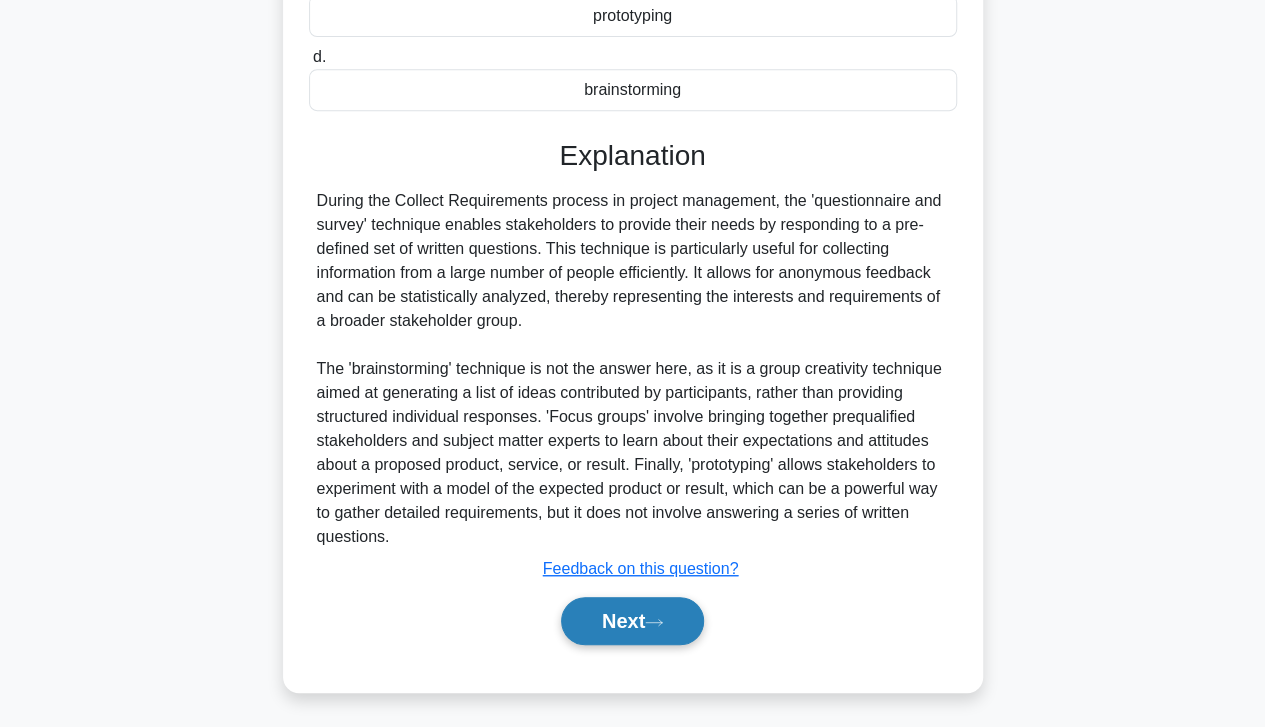 click 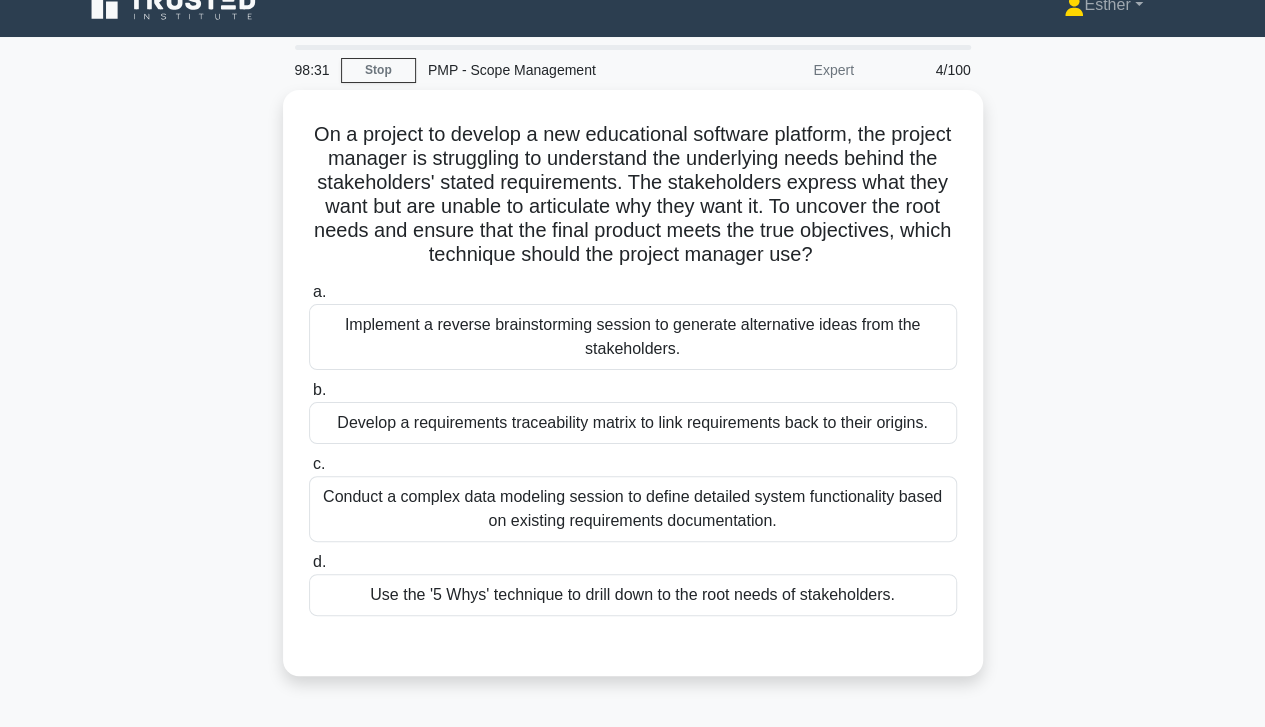 scroll, scrollTop: 21, scrollLeft: 0, axis: vertical 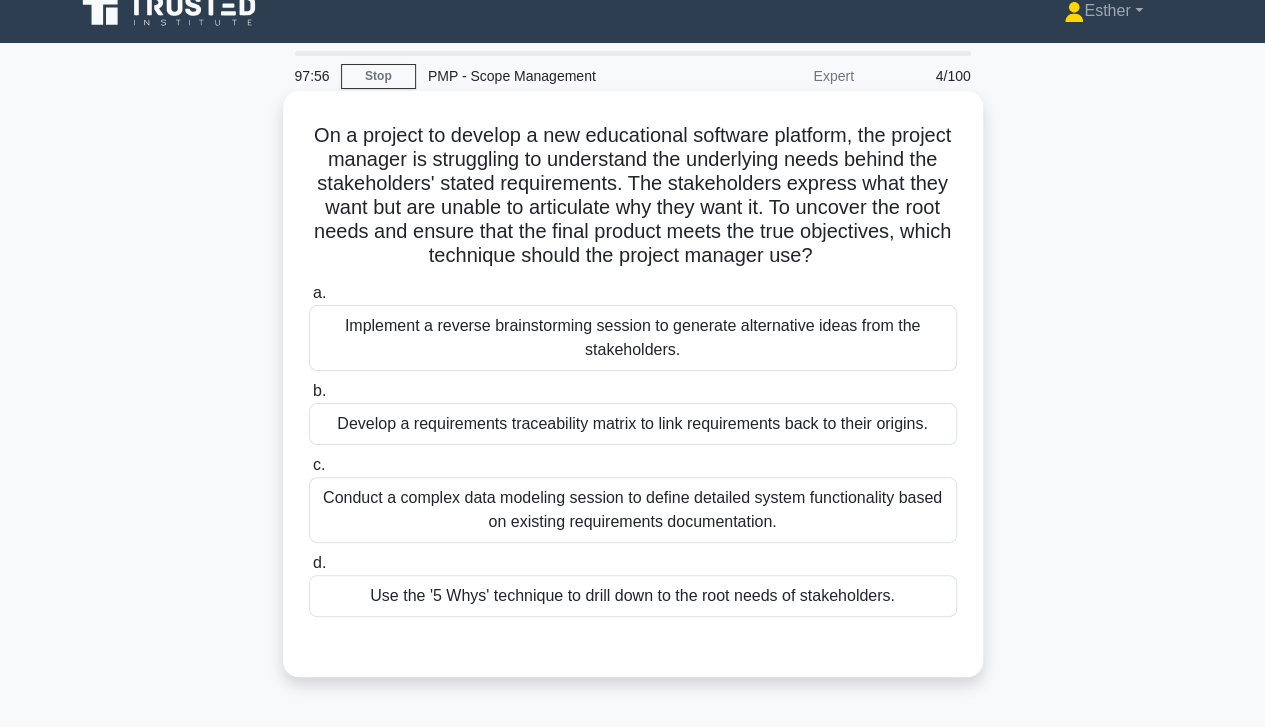 click on "Implement a reverse brainstorming session to generate alternative ideas from the stakeholders." at bounding box center (633, 338) 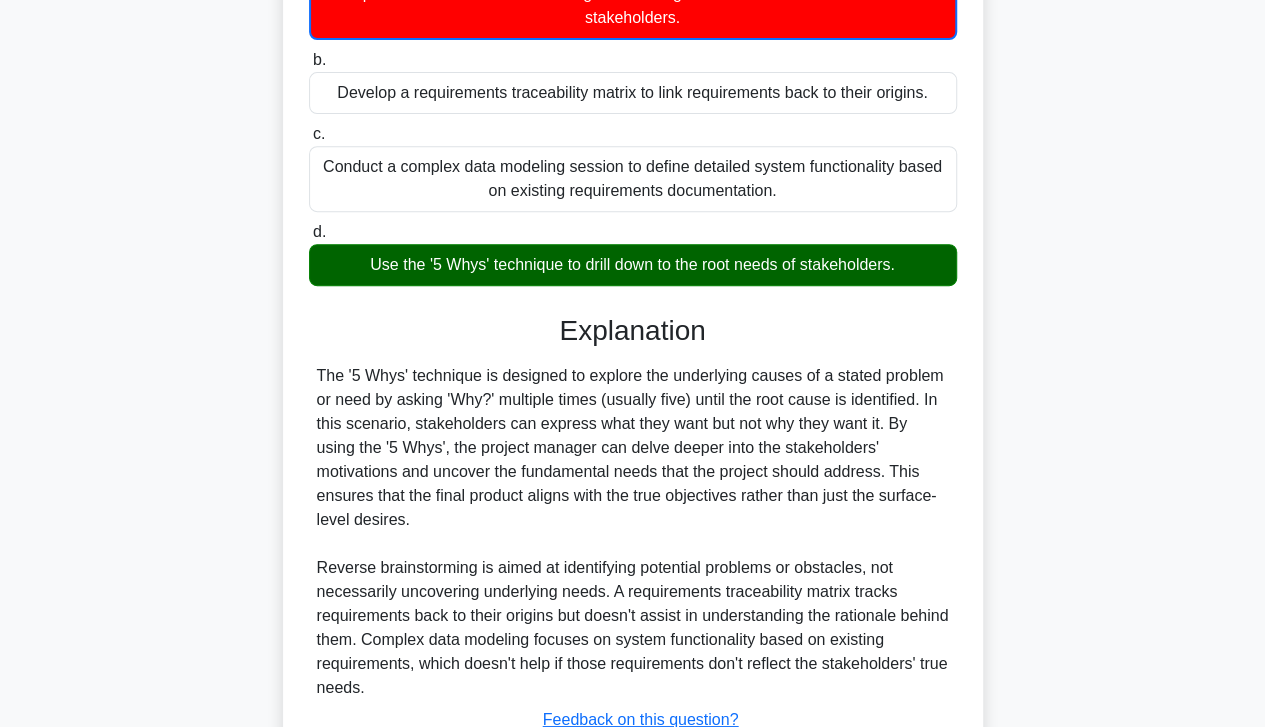 scroll, scrollTop: 358, scrollLeft: 0, axis: vertical 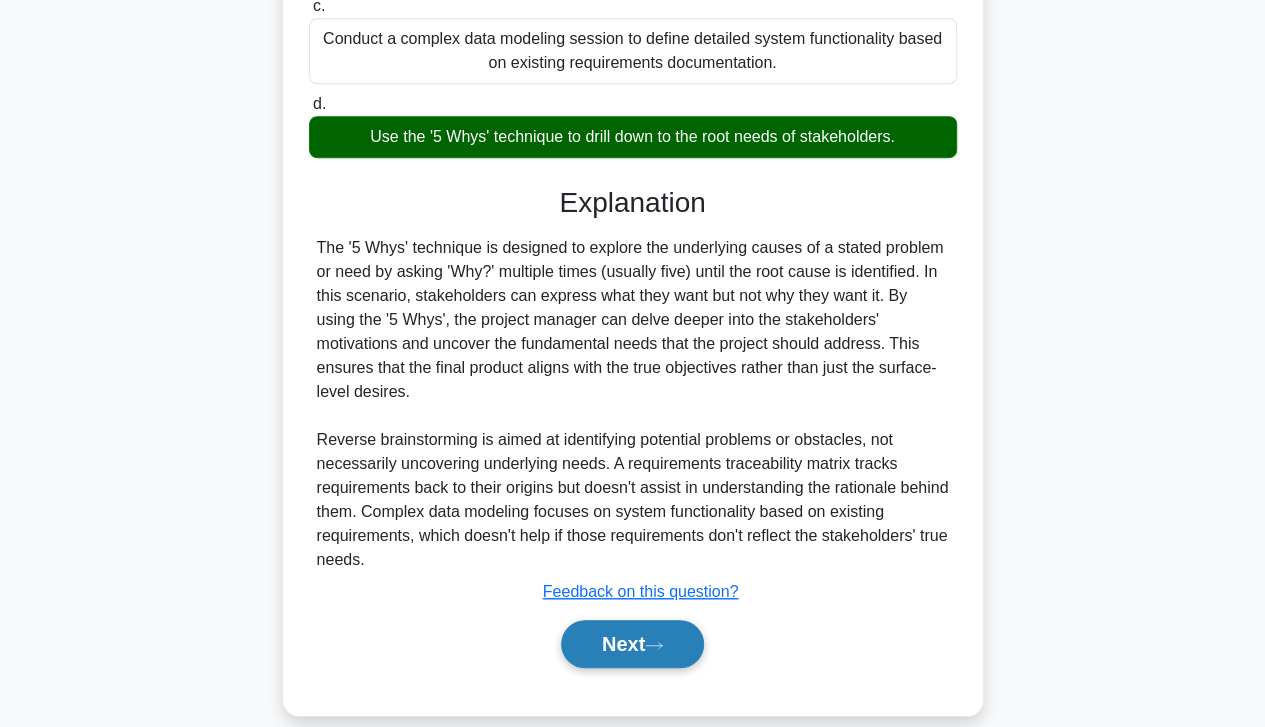 click on "Next" at bounding box center [632, 644] 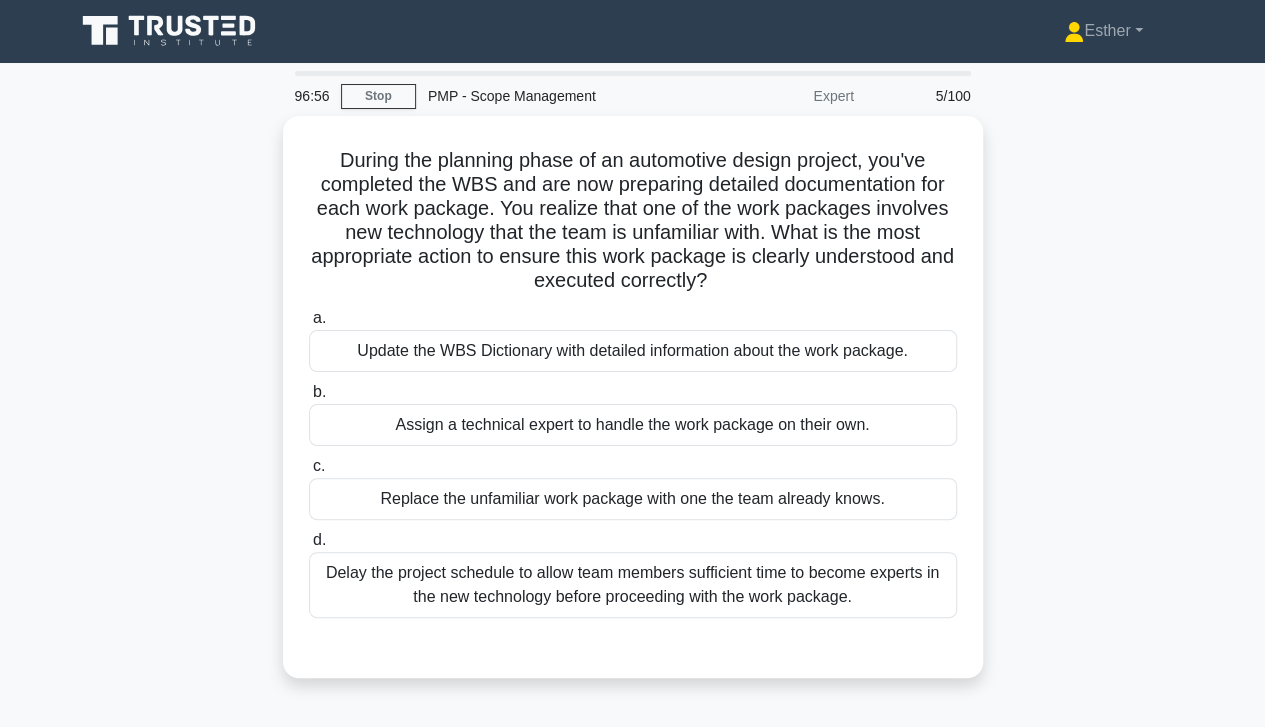 scroll, scrollTop: 0, scrollLeft: 0, axis: both 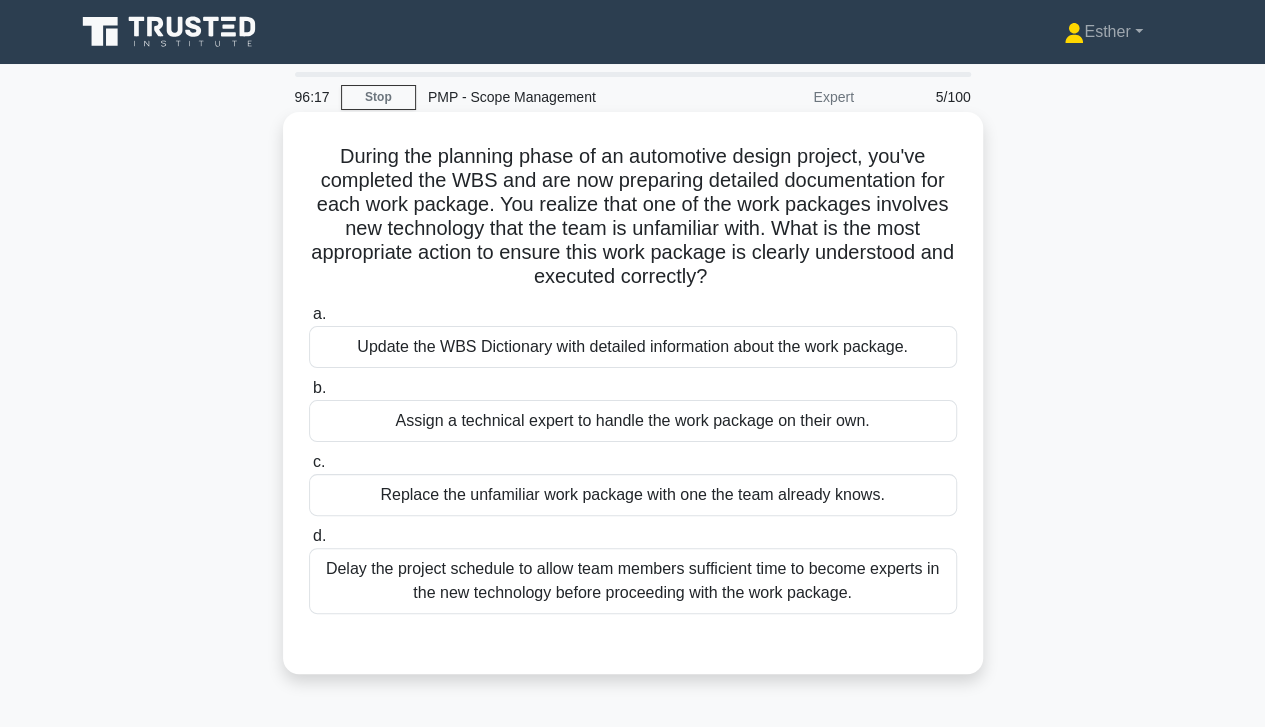 click on "Update the WBS Dictionary with detailed information about the work package." at bounding box center (633, 347) 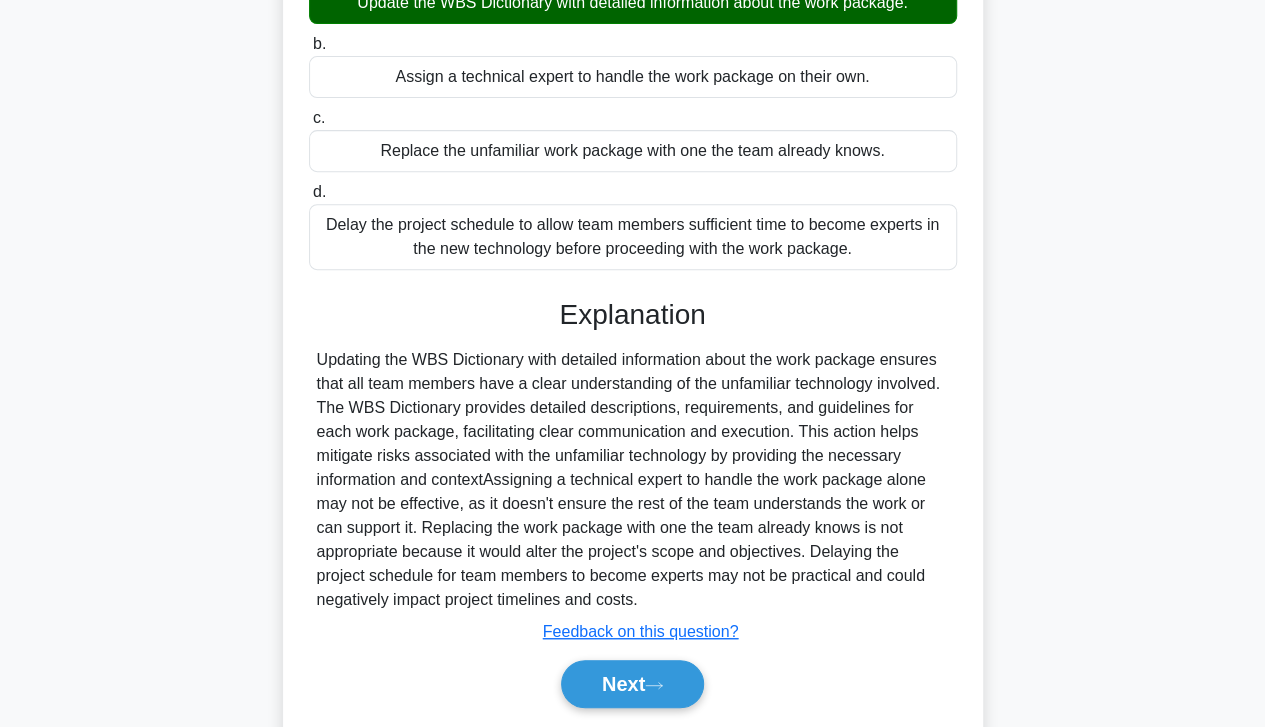 scroll, scrollTop: 344, scrollLeft: 0, axis: vertical 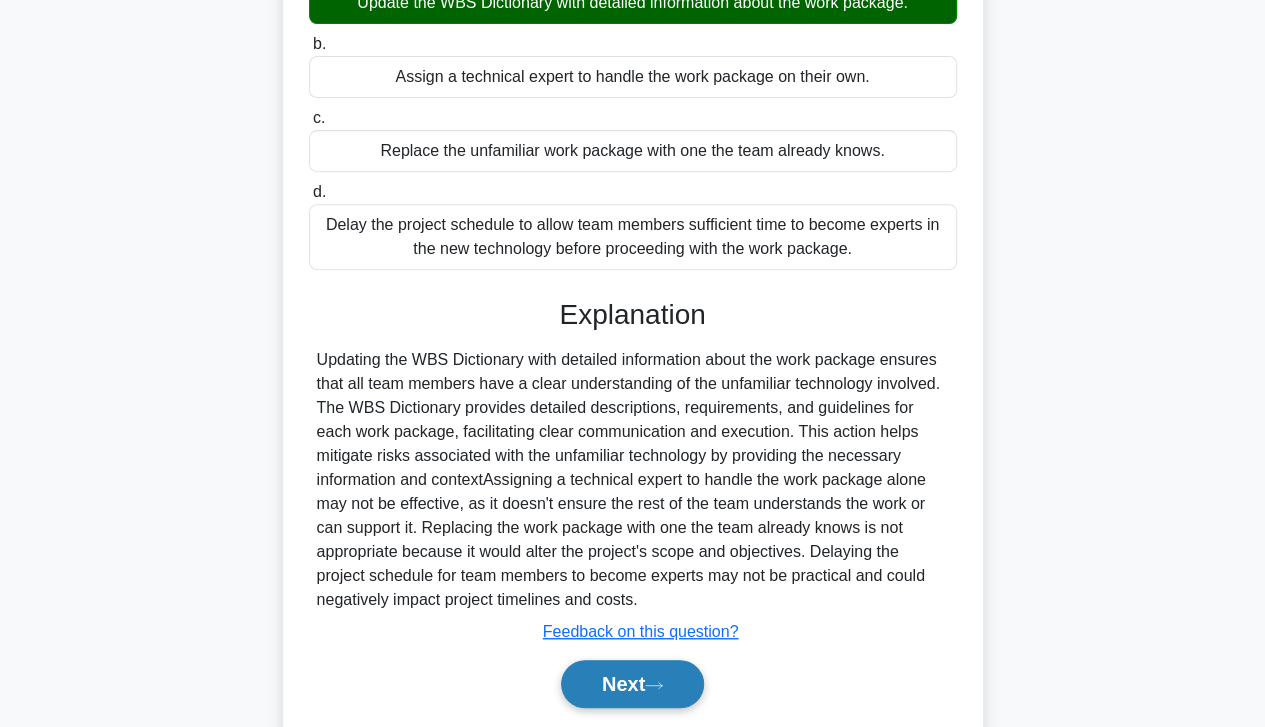 click on "Next" at bounding box center (632, 684) 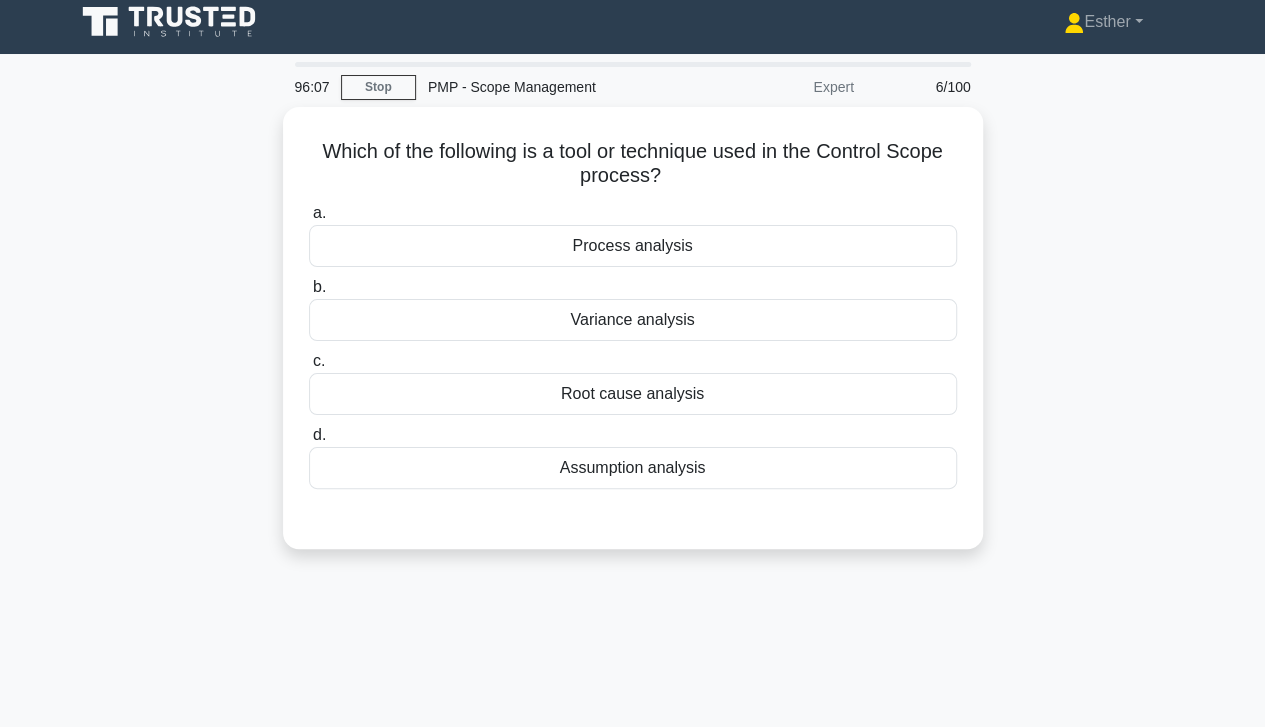scroll, scrollTop: 0, scrollLeft: 0, axis: both 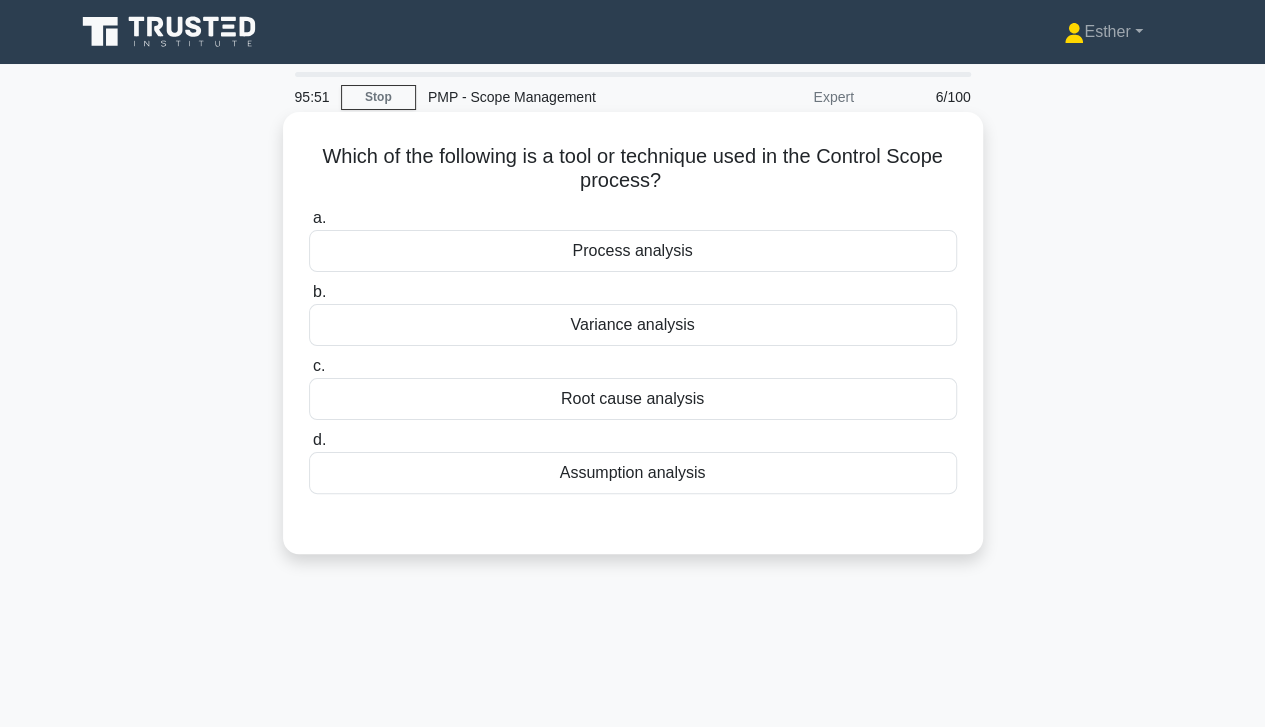 click on "Variance analysis" at bounding box center [633, 325] 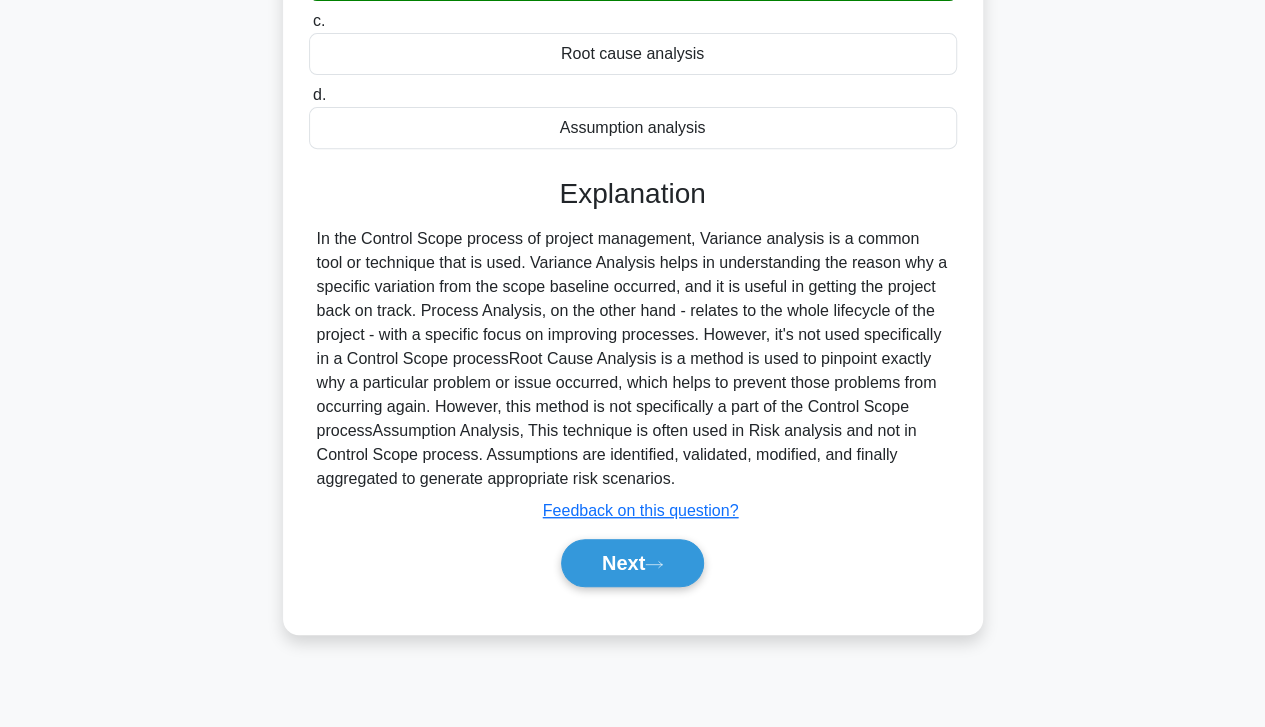 scroll, scrollTop: 353, scrollLeft: 0, axis: vertical 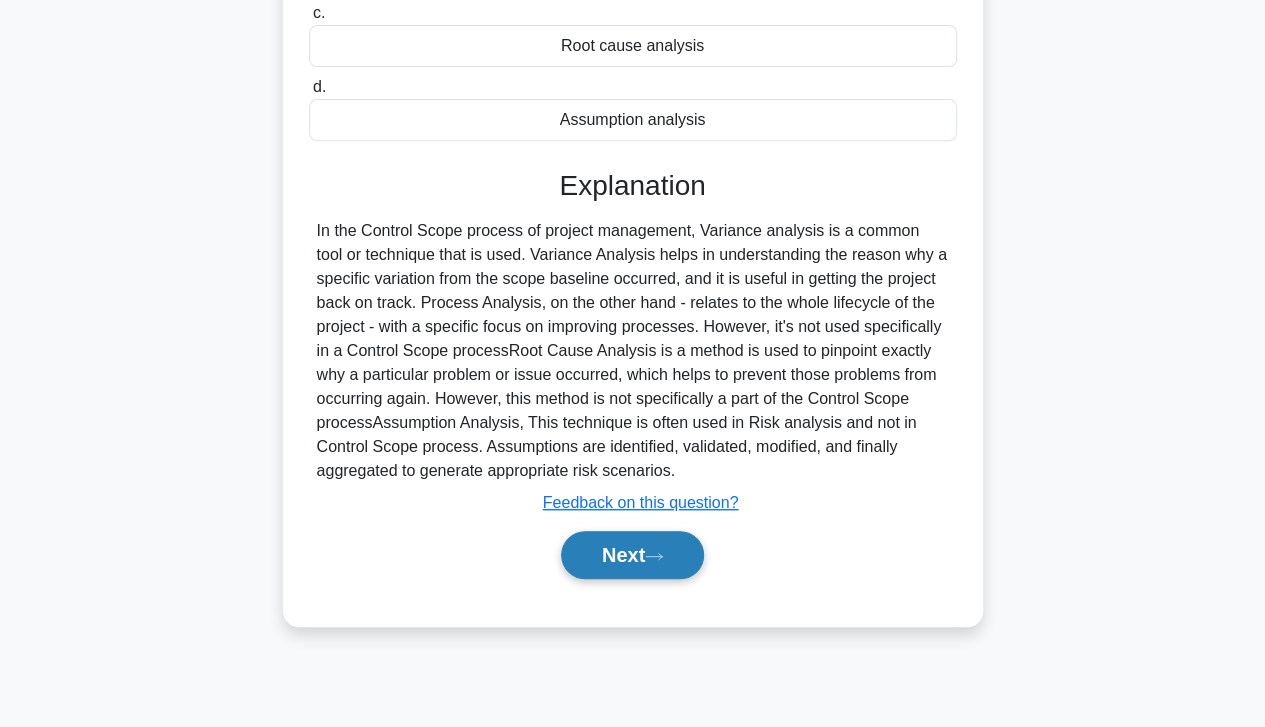click on "Next" at bounding box center (632, 555) 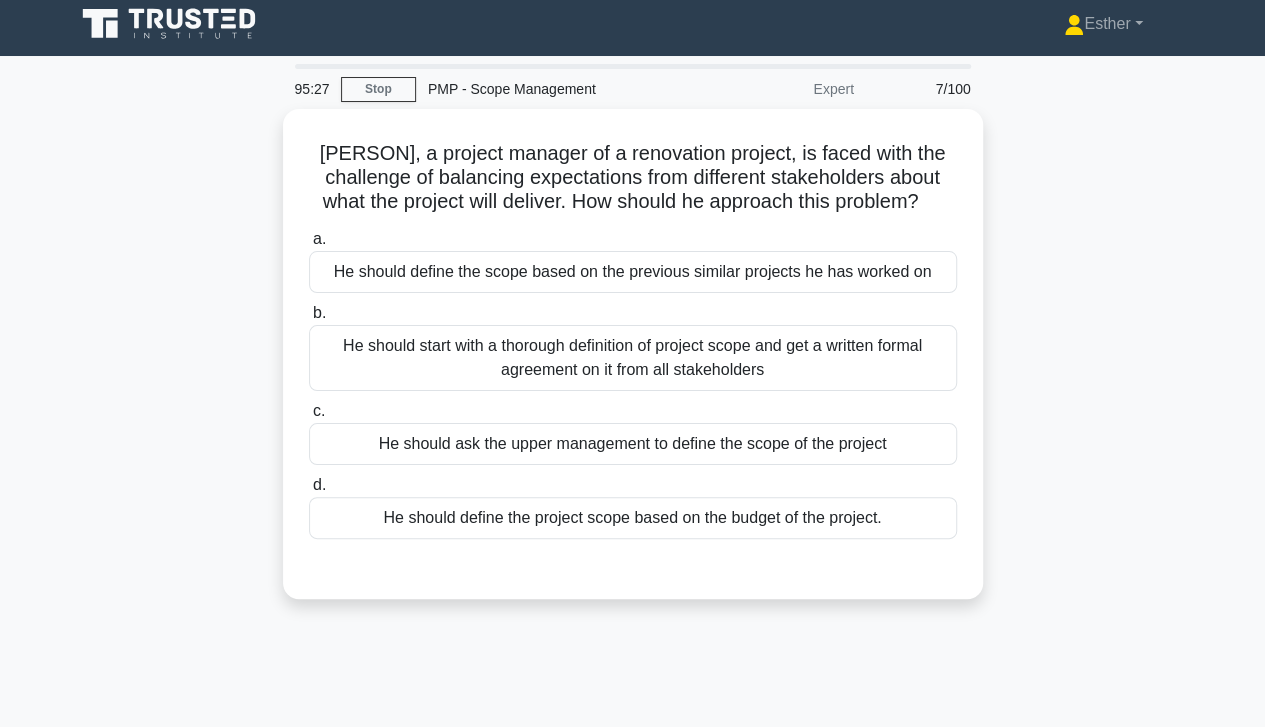 scroll, scrollTop: 7, scrollLeft: 0, axis: vertical 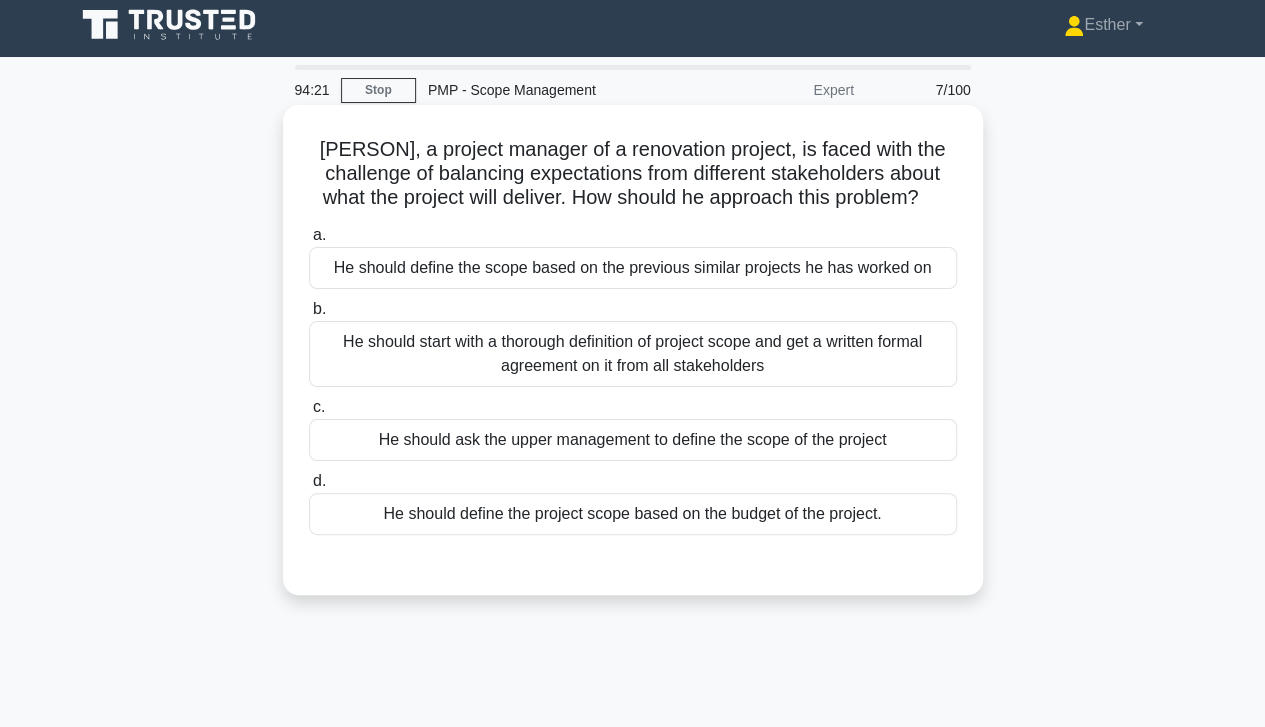 click on "He should start with a thorough definition of project scope and get a written formal agreement on it from all stakeholders" at bounding box center (633, 354) 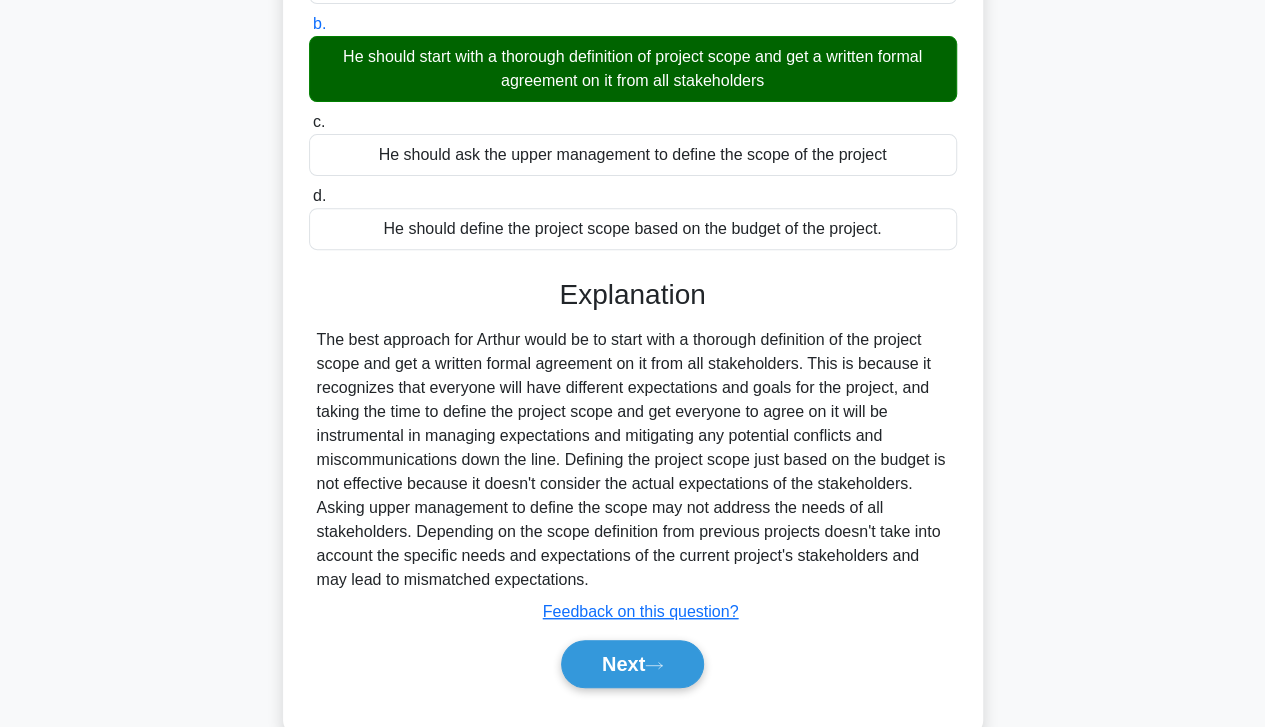 scroll, scrollTop: 353, scrollLeft: 0, axis: vertical 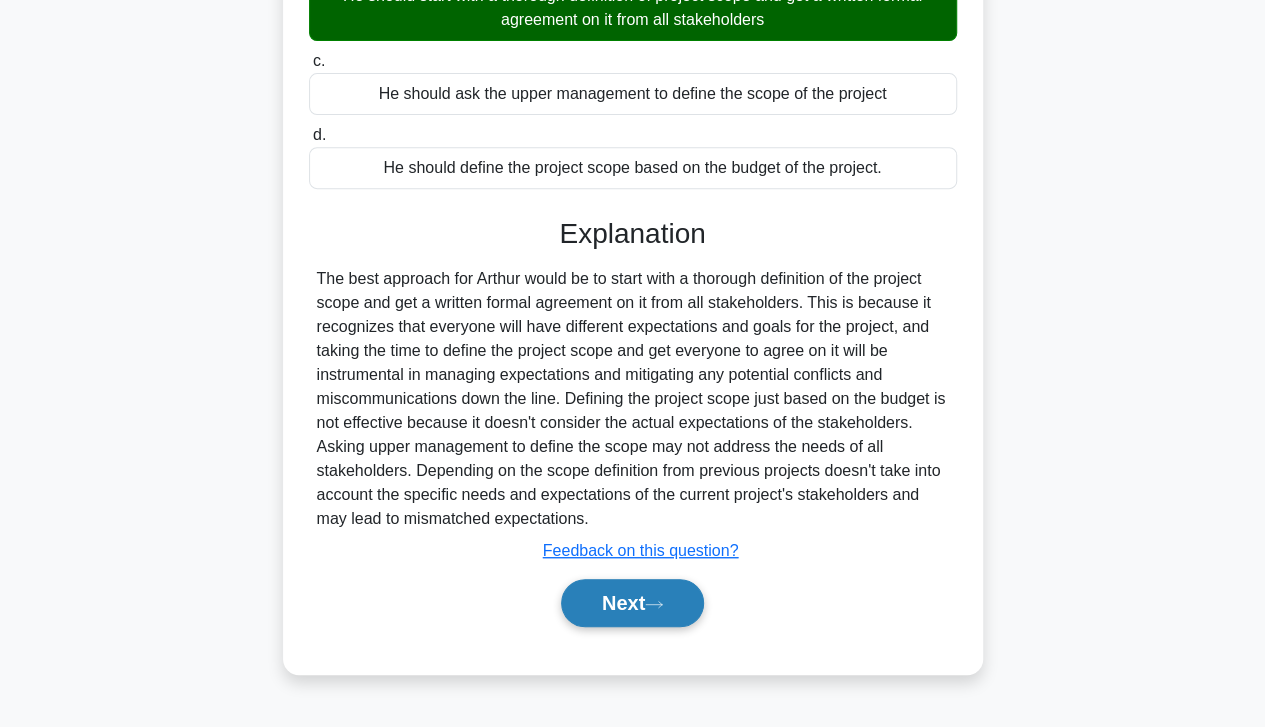 click 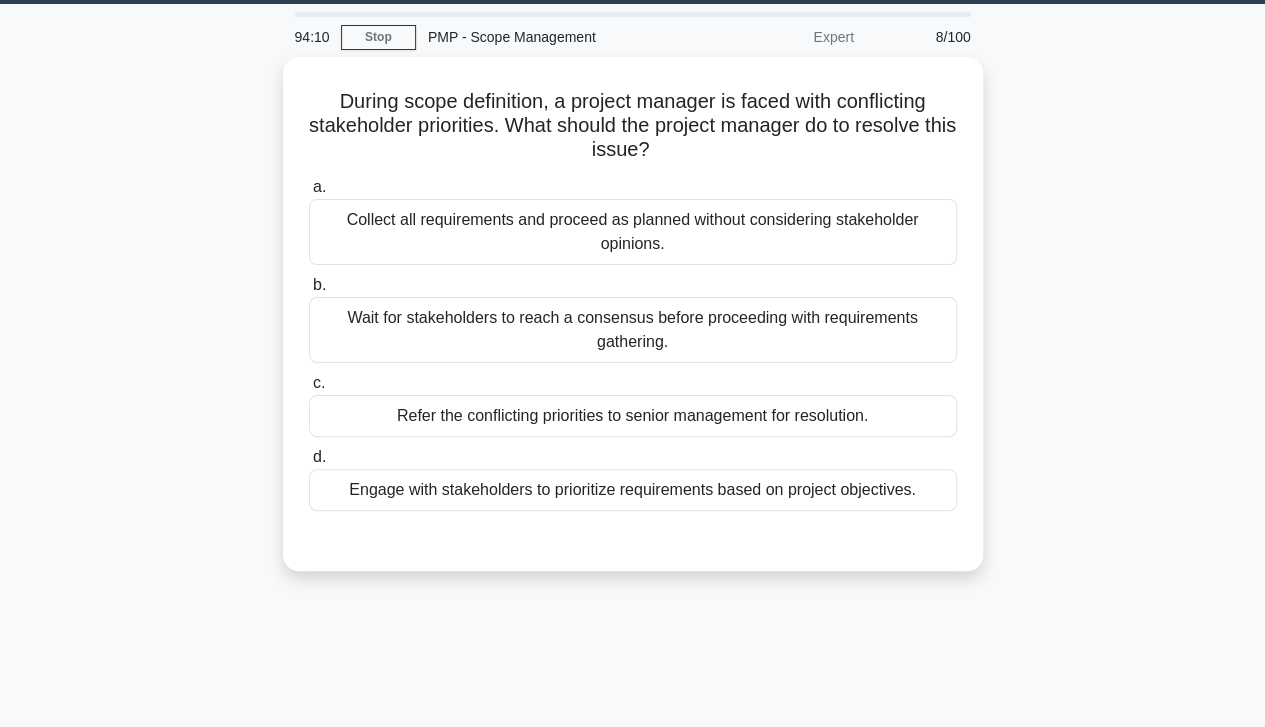 scroll, scrollTop: 55, scrollLeft: 0, axis: vertical 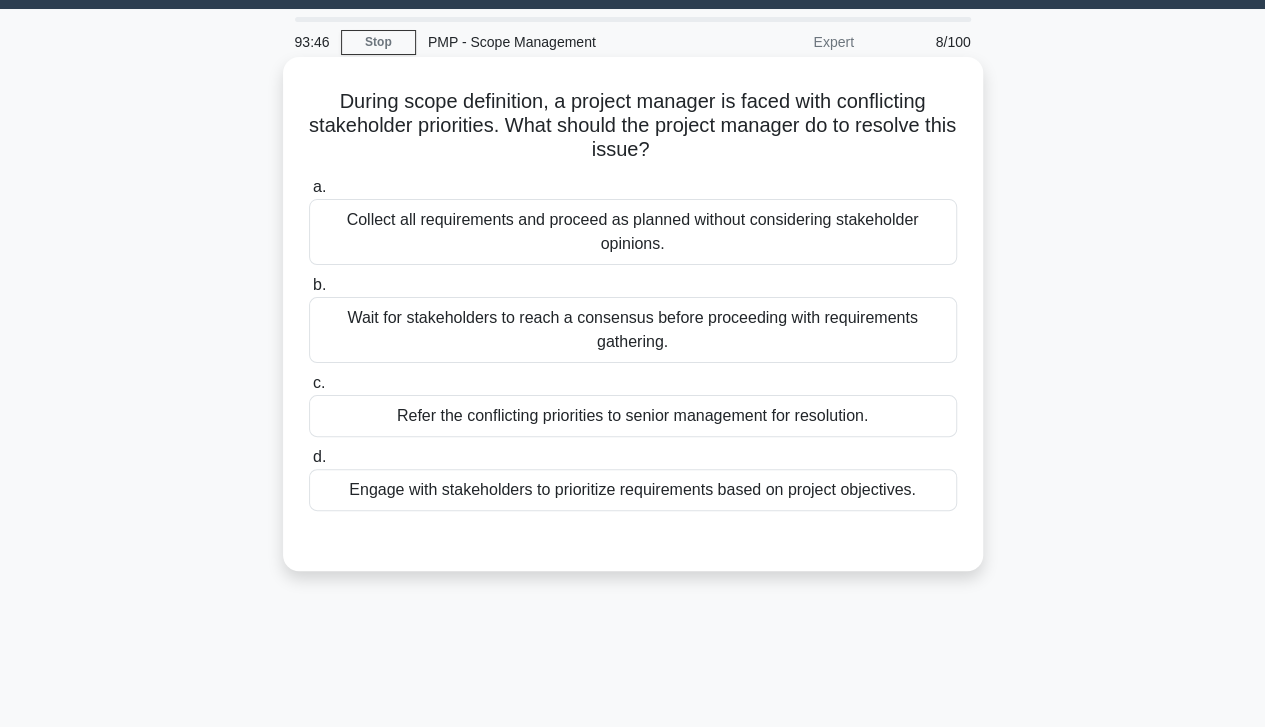 click on "Engage with stakeholders to prioritize requirements based on project objectives." at bounding box center [633, 490] 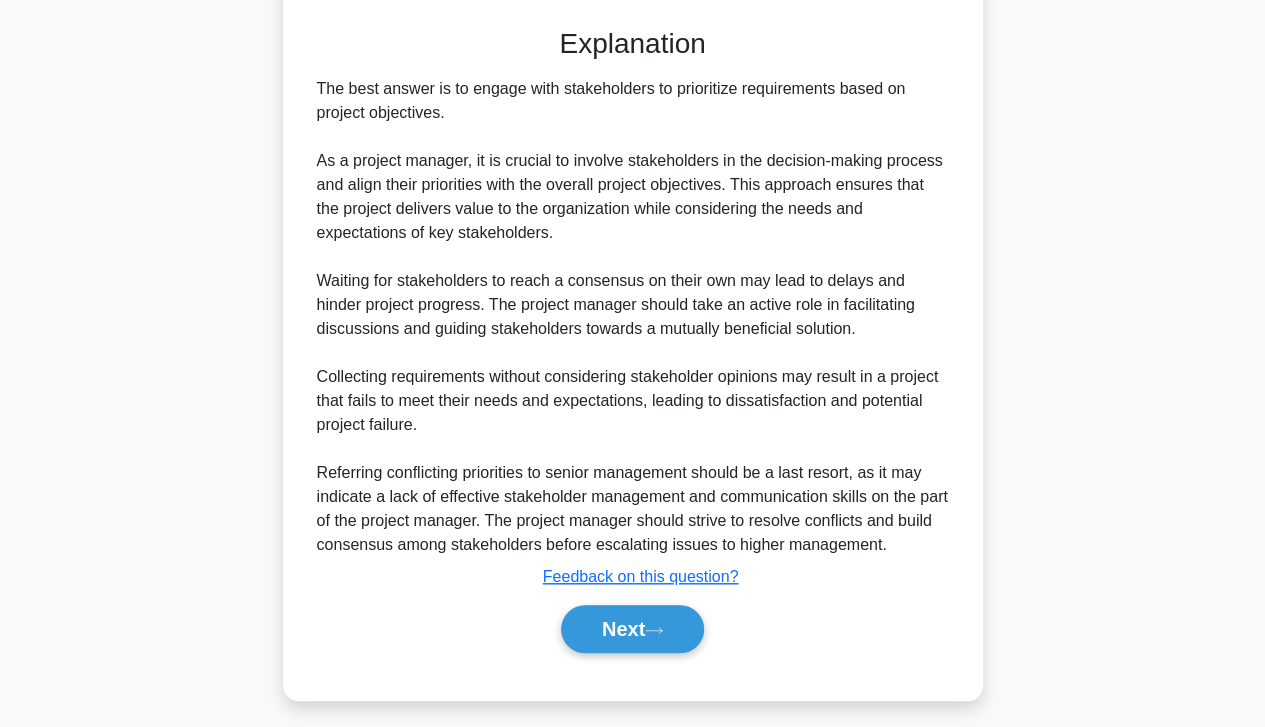 scroll, scrollTop: 575, scrollLeft: 0, axis: vertical 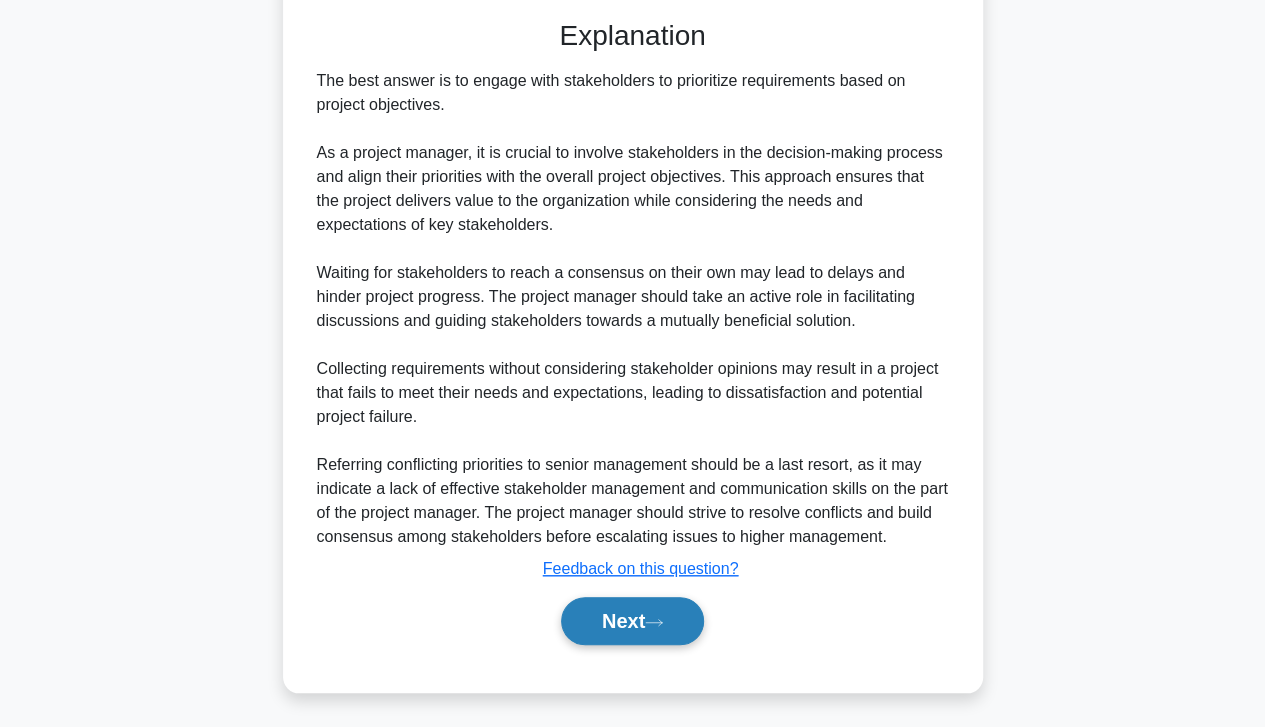 click on "Next" at bounding box center [632, 621] 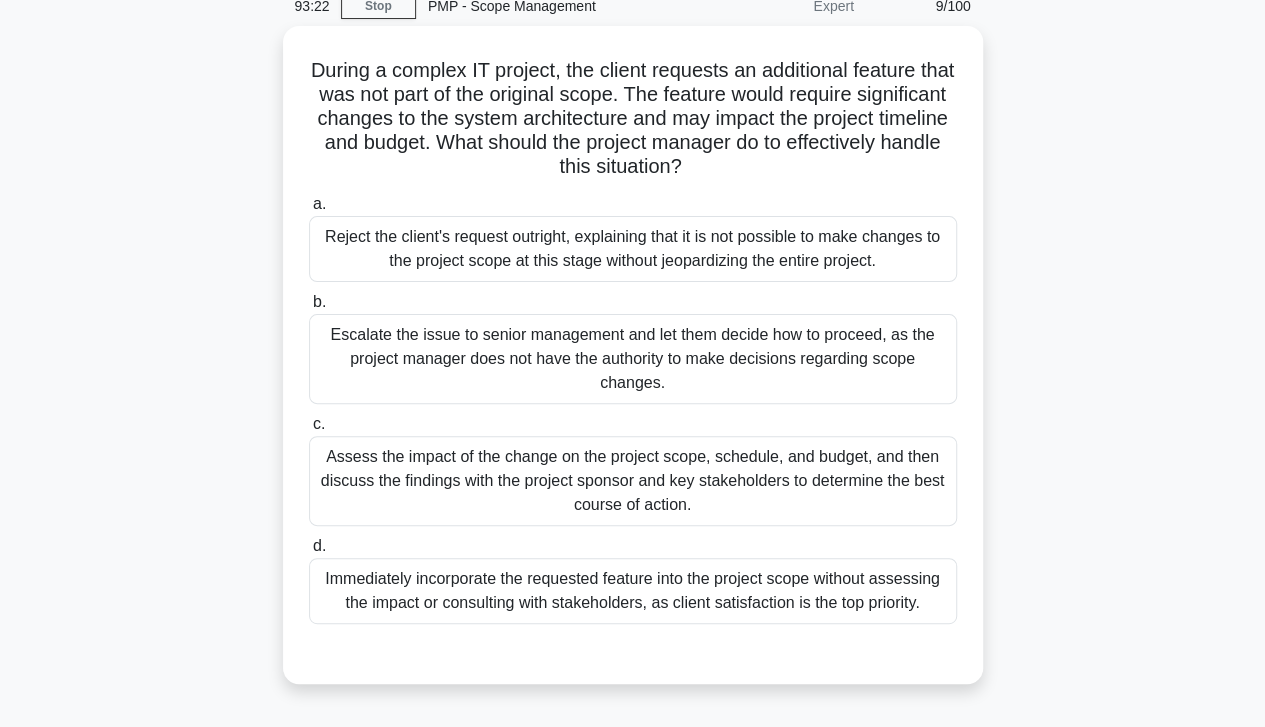 scroll, scrollTop: 92, scrollLeft: 0, axis: vertical 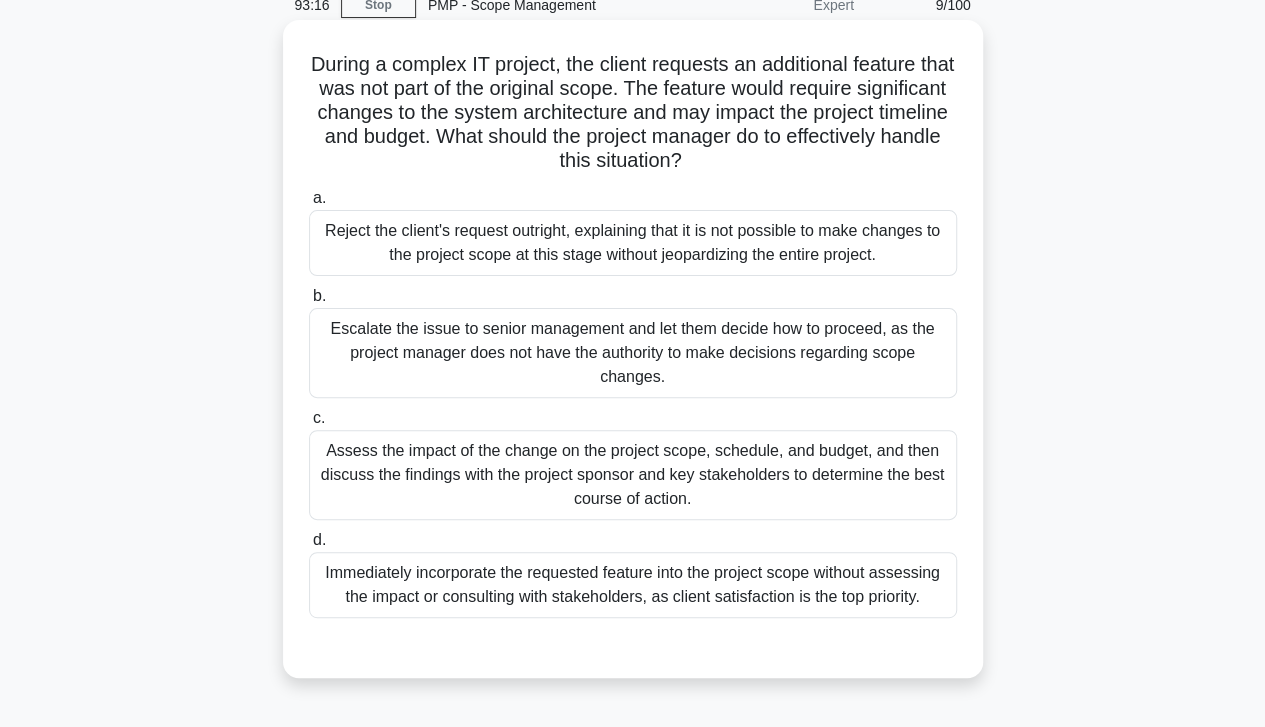 click on "Assess the impact of the change on the project scope, schedule, and budget, and then discuss the findings with the project sponsor and key stakeholders to determine the best course of action." at bounding box center [633, 475] 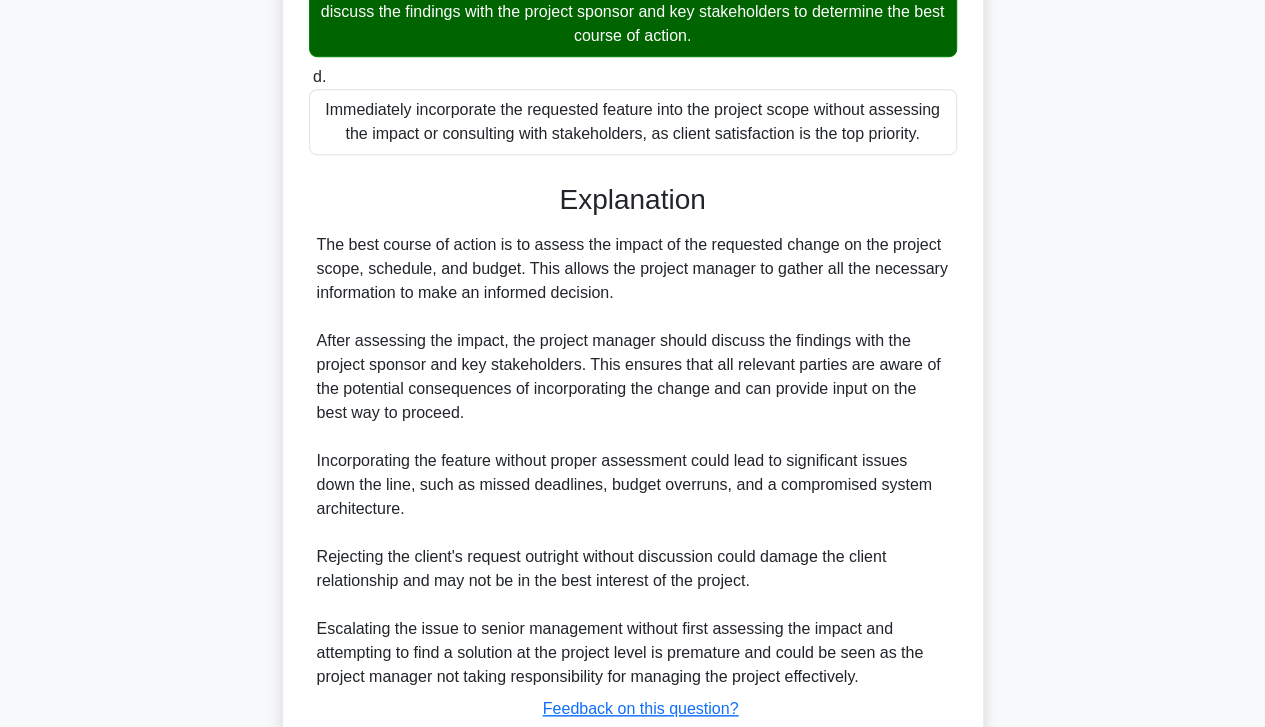scroll, scrollTop: 695, scrollLeft: 0, axis: vertical 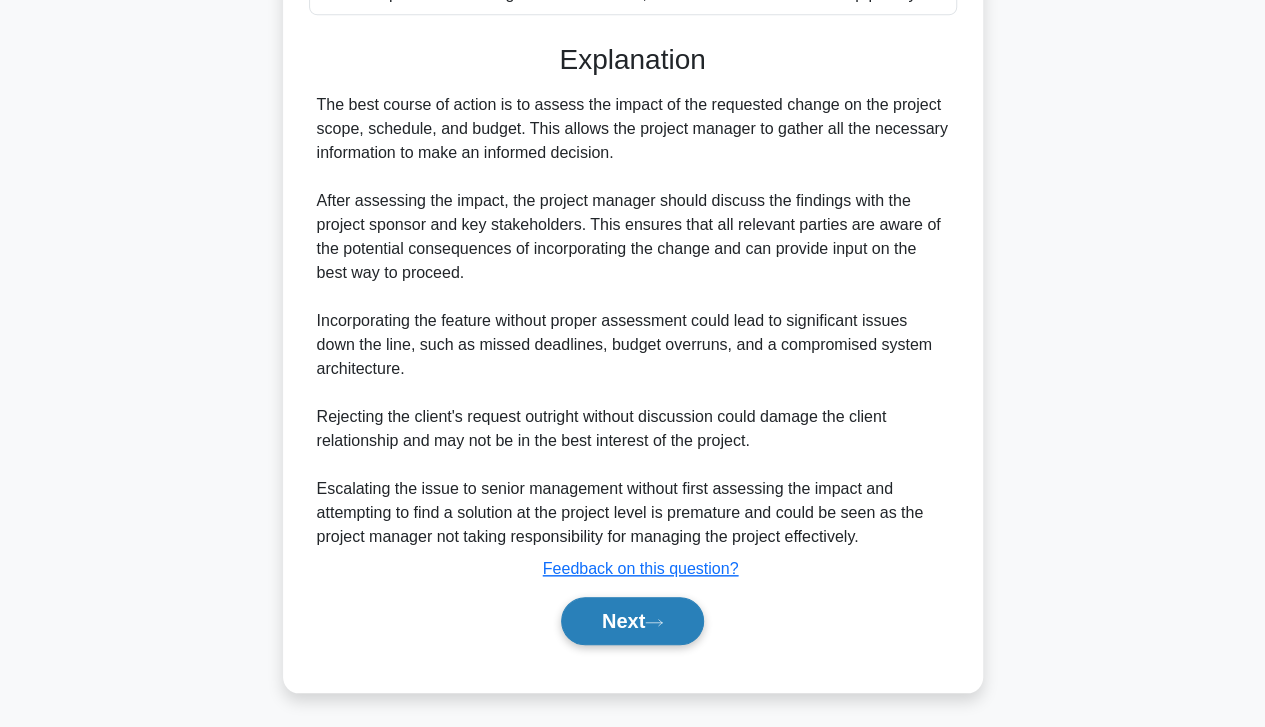 click on "Next" at bounding box center (632, 621) 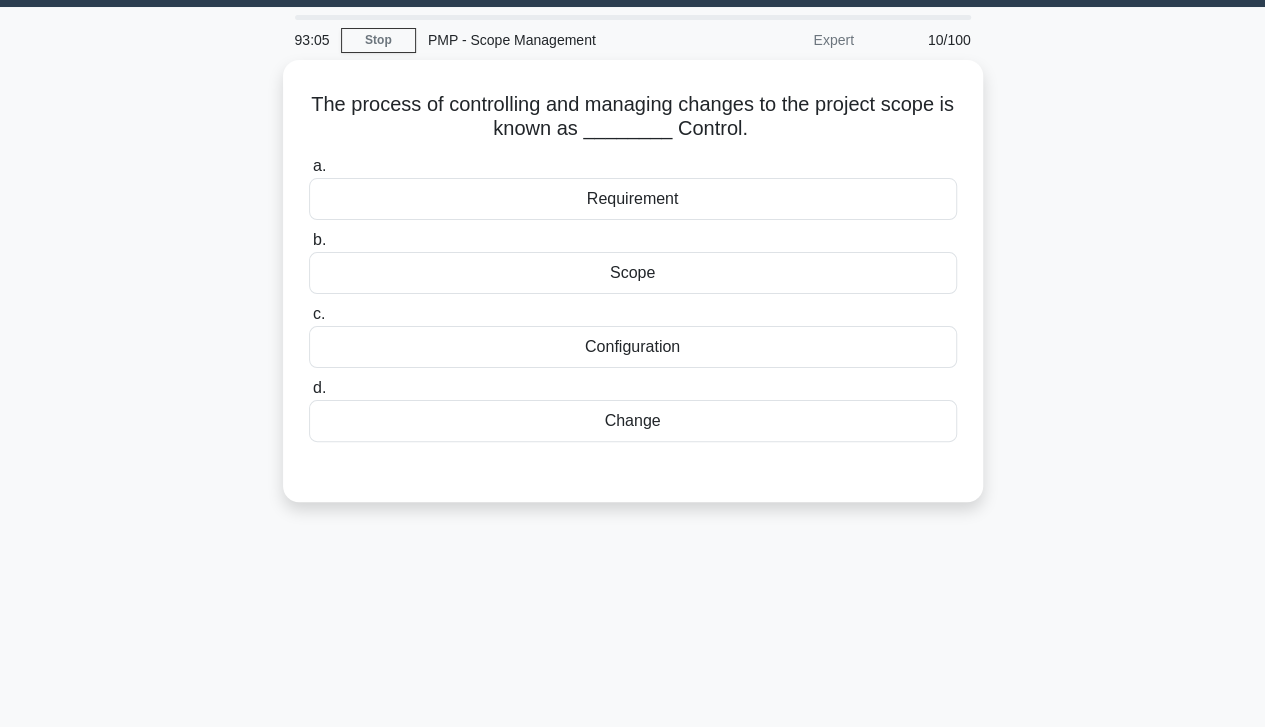 scroll, scrollTop: 54, scrollLeft: 0, axis: vertical 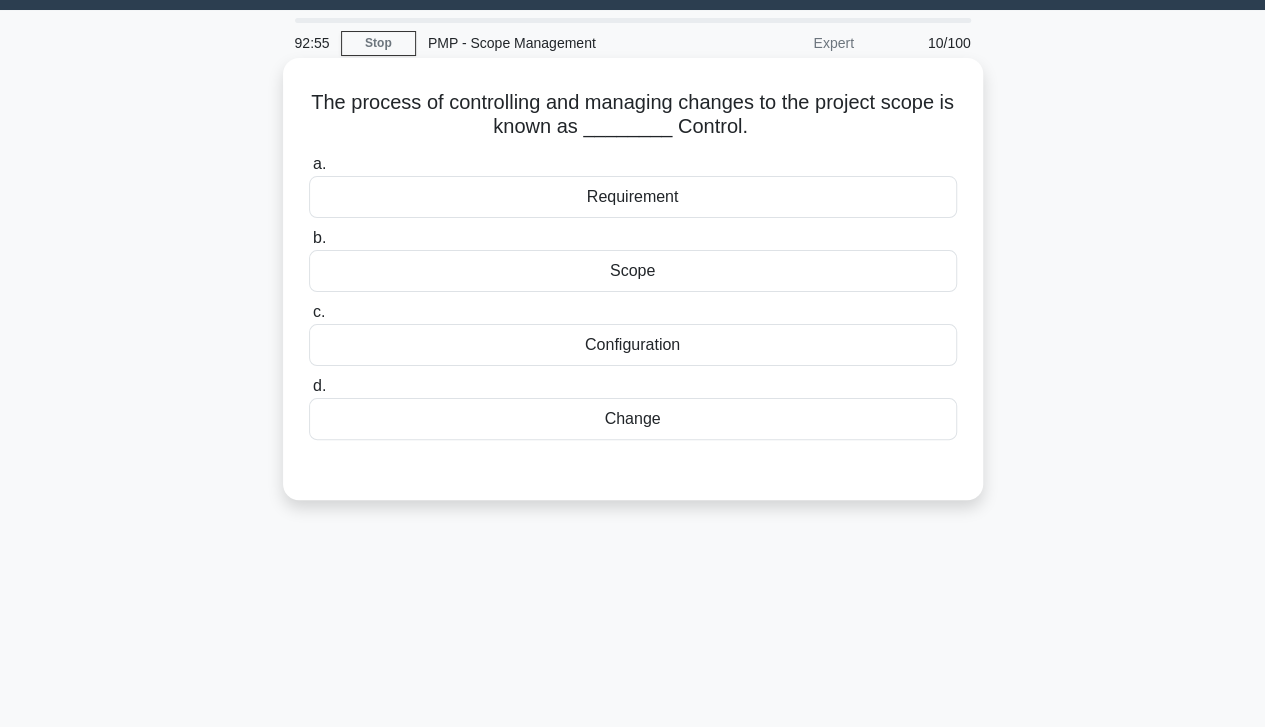click on "Change" at bounding box center (633, 419) 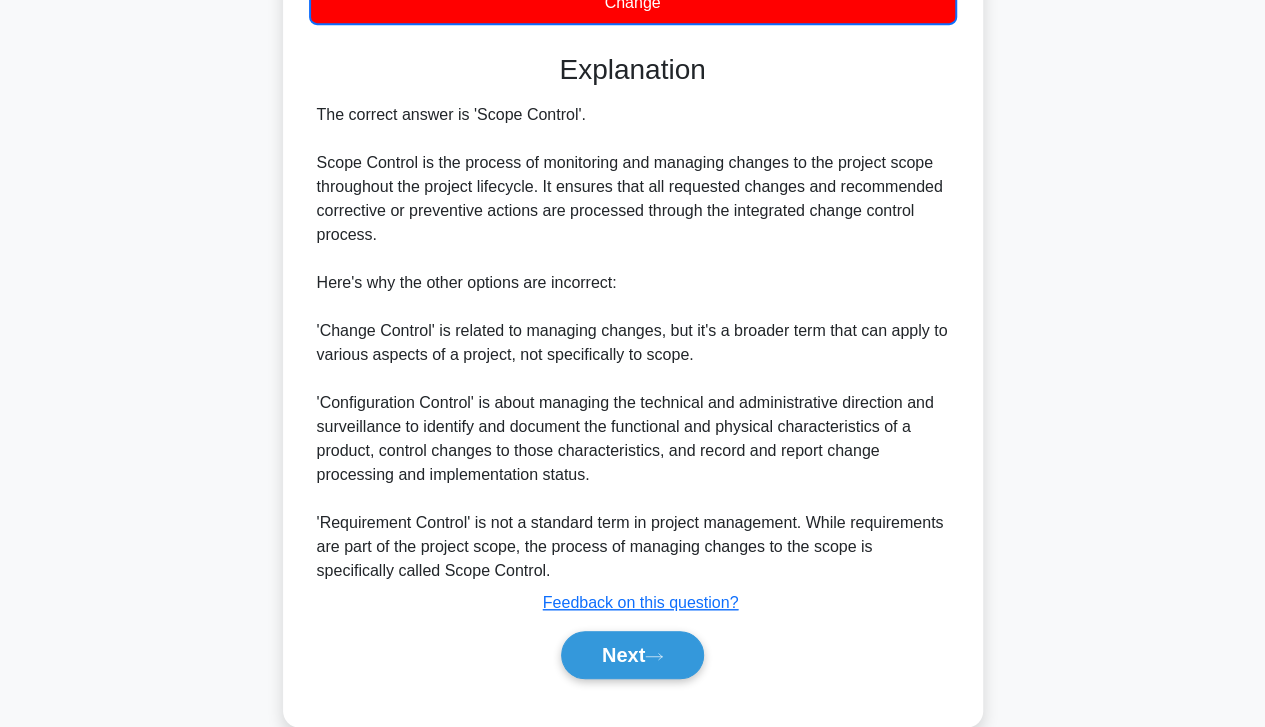 scroll, scrollTop: 506, scrollLeft: 0, axis: vertical 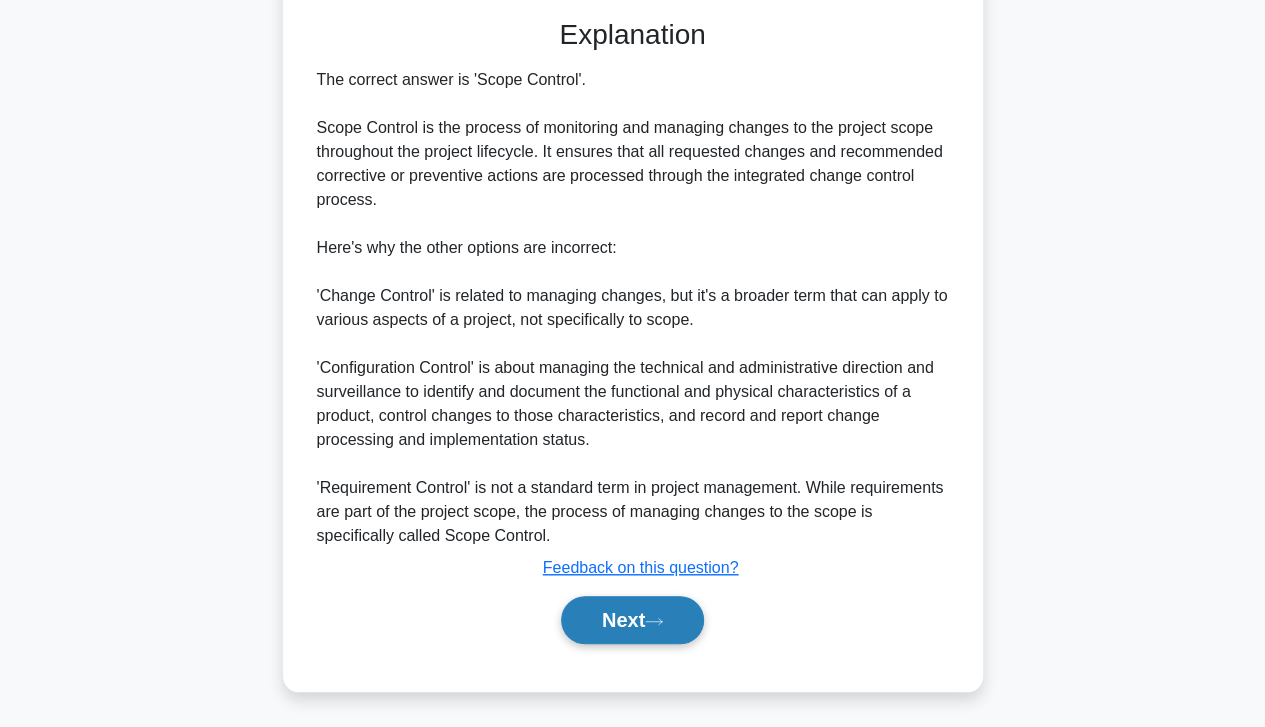 click on "Next" at bounding box center [632, 620] 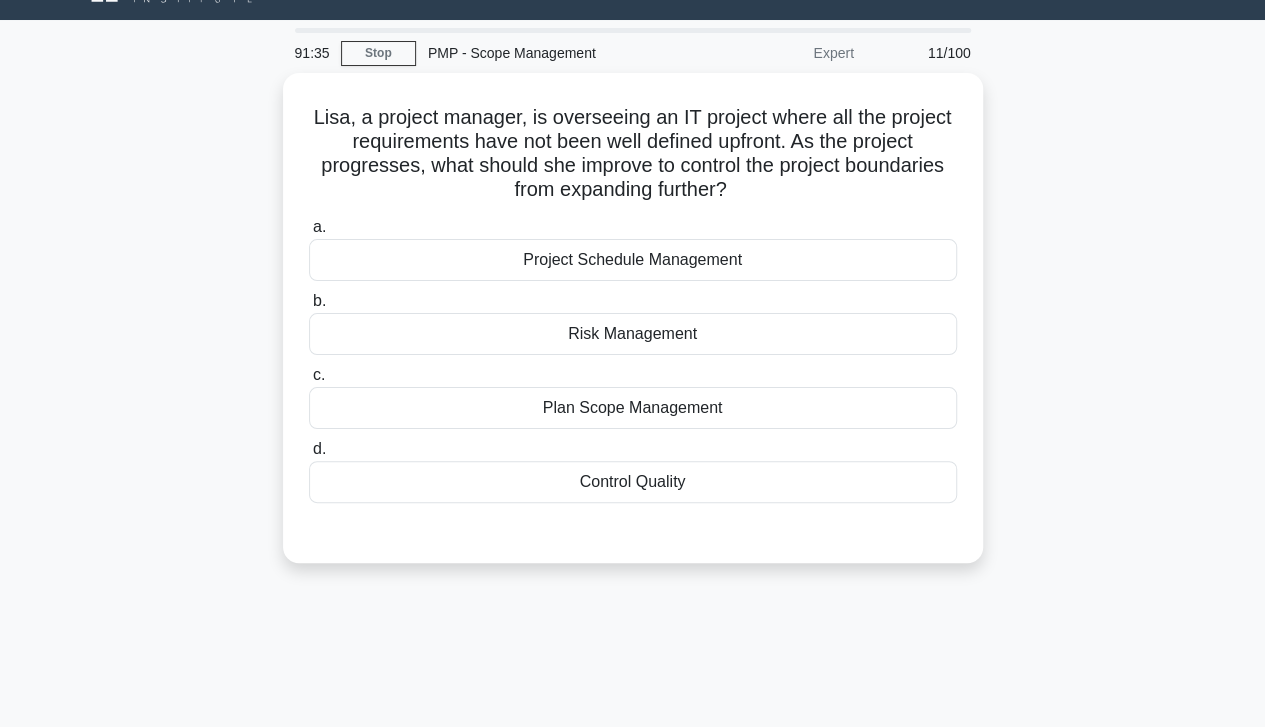 scroll, scrollTop: 43, scrollLeft: 0, axis: vertical 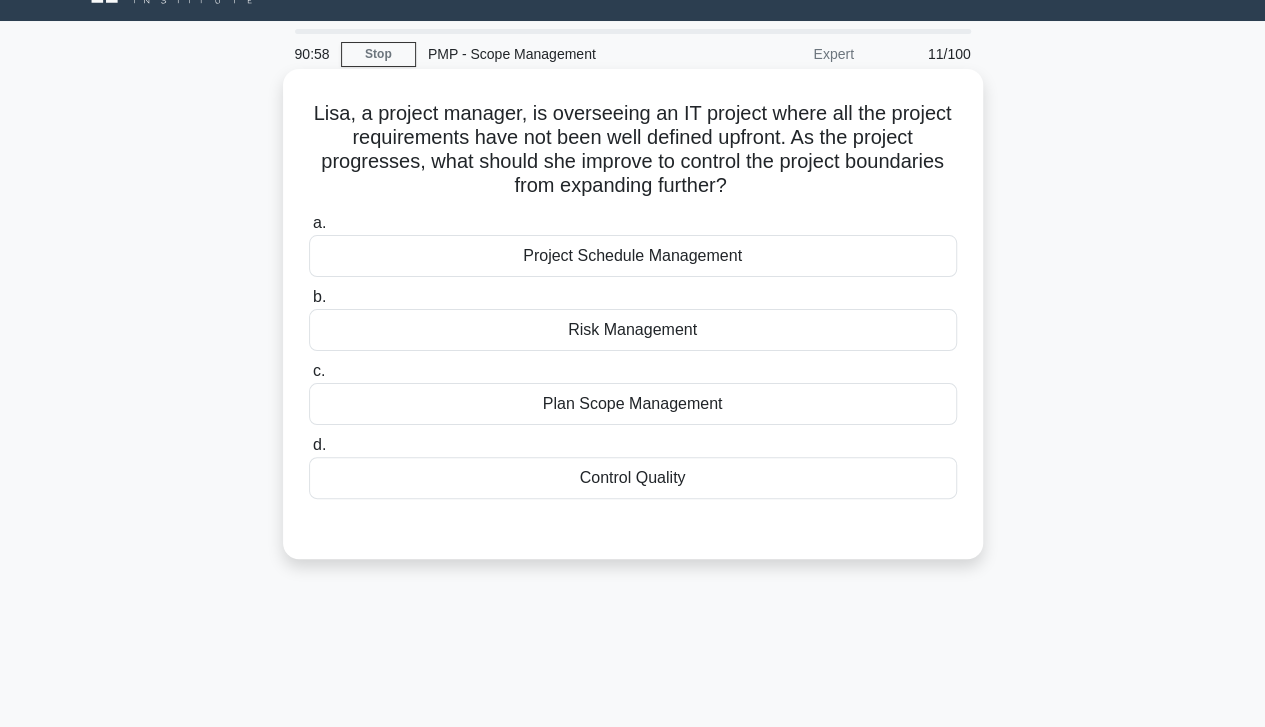 click on "Plan Scope Management" at bounding box center (633, 404) 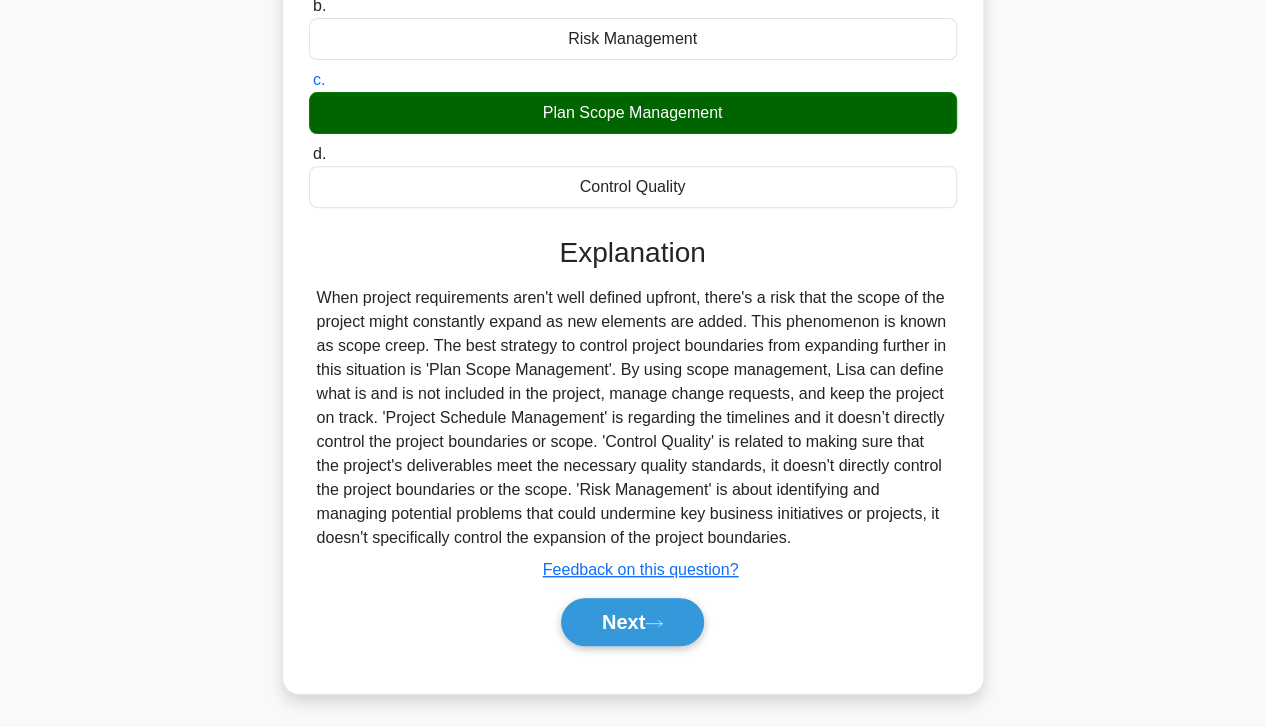 scroll, scrollTop: 359, scrollLeft: 0, axis: vertical 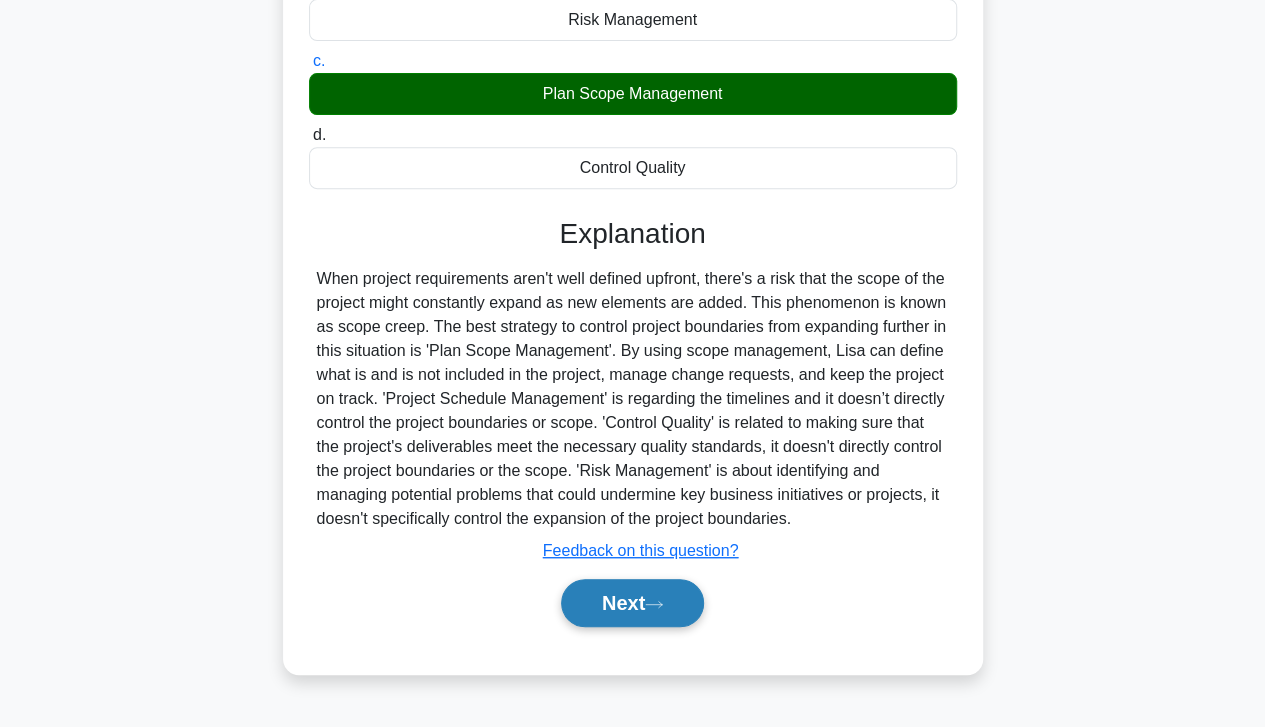 click on "Next" at bounding box center [632, 603] 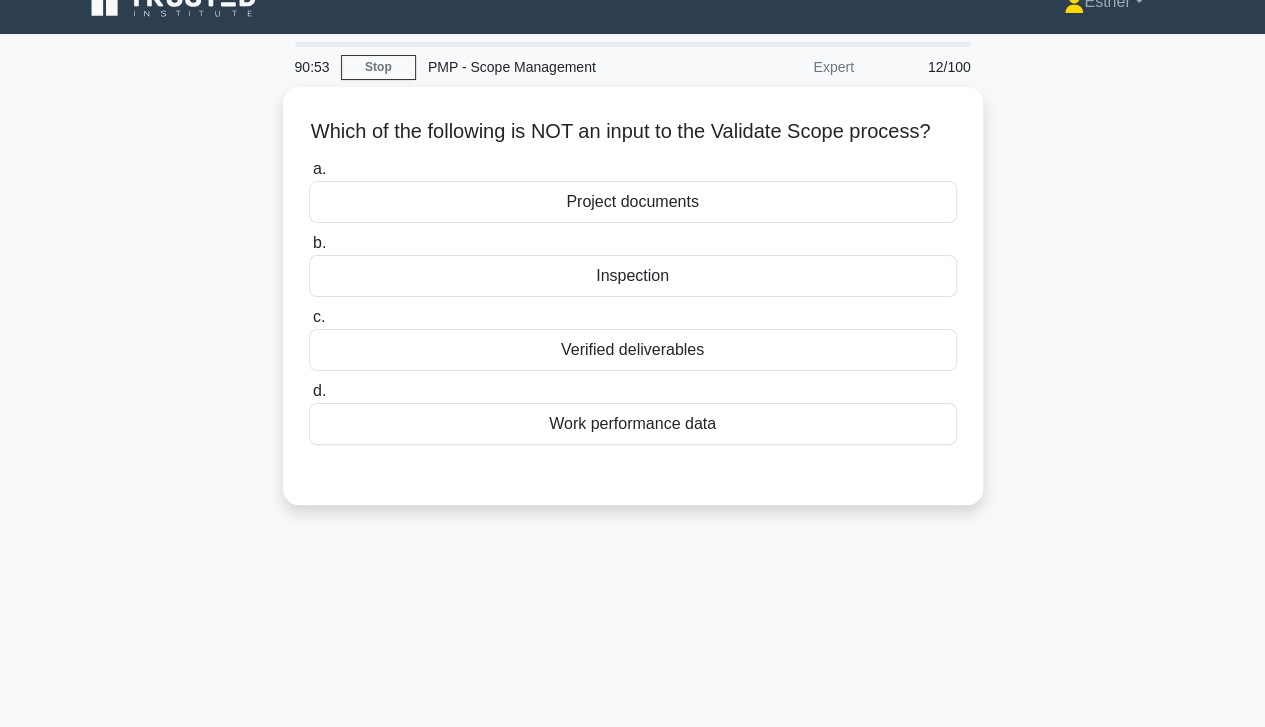scroll, scrollTop: 30, scrollLeft: 0, axis: vertical 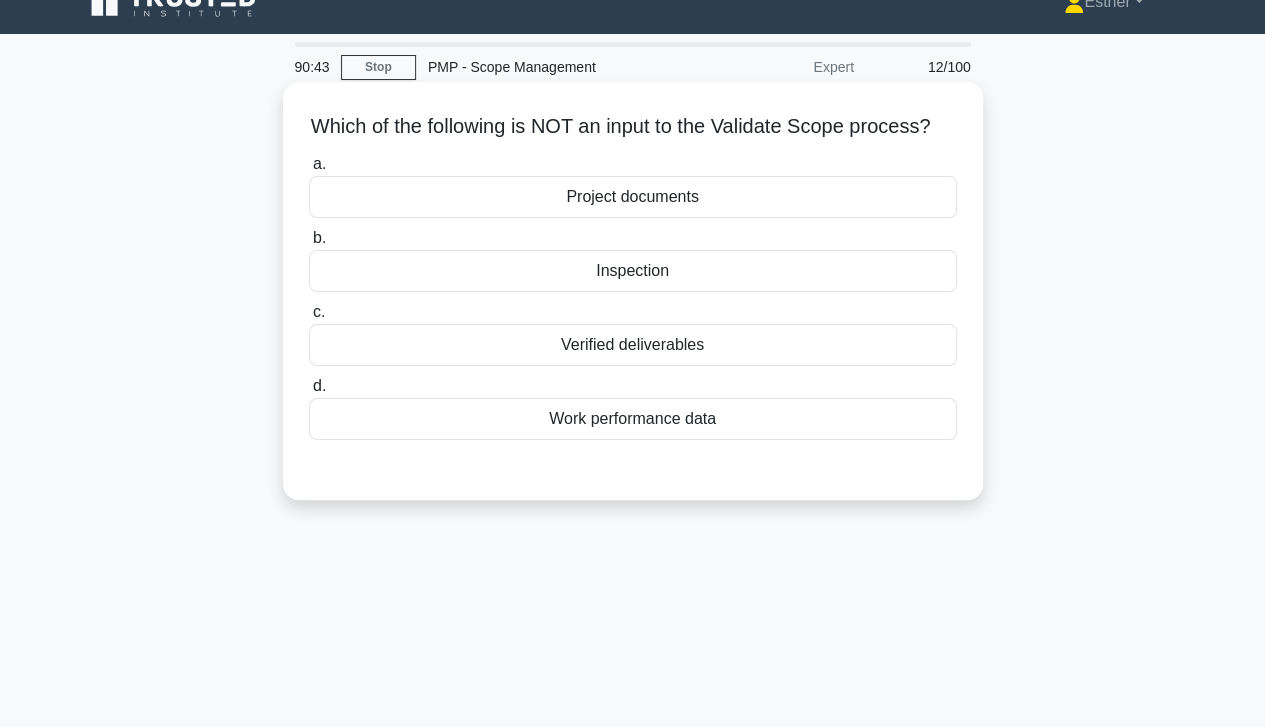 click on "Work performance data" at bounding box center (633, 419) 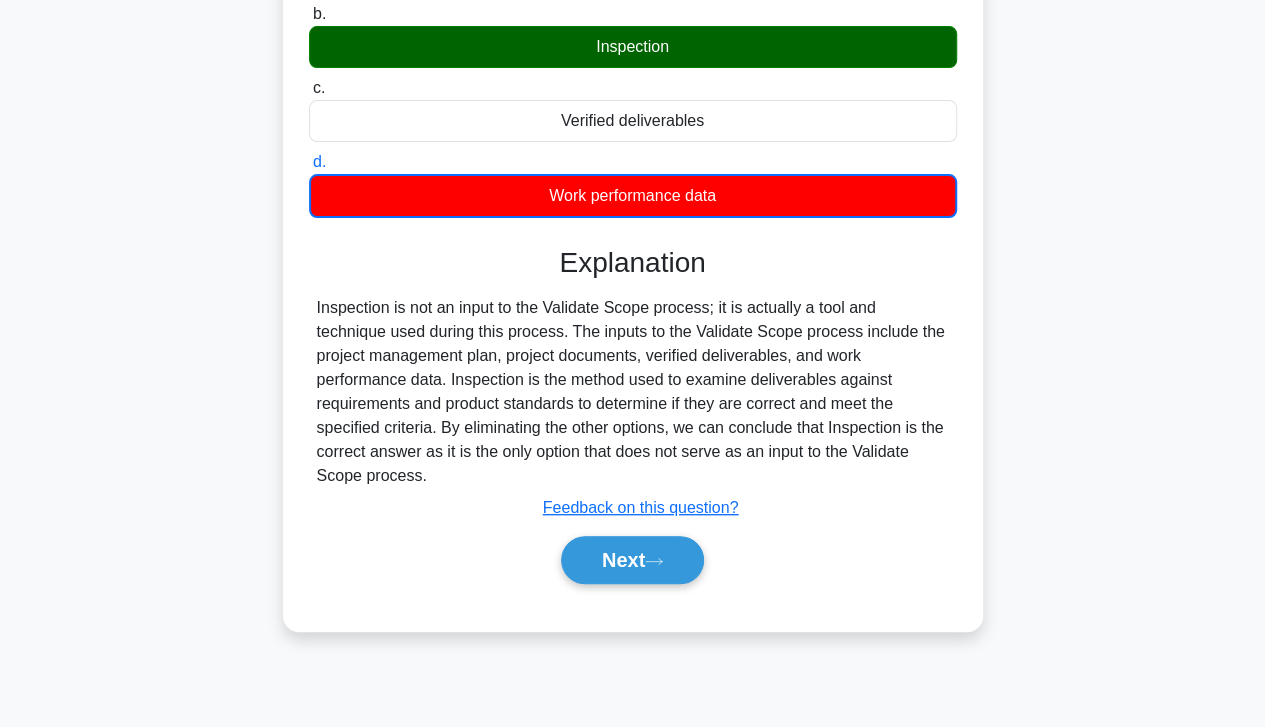 scroll, scrollTop: 257, scrollLeft: 0, axis: vertical 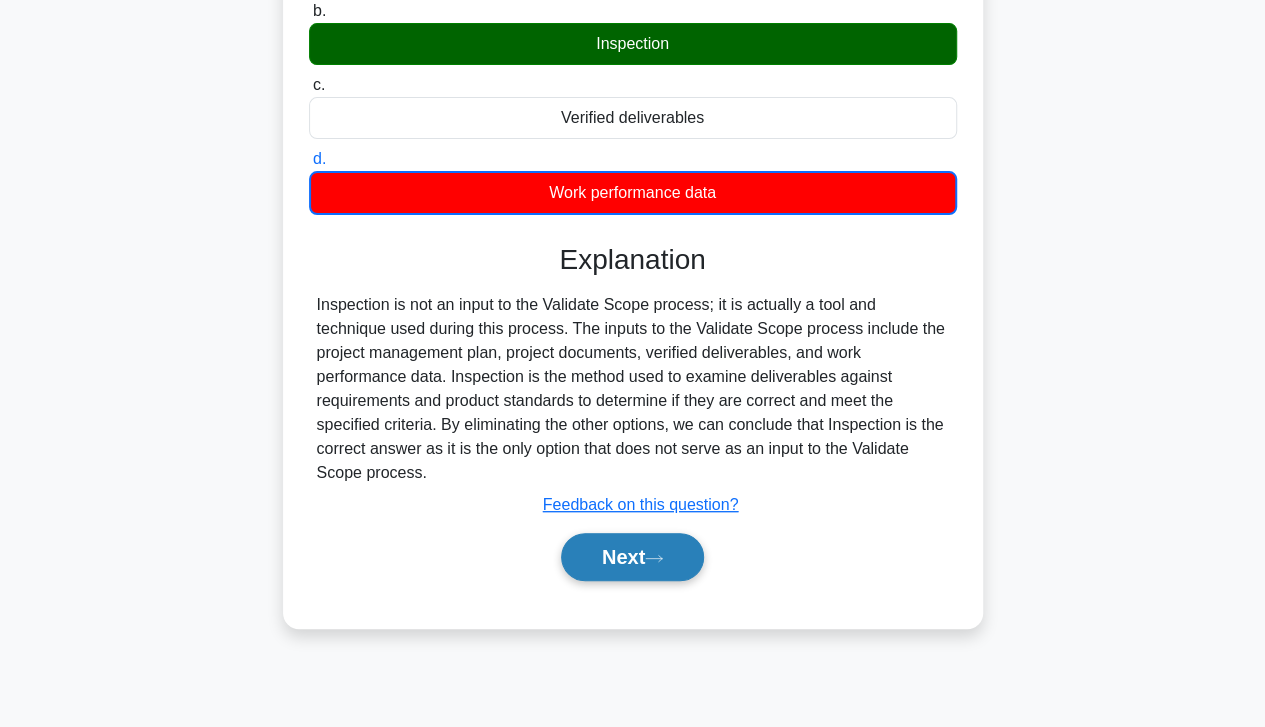 click on "Next" at bounding box center [632, 557] 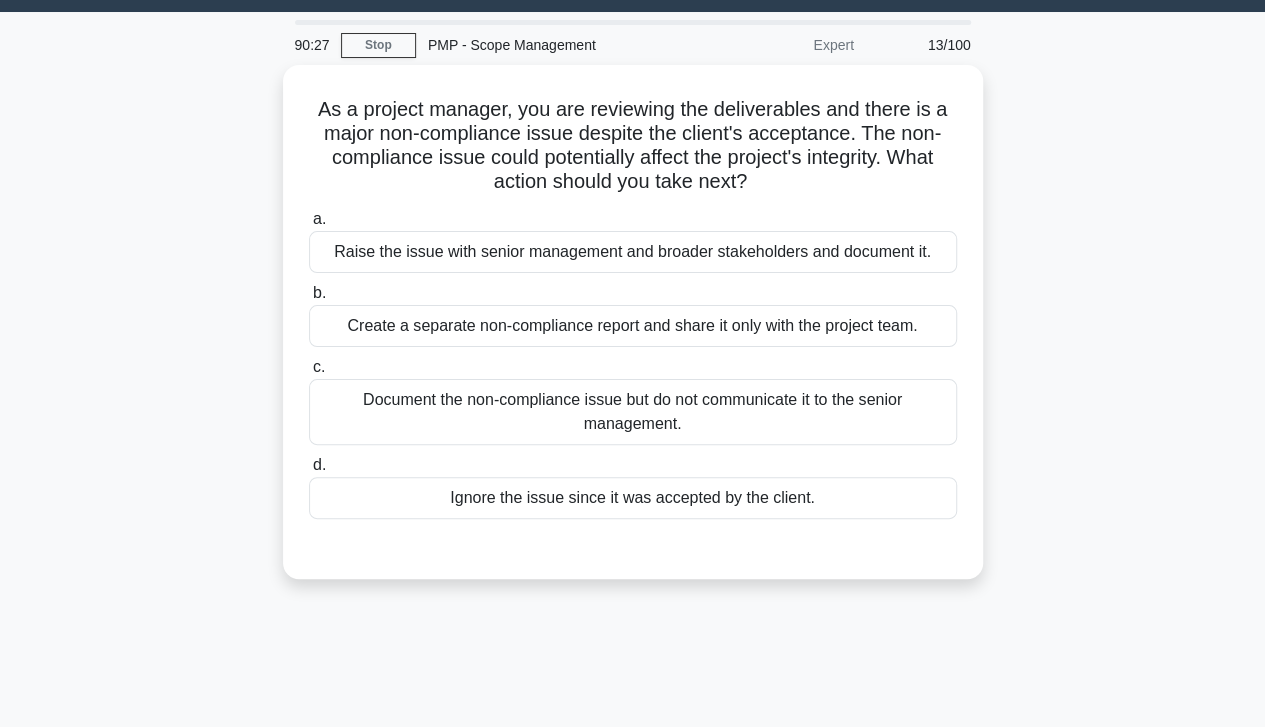 scroll, scrollTop: 0, scrollLeft: 0, axis: both 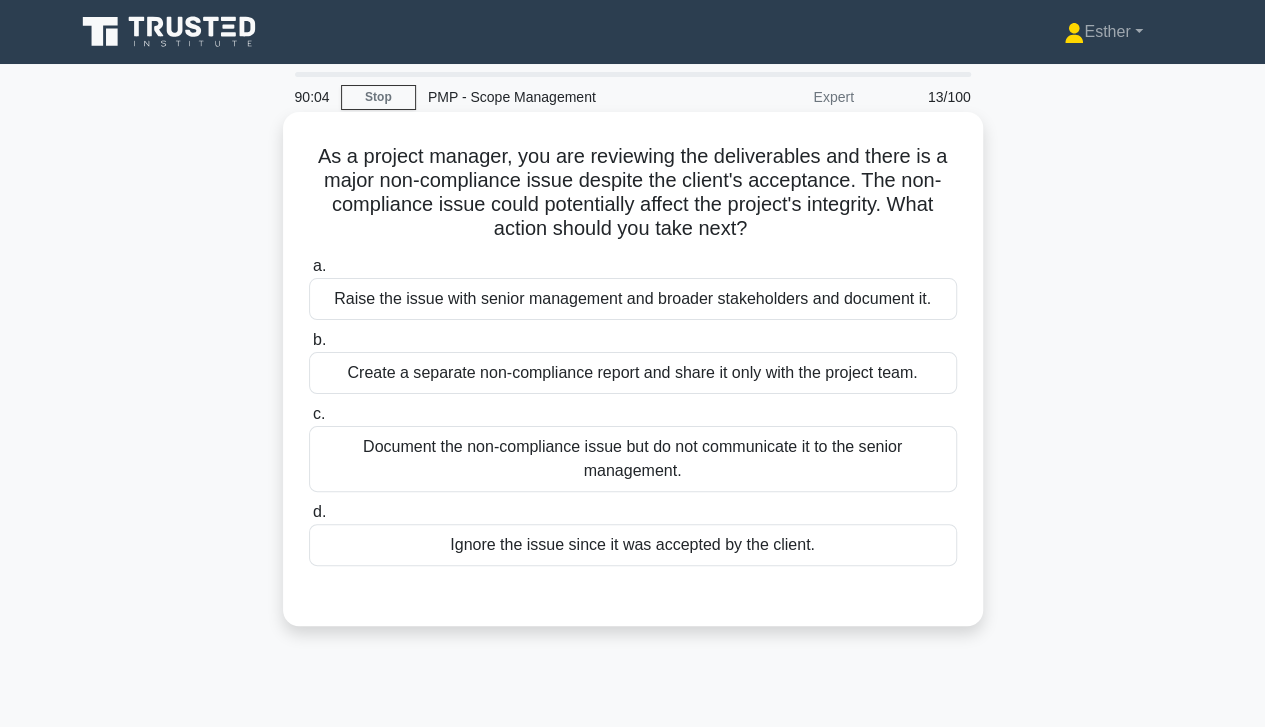 click on "Raise the issue with senior management and broader stakeholders and document it." at bounding box center [633, 299] 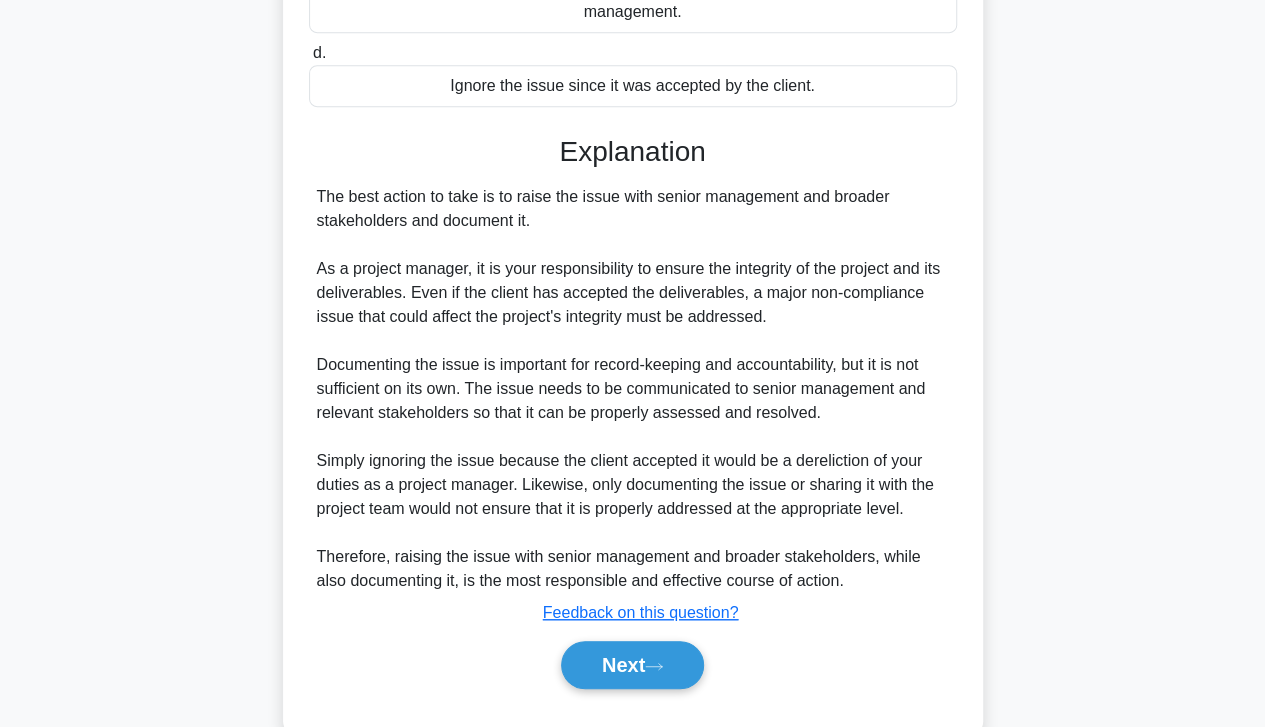 scroll, scrollTop: 460, scrollLeft: 0, axis: vertical 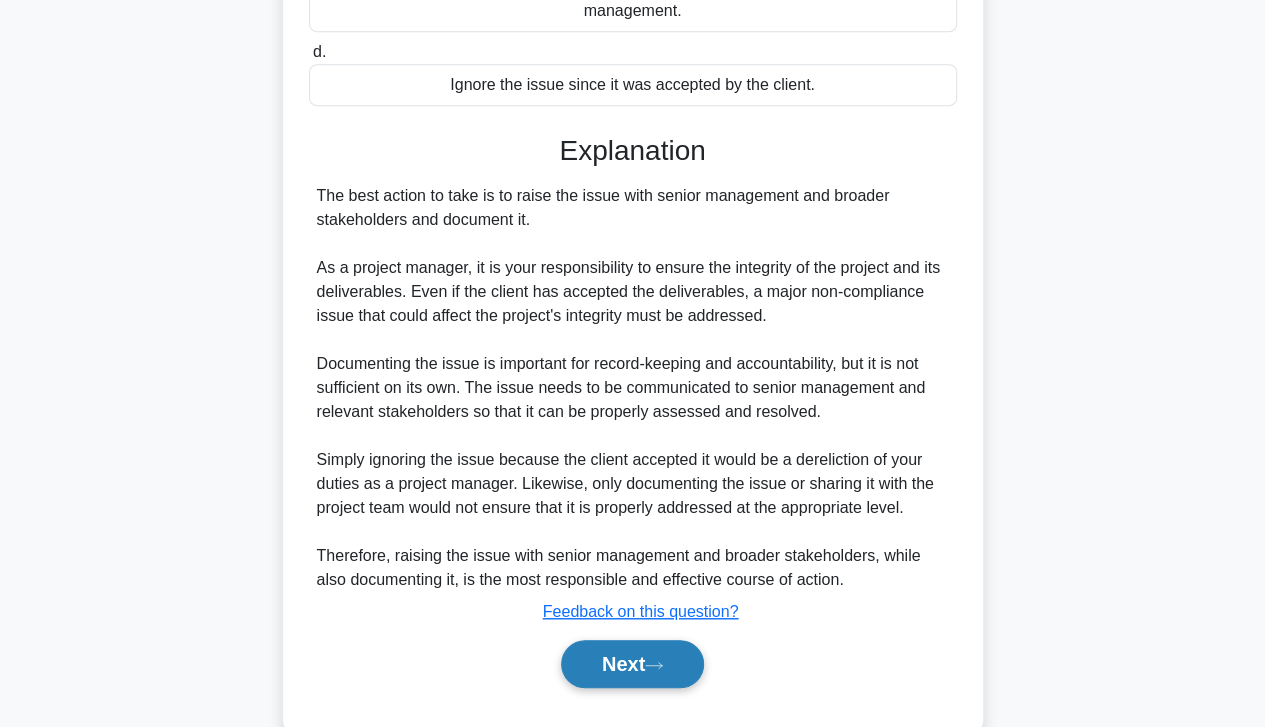 click on "Next" at bounding box center [632, 664] 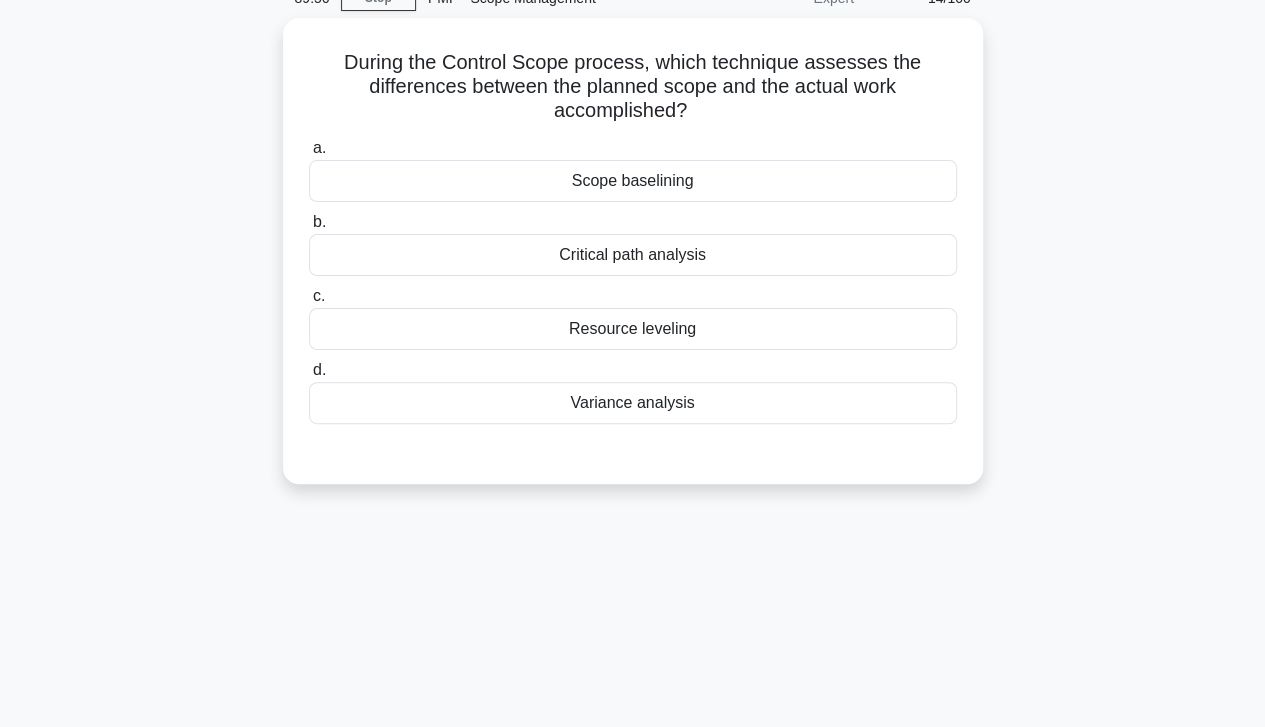 scroll, scrollTop: 96, scrollLeft: 0, axis: vertical 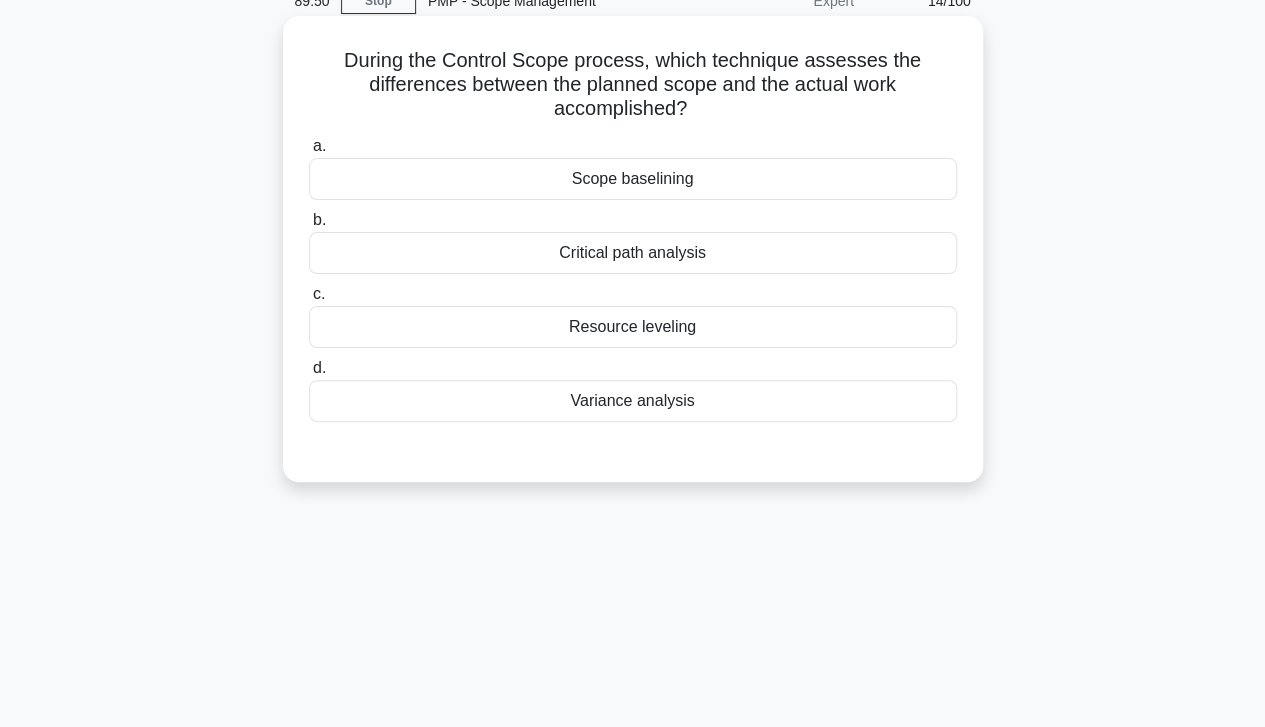 click on "Variance analysis" at bounding box center (633, 401) 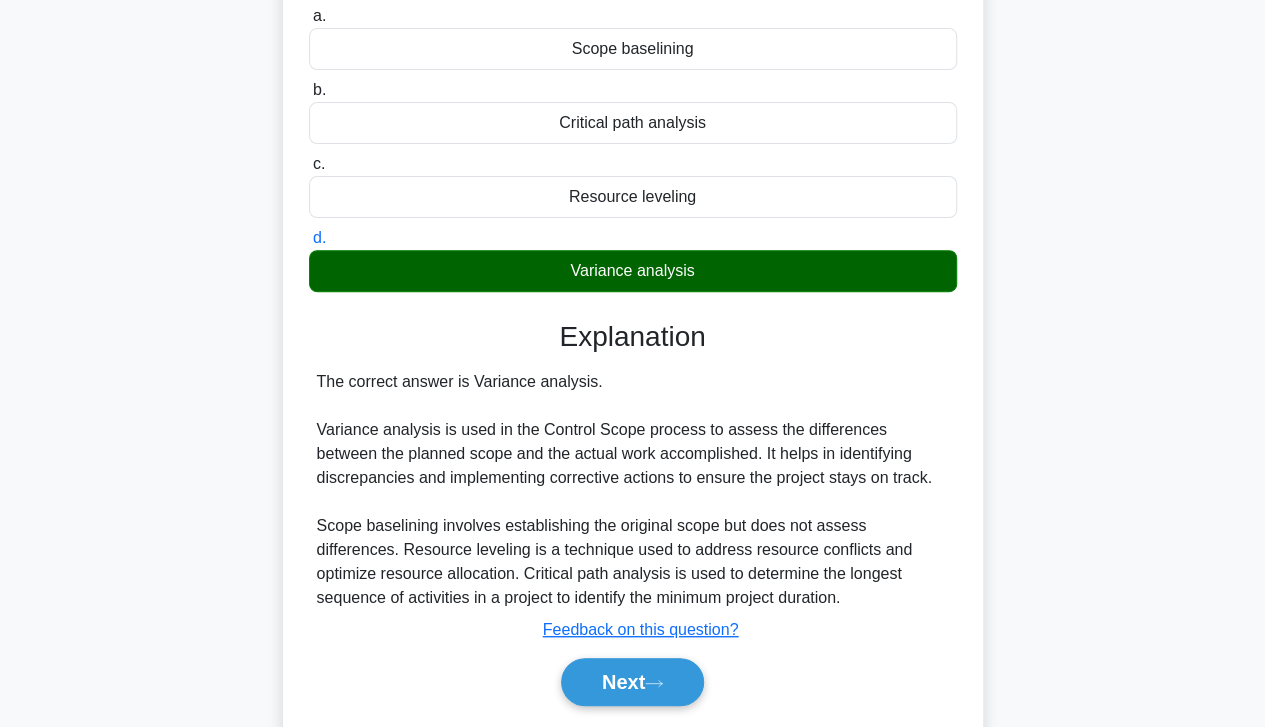 scroll, scrollTop: 233, scrollLeft: 0, axis: vertical 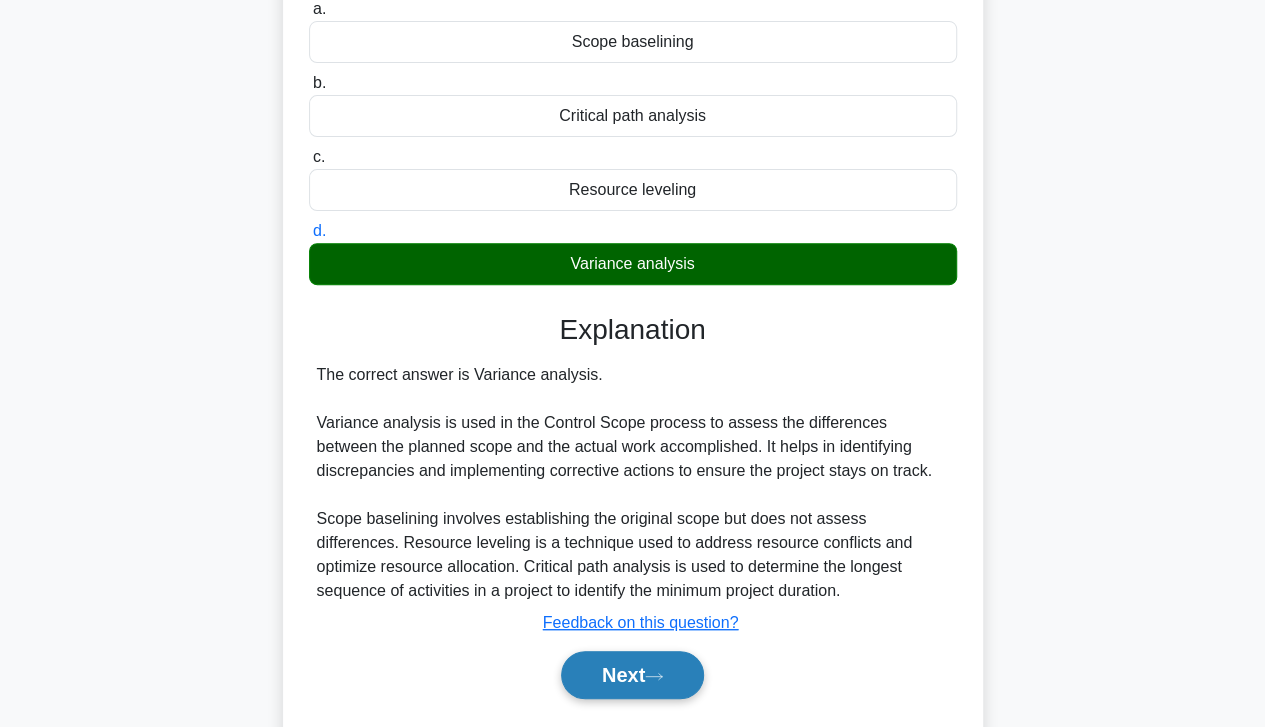 click on "Next" at bounding box center [632, 675] 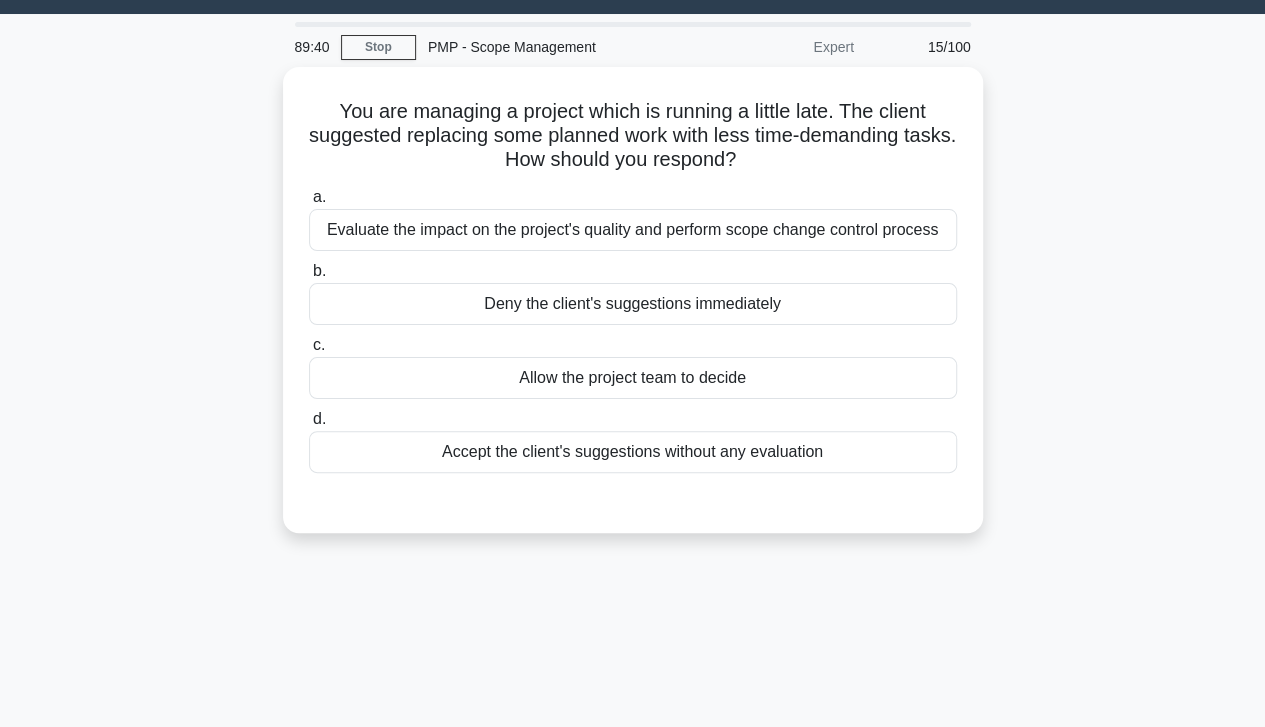 scroll, scrollTop: 36, scrollLeft: 0, axis: vertical 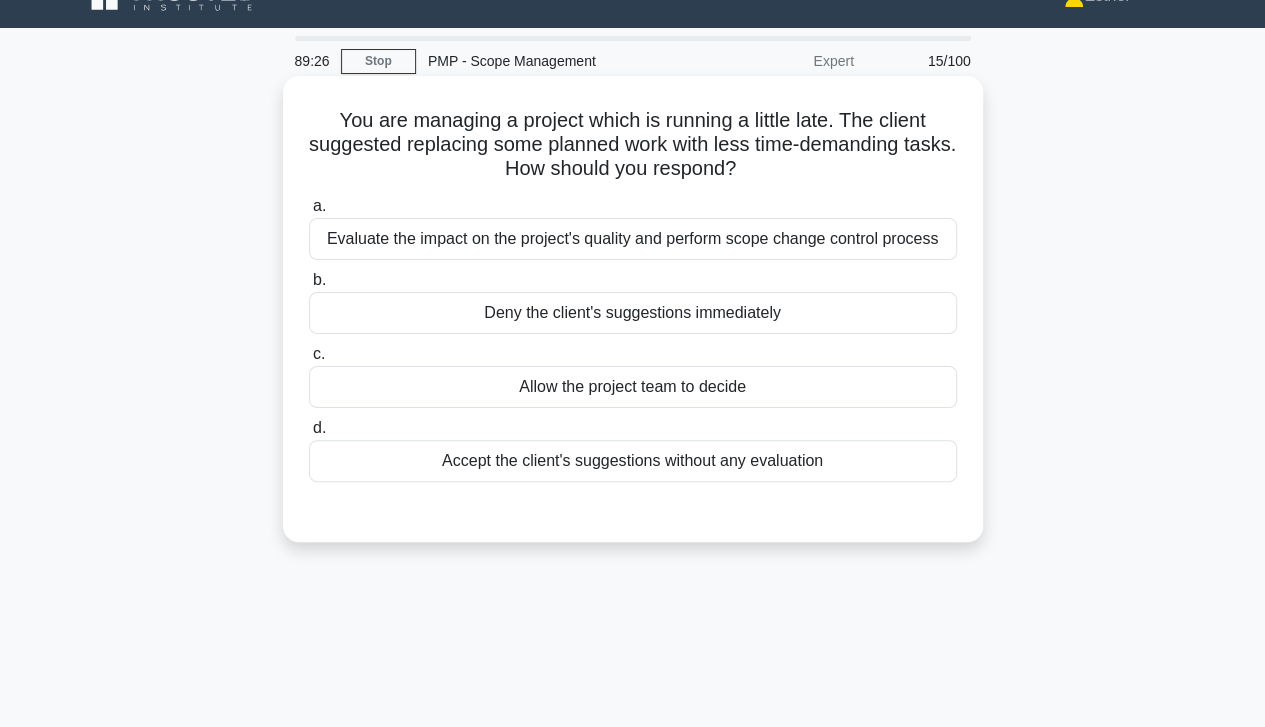 click on "Evaluate the impact on the project's quality and perform scope change control process" at bounding box center [633, 239] 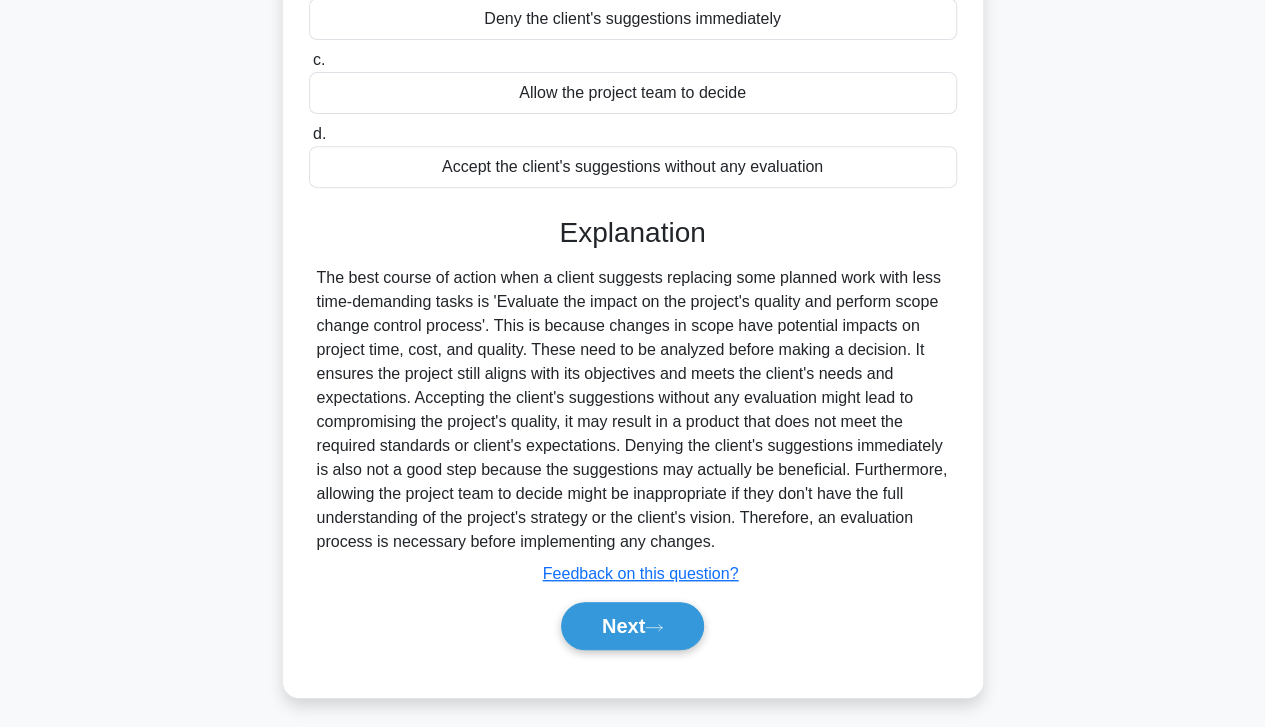 scroll, scrollTop: 353, scrollLeft: 0, axis: vertical 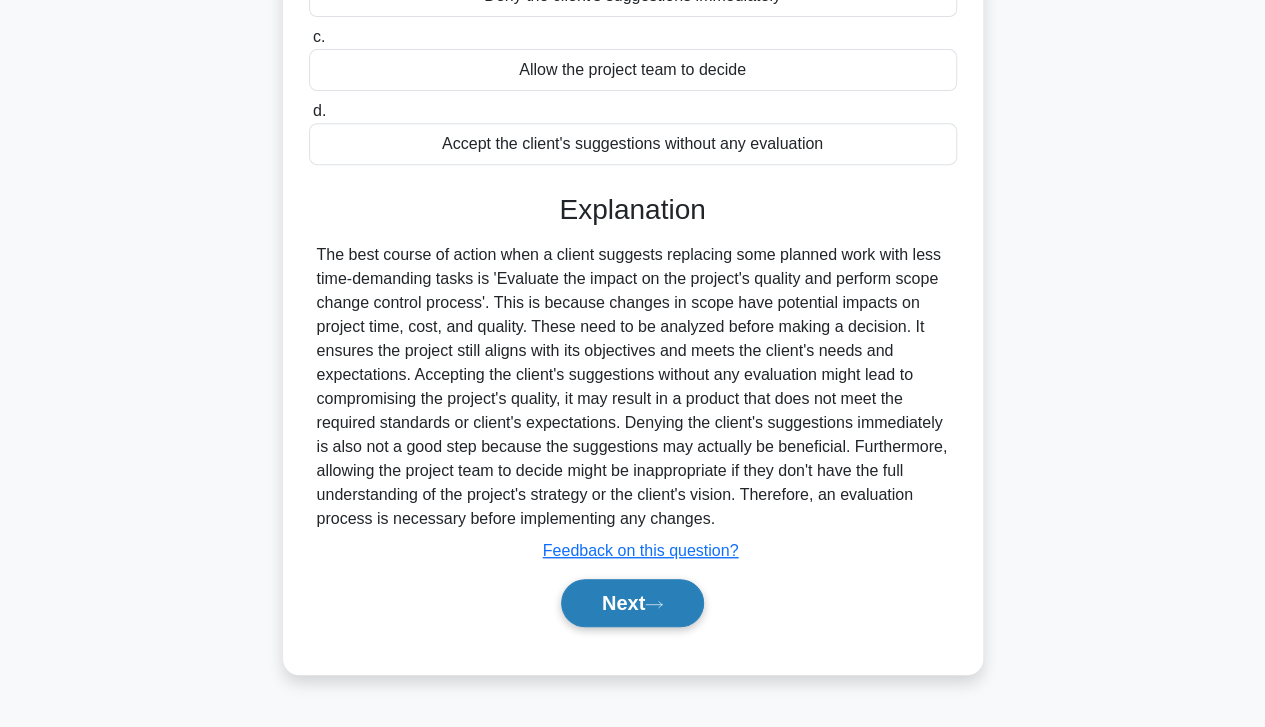 click on "Next" at bounding box center (632, 603) 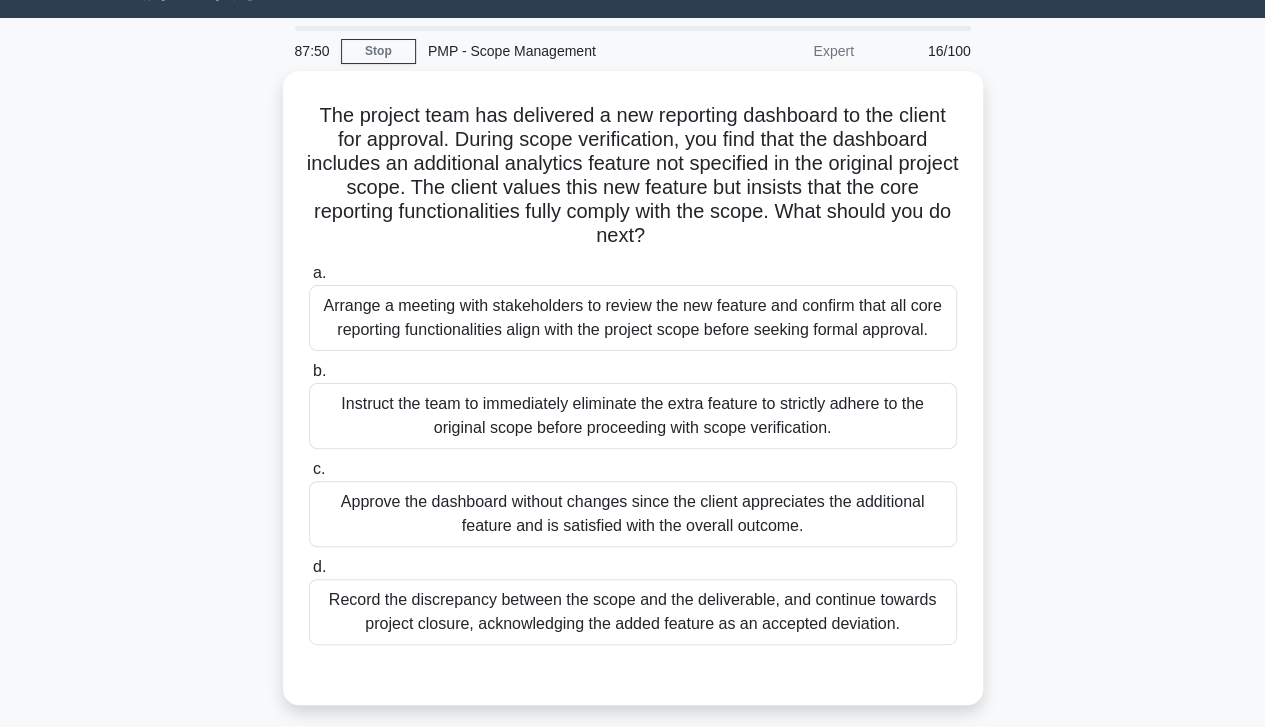 scroll, scrollTop: 44, scrollLeft: 0, axis: vertical 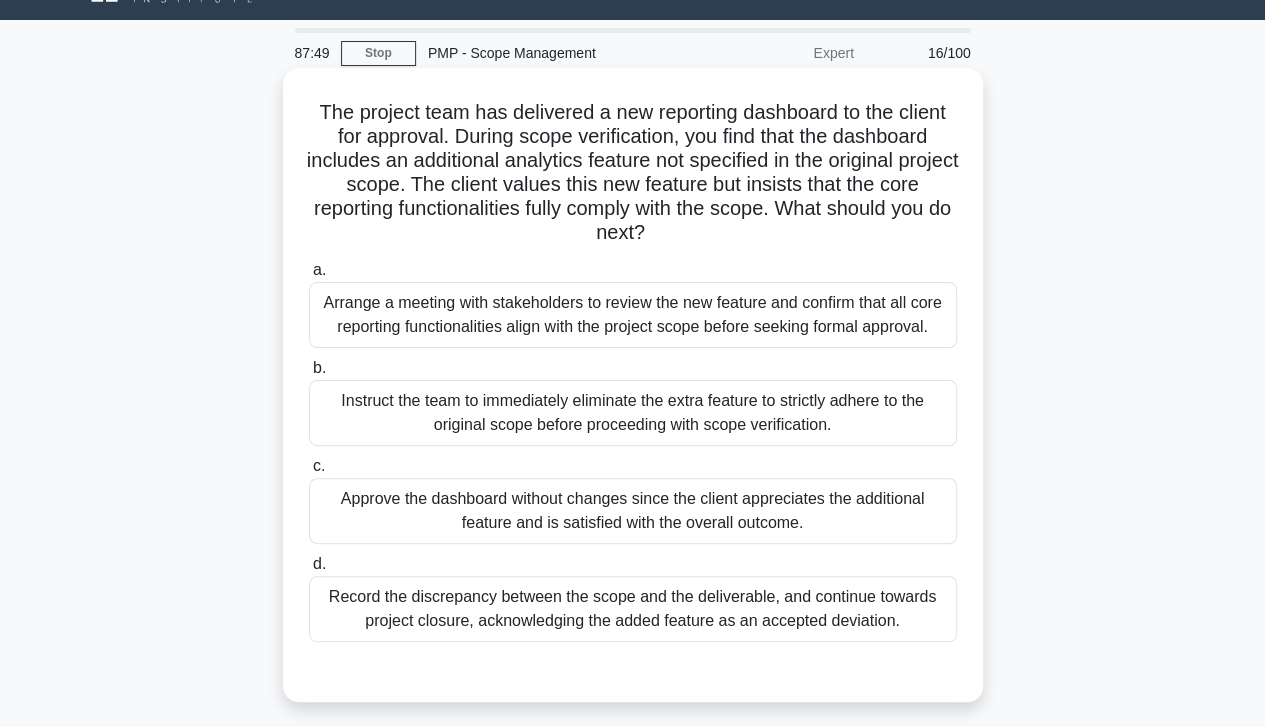 click on "Arrange a meeting with stakeholders to review the new feature and confirm that all core reporting functionalities align with the project scope before seeking formal approval." at bounding box center [633, 315] 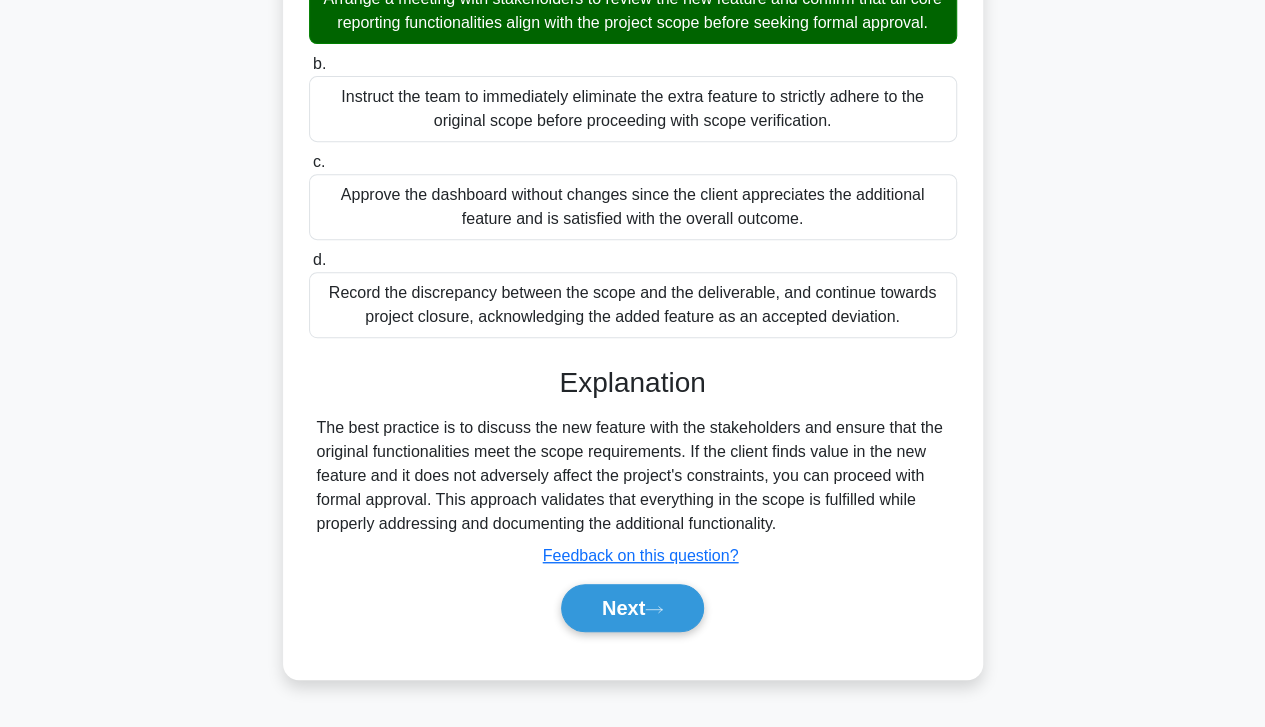 scroll, scrollTop: 355, scrollLeft: 0, axis: vertical 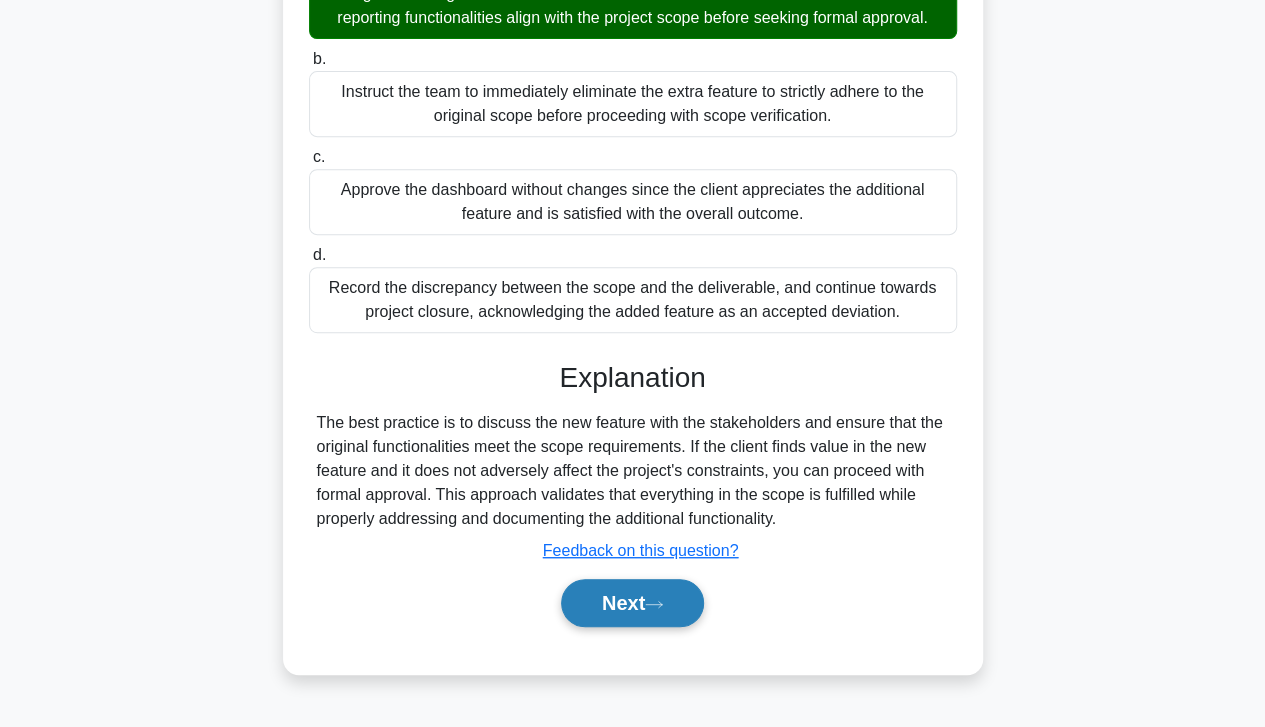 click on "Next" at bounding box center (632, 603) 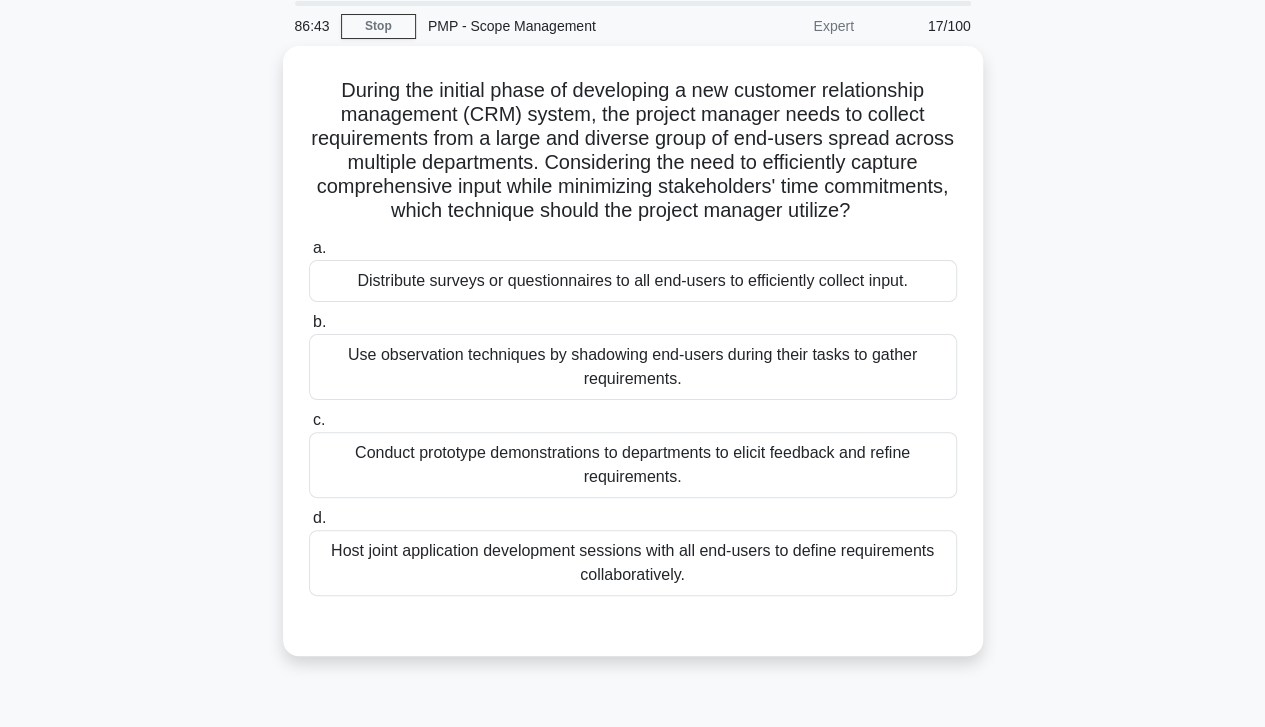 scroll, scrollTop: 73, scrollLeft: 0, axis: vertical 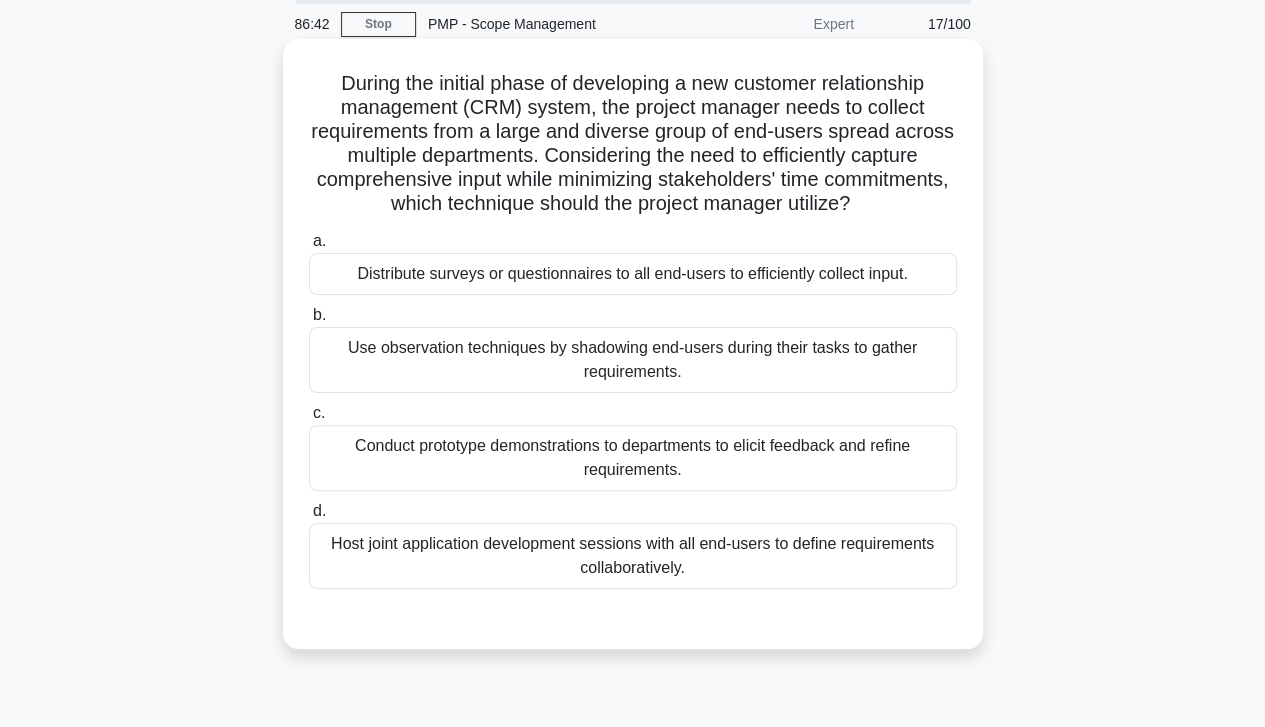 click on "Use observation techniques by shadowing end-users during their tasks to gather requirements." at bounding box center [633, 360] 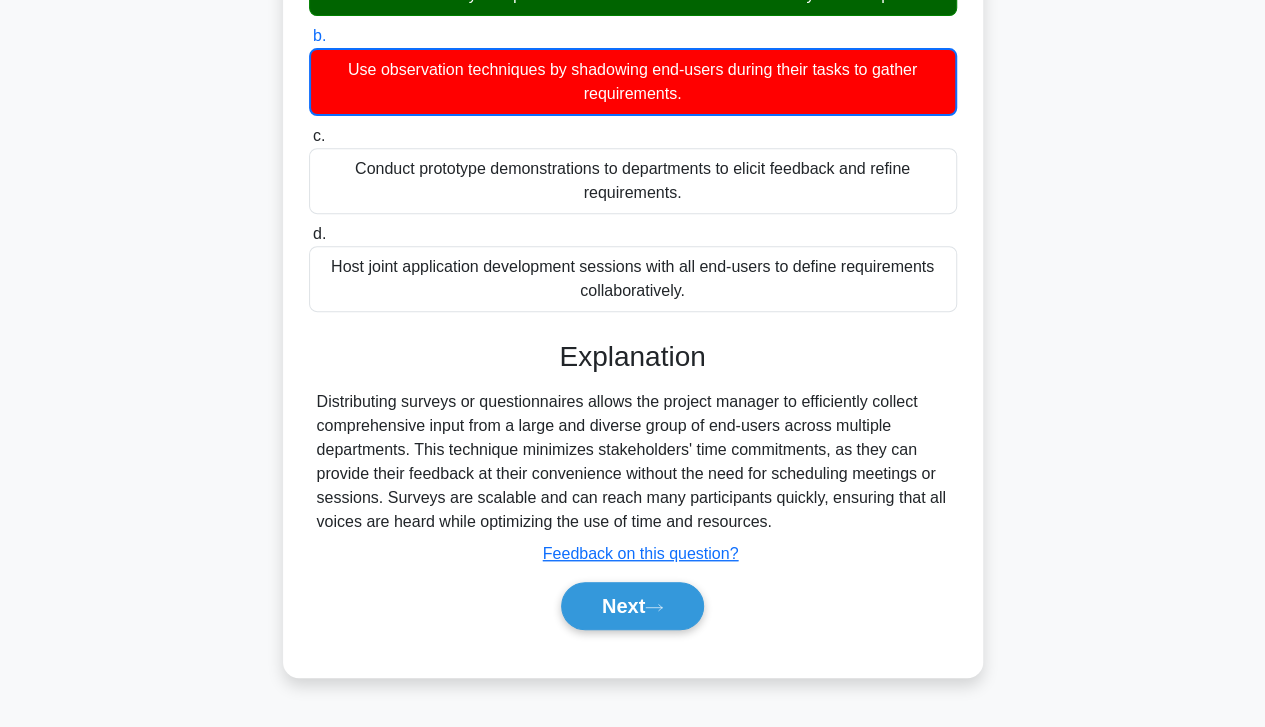scroll, scrollTop: 353, scrollLeft: 0, axis: vertical 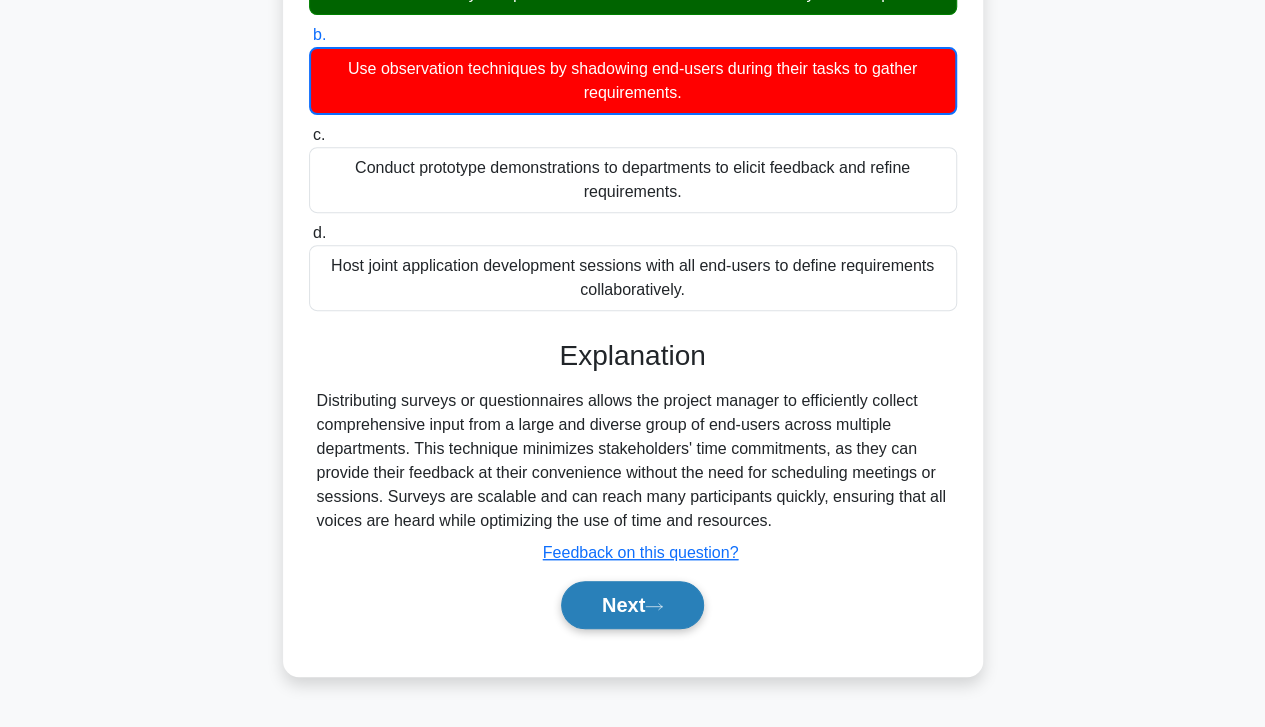 click on "Next" at bounding box center (632, 605) 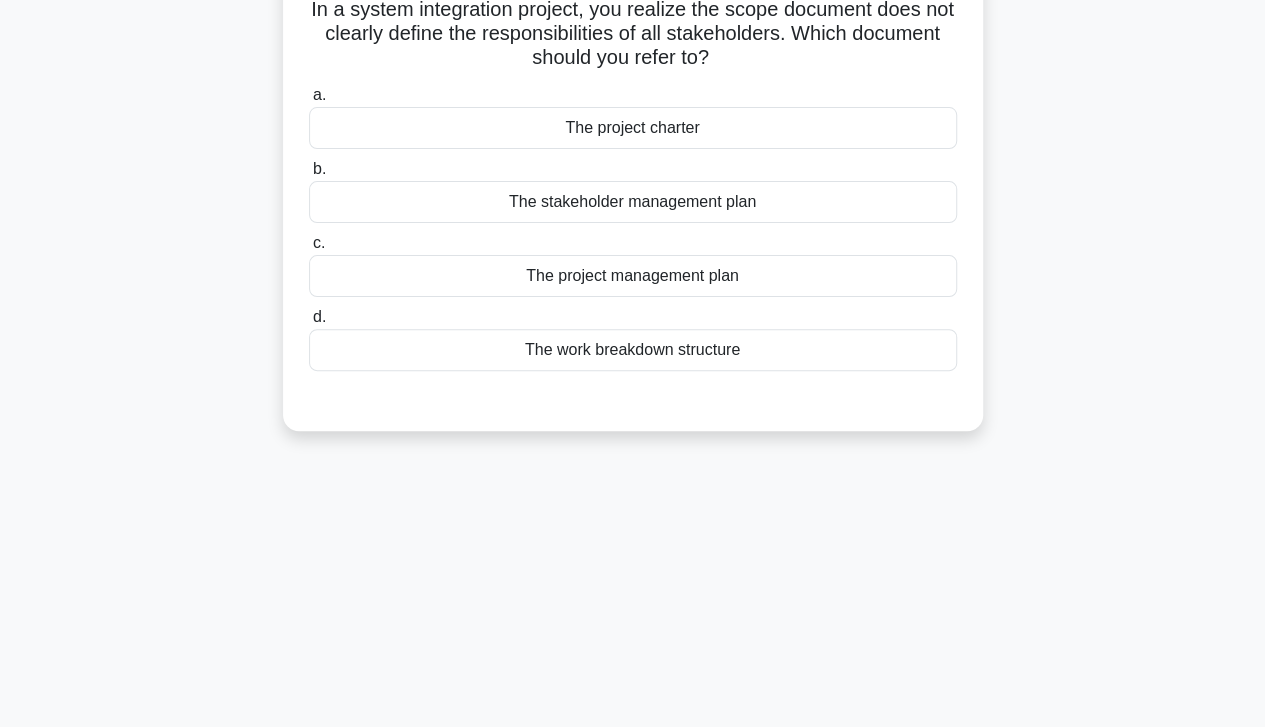 scroll, scrollTop: 71, scrollLeft: 0, axis: vertical 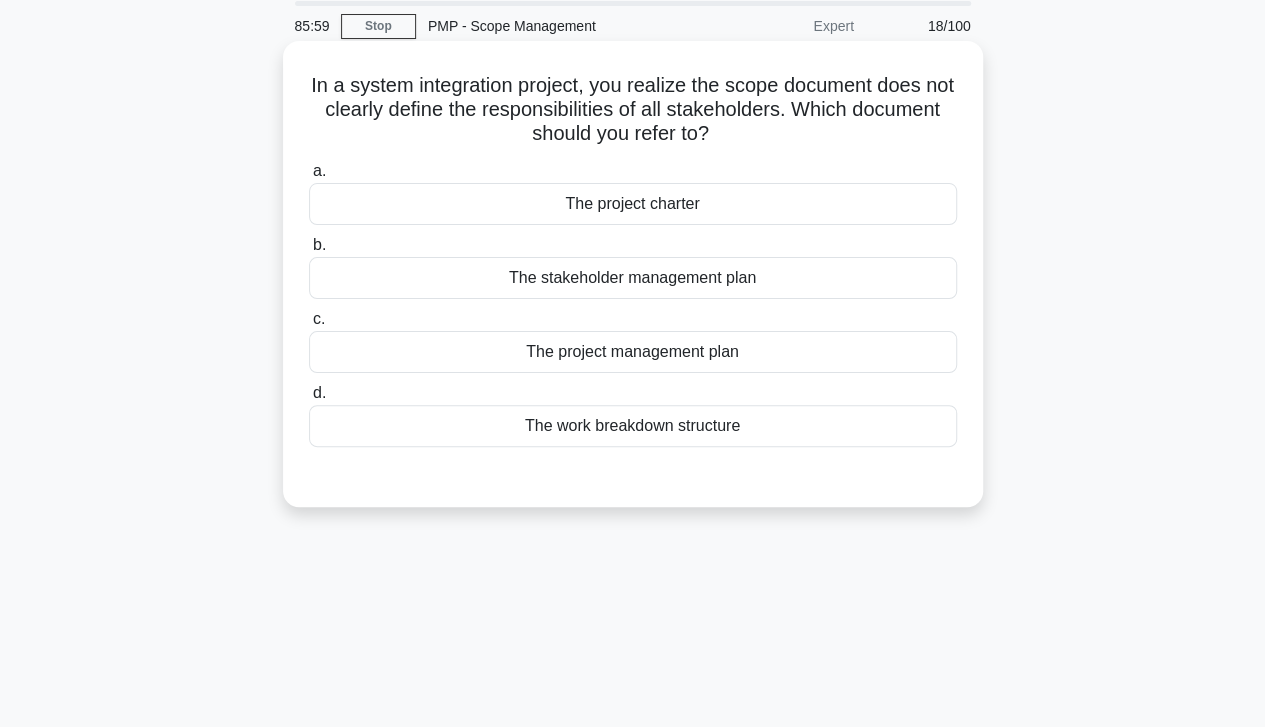 click on "The project management plan" at bounding box center [633, 352] 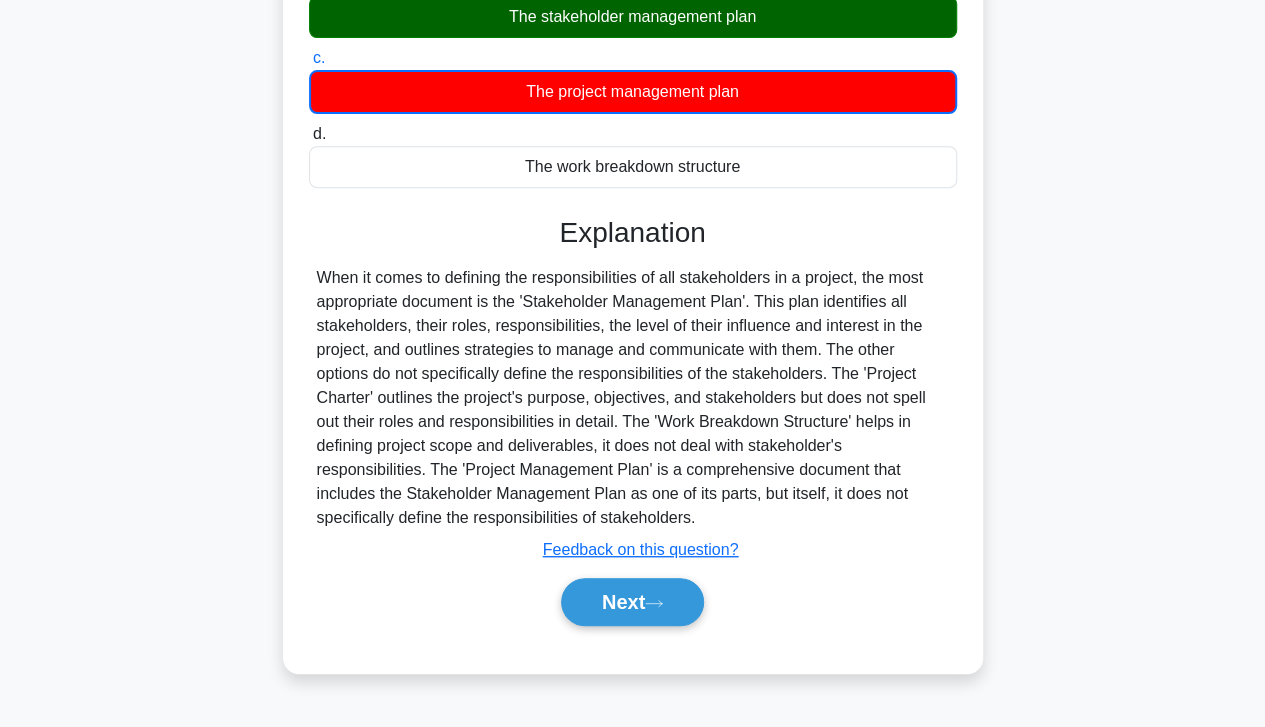 scroll, scrollTop: 353, scrollLeft: 0, axis: vertical 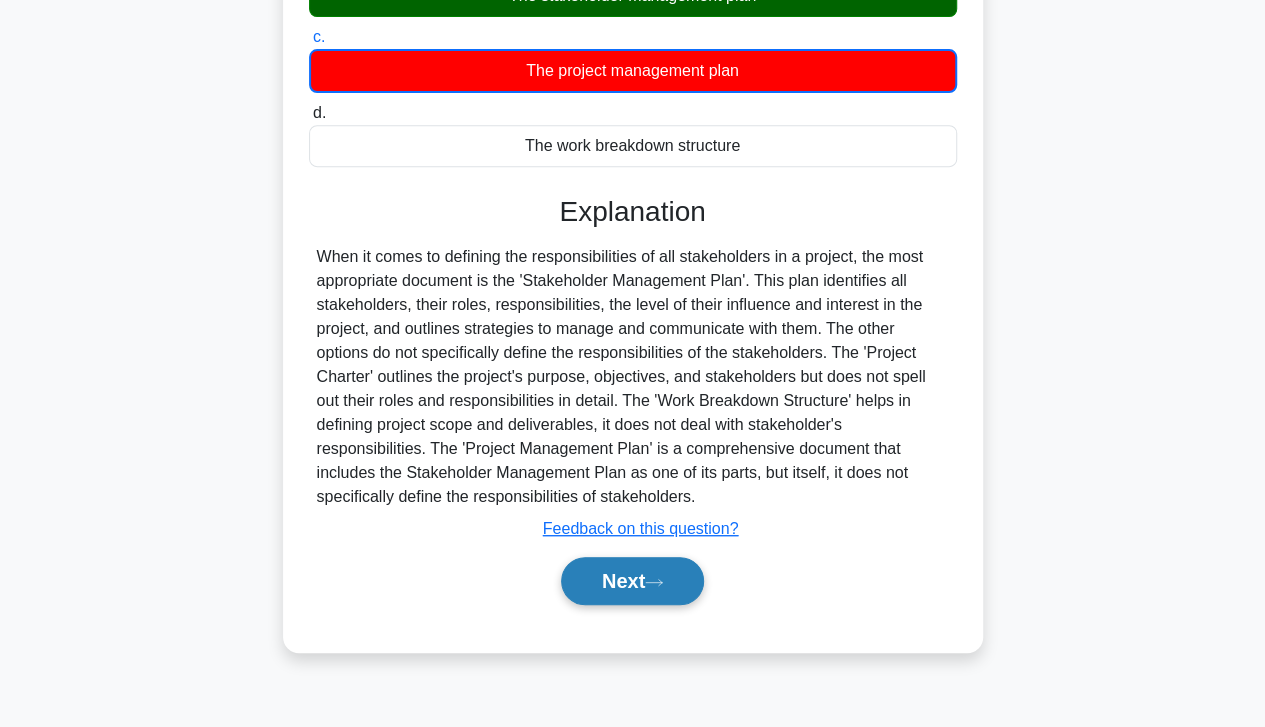 click on "Next" at bounding box center [632, 581] 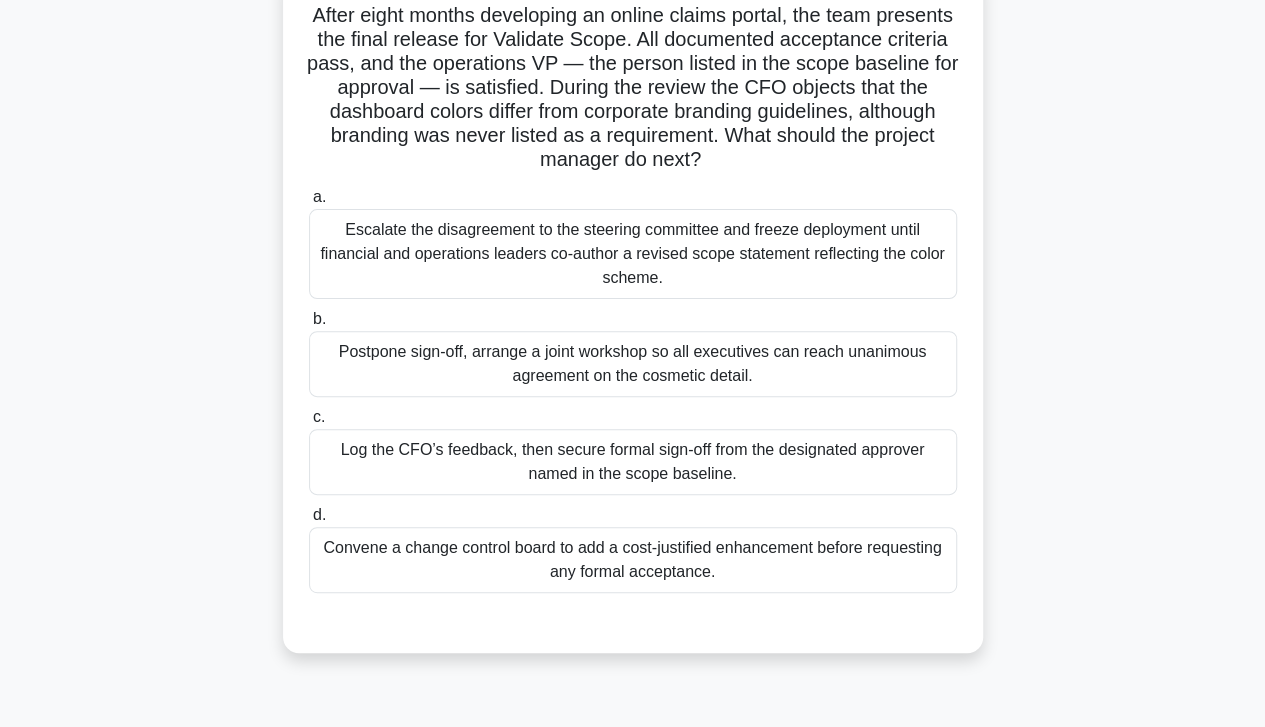scroll, scrollTop: 116, scrollLeft: 0, axis: vertical 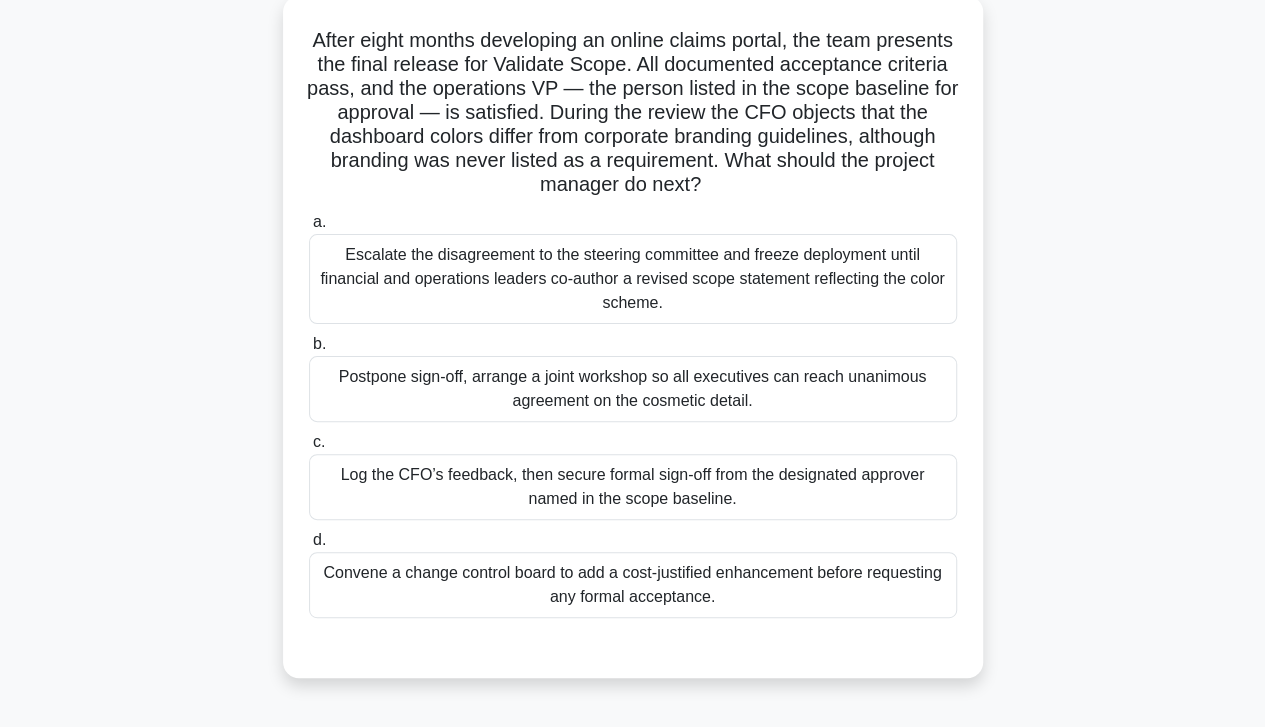 click on "Postpone sign-off, arrange a joint workshop so all executives can reach unanimous agreement on the cosmetic detail." at bounding box center (633, 389) 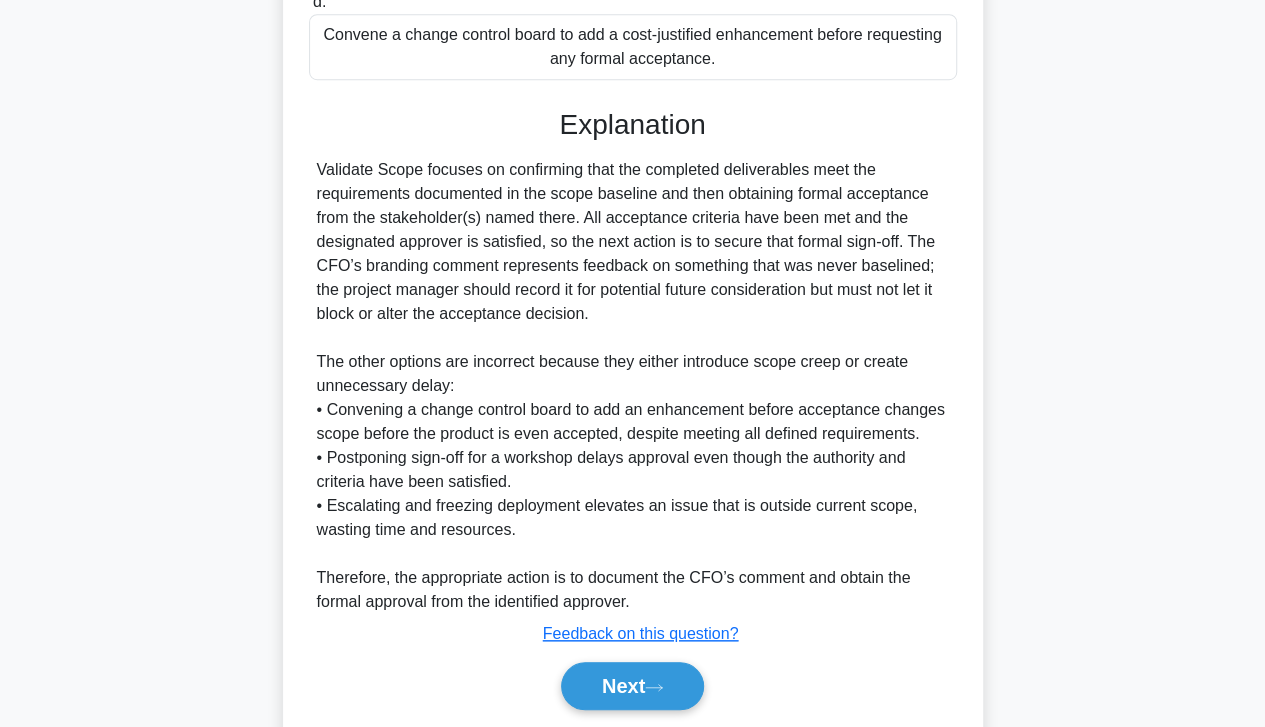 scroll, scrollTop: 722, scrollLeft: 0, axis: vertical 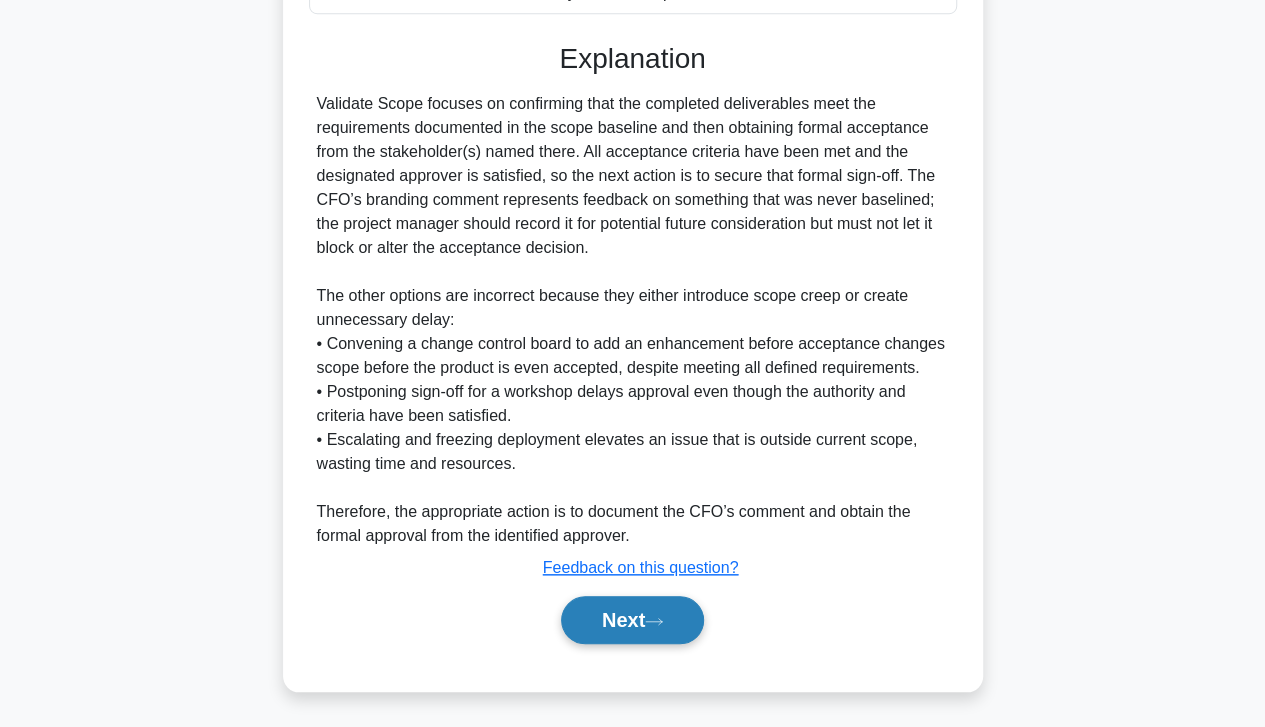 click on "Next" at bounding box center [632, 620] 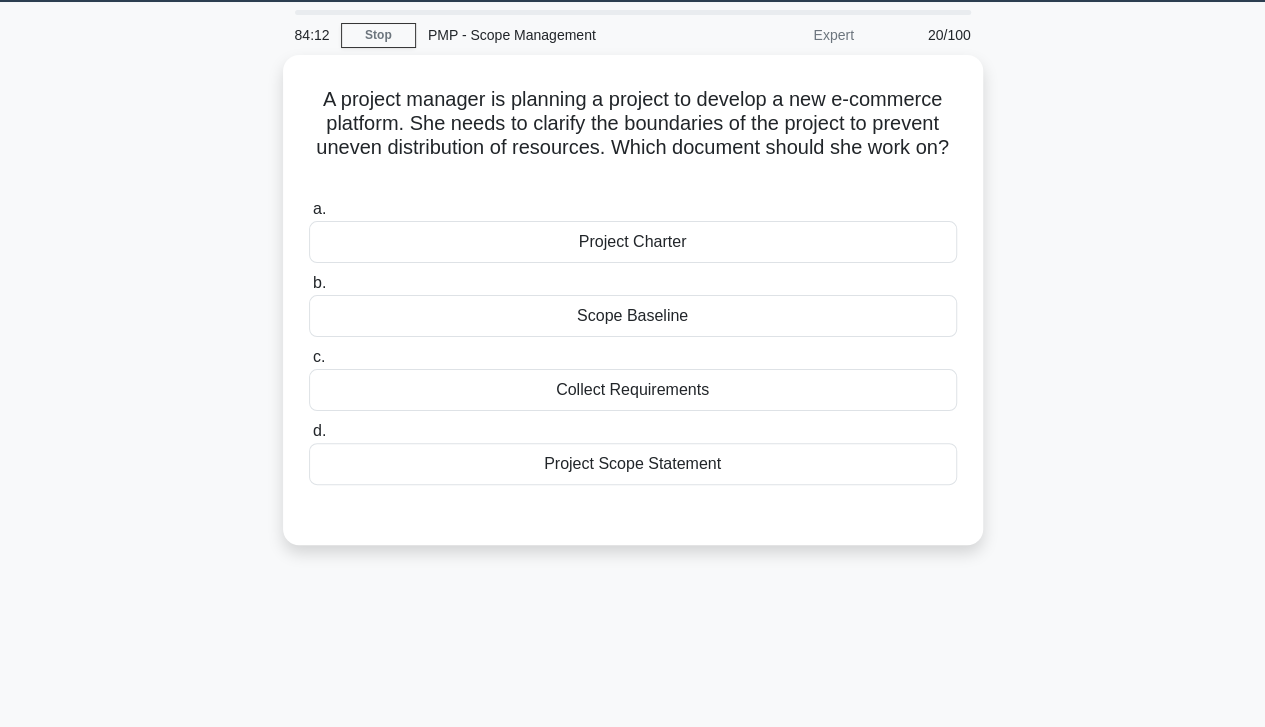 scroll, scrollTop: 0, scrollLeft: 0, axis: both 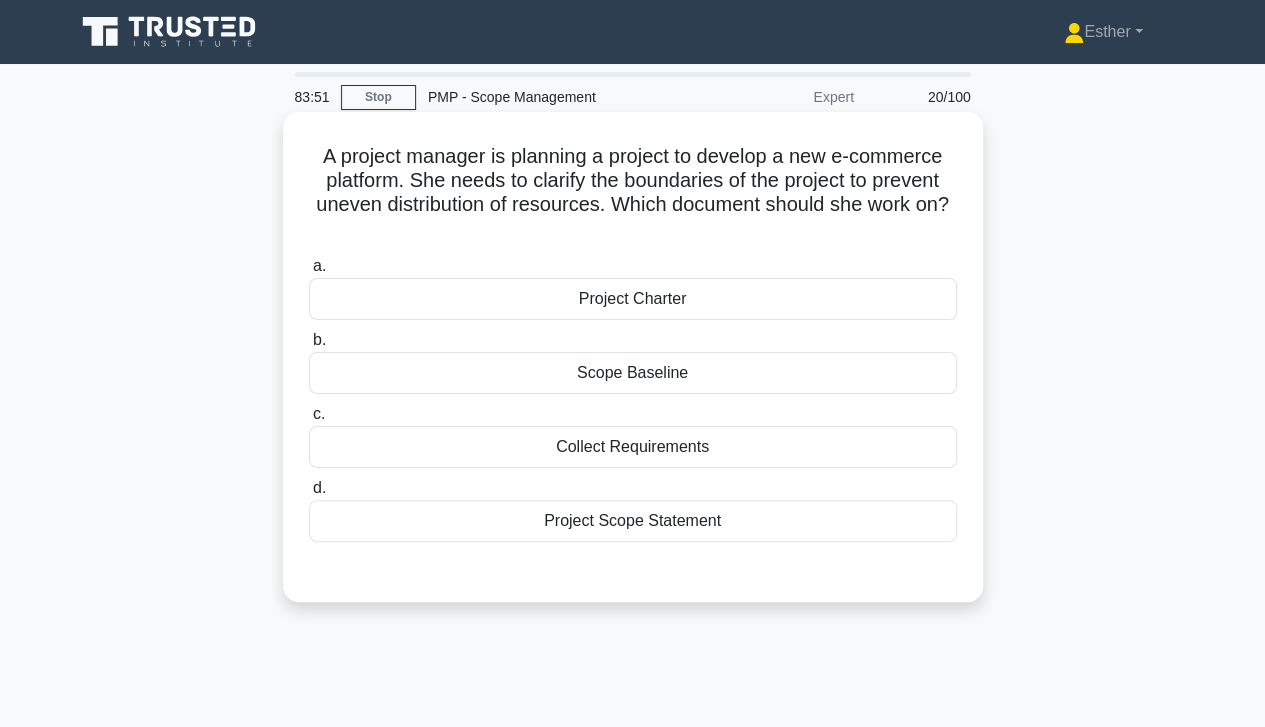 click on "Scope Baseline" at bounding box center (633, 373) 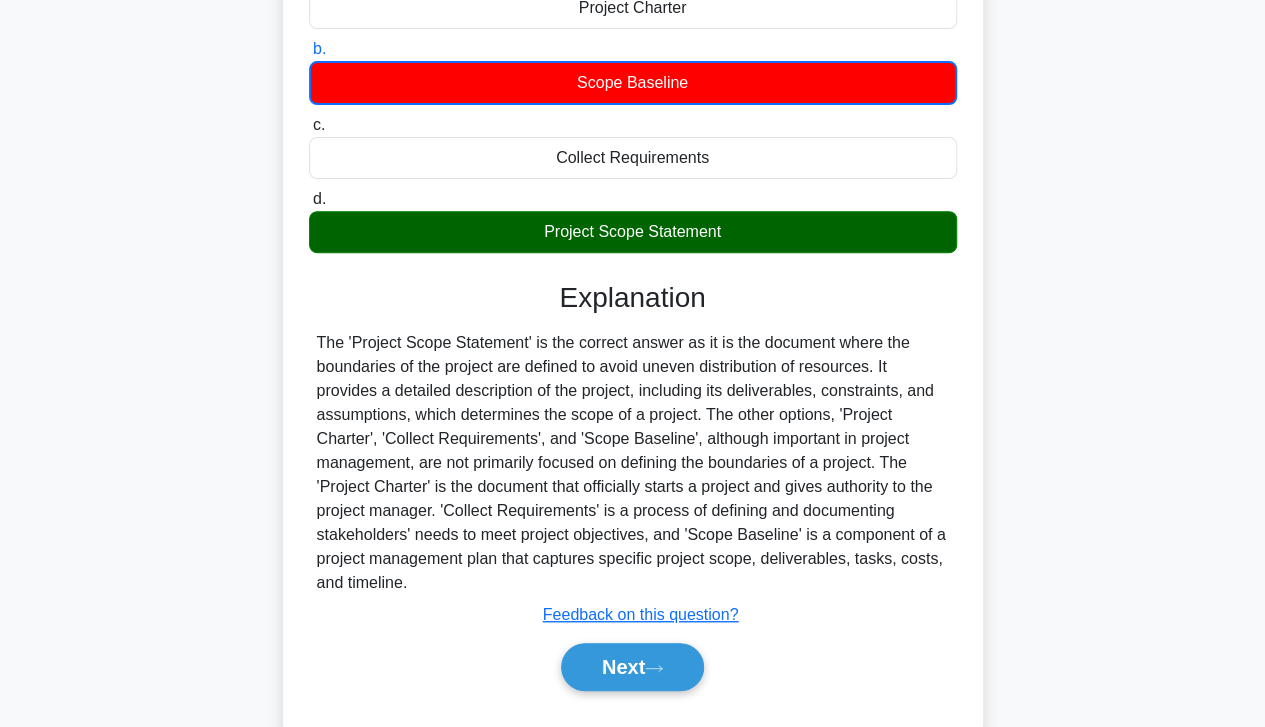 scroll, scrollTop: 292, scrollLeft: 0, axis: vertical 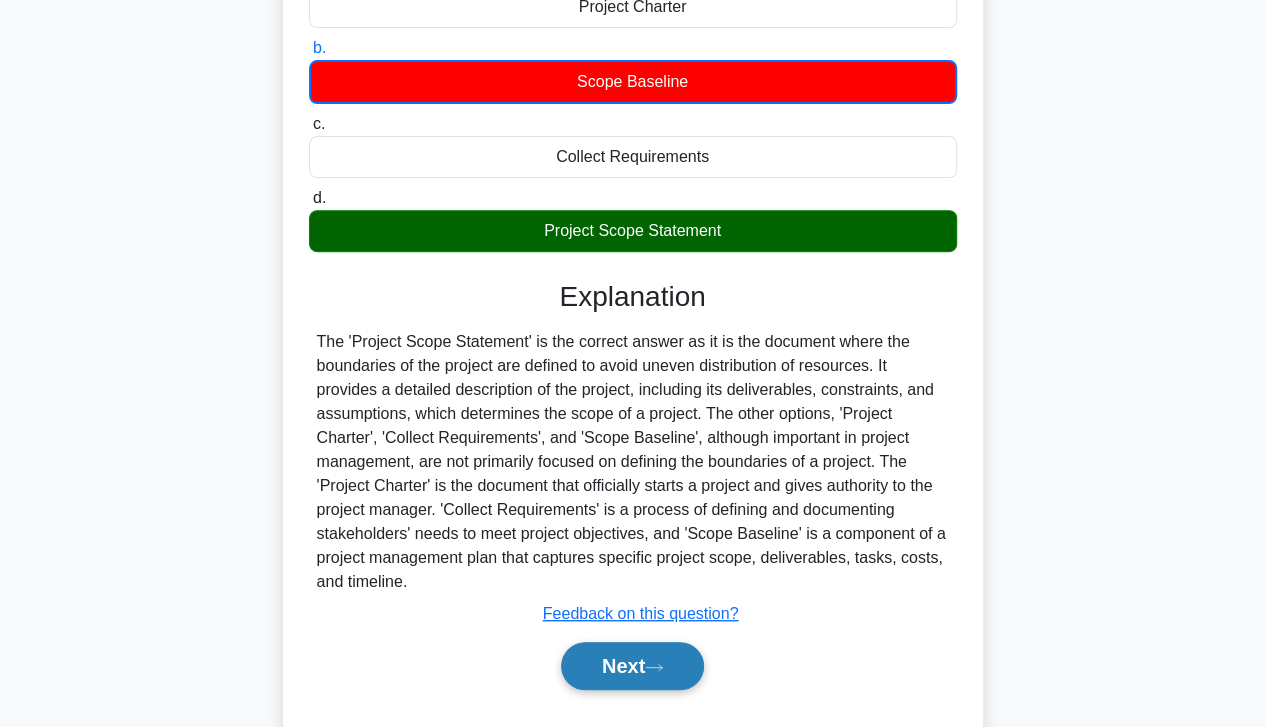 click 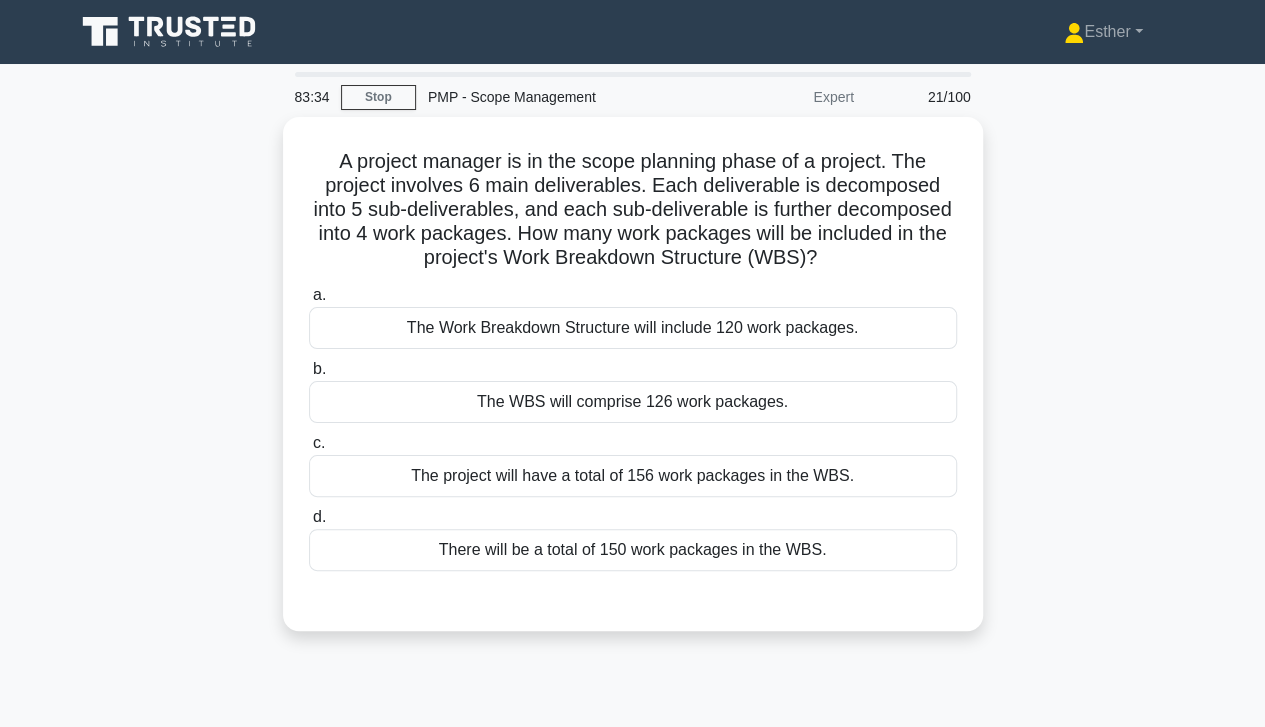 scroll, scrollTop: 0, scrollLeft: 0, axis: both 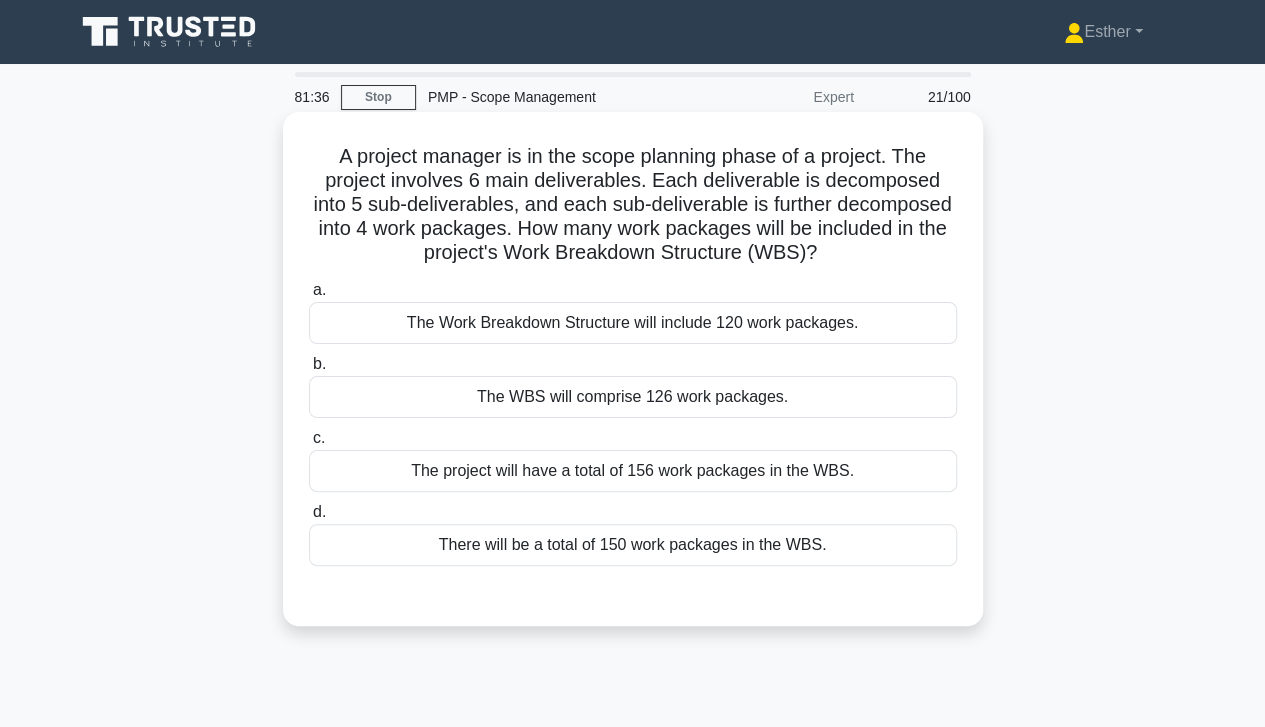 click on "There will be a total of 150 work packages in the WBS." at bounding box center [633, 545] 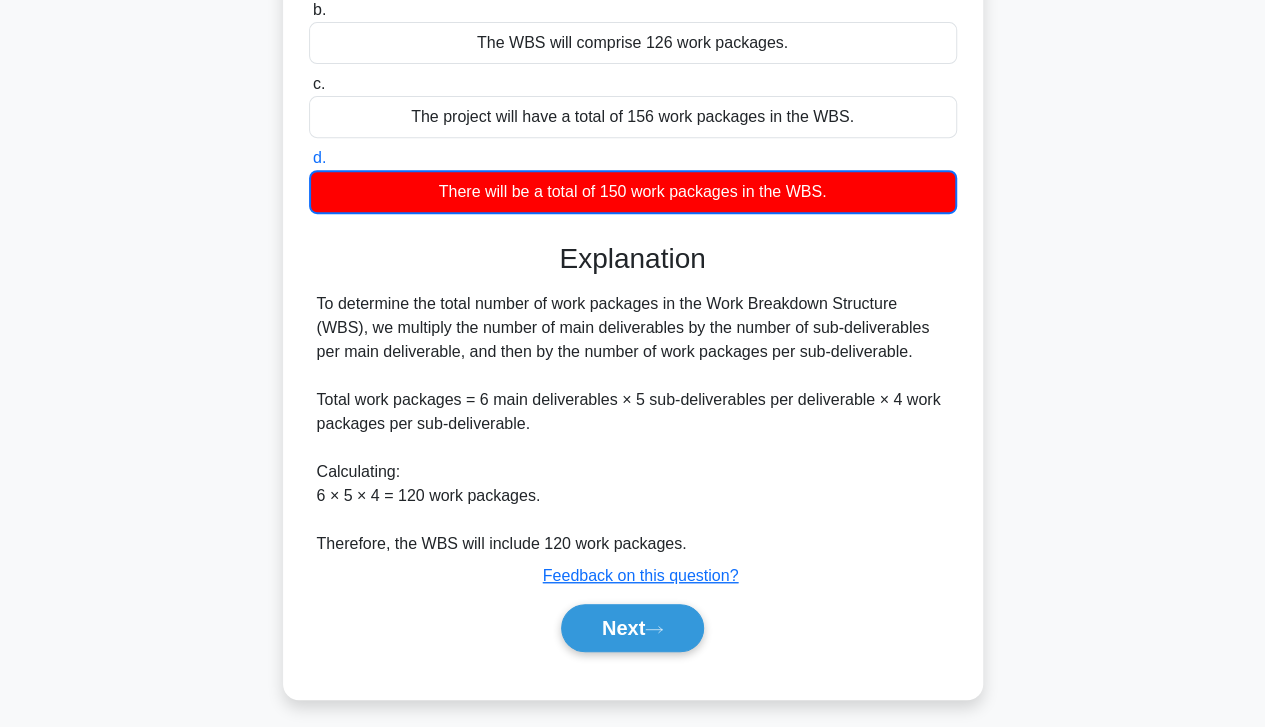 scroll, scrollTop: 362, scrollLeft: 0, axis: vertical 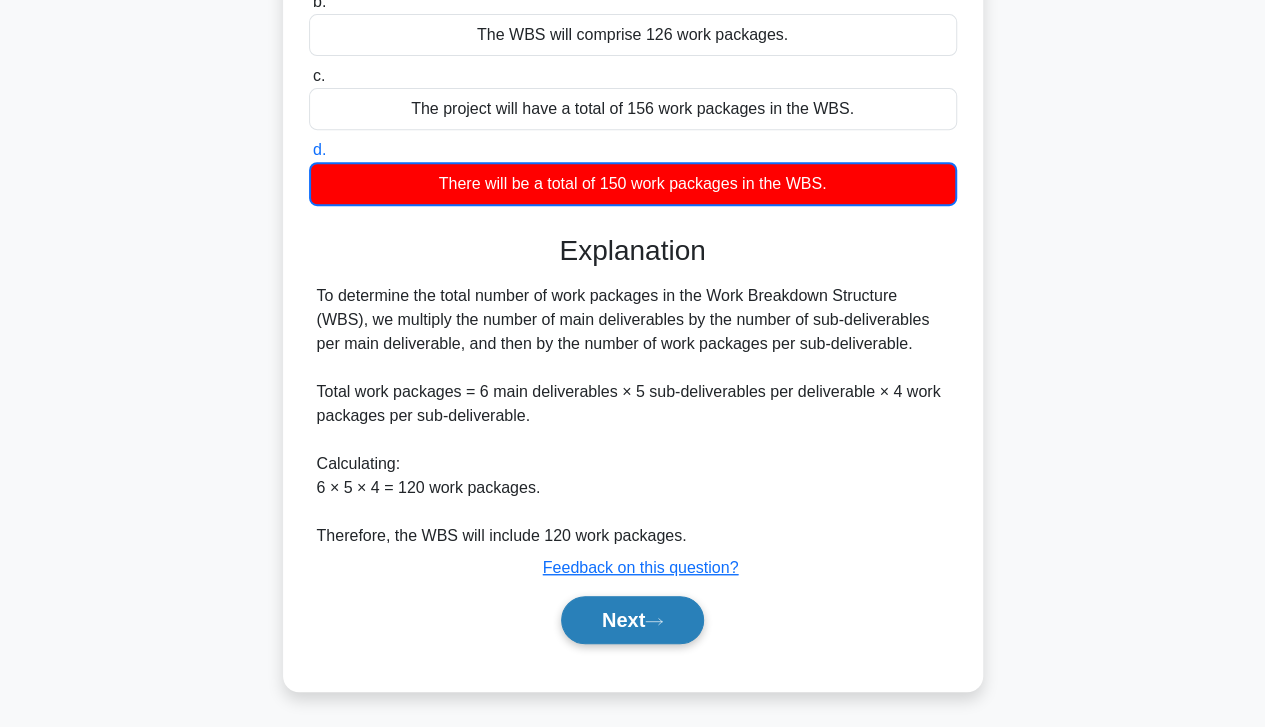 click on "Next" at bounding box center (632, 620) 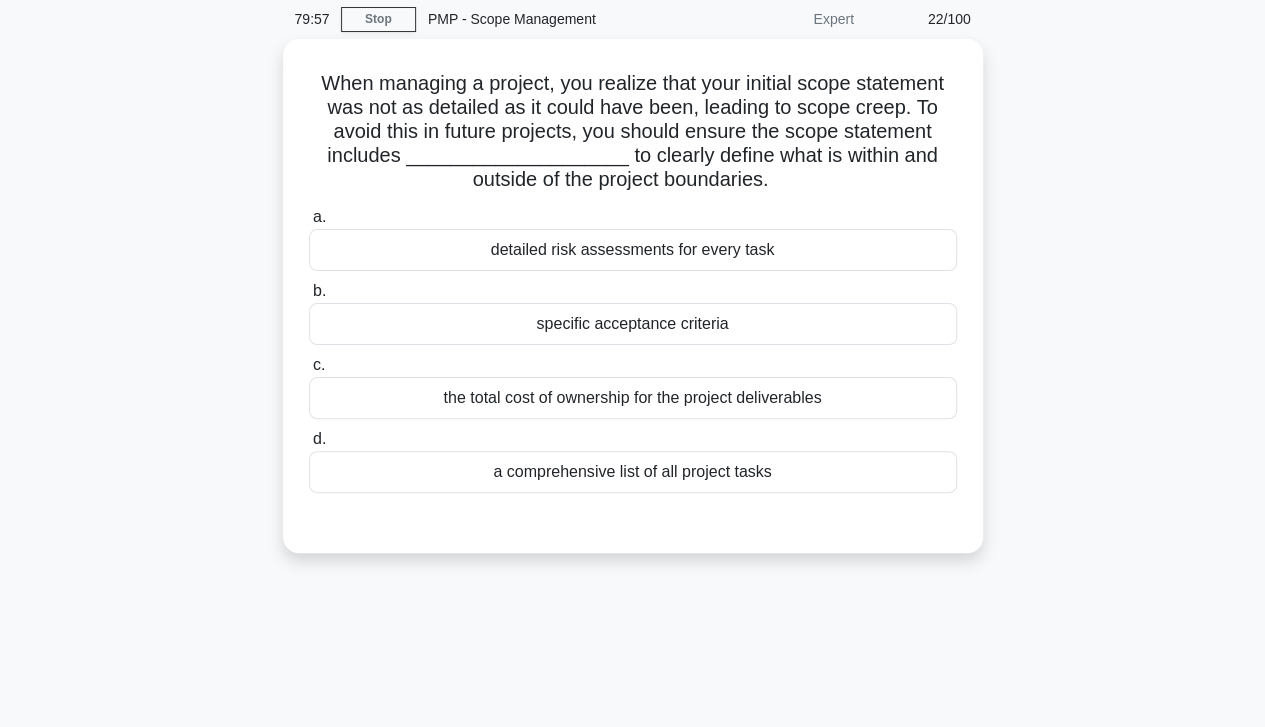 scroll, scrollTop: 76, scrollLeft: 0, axis: vertical 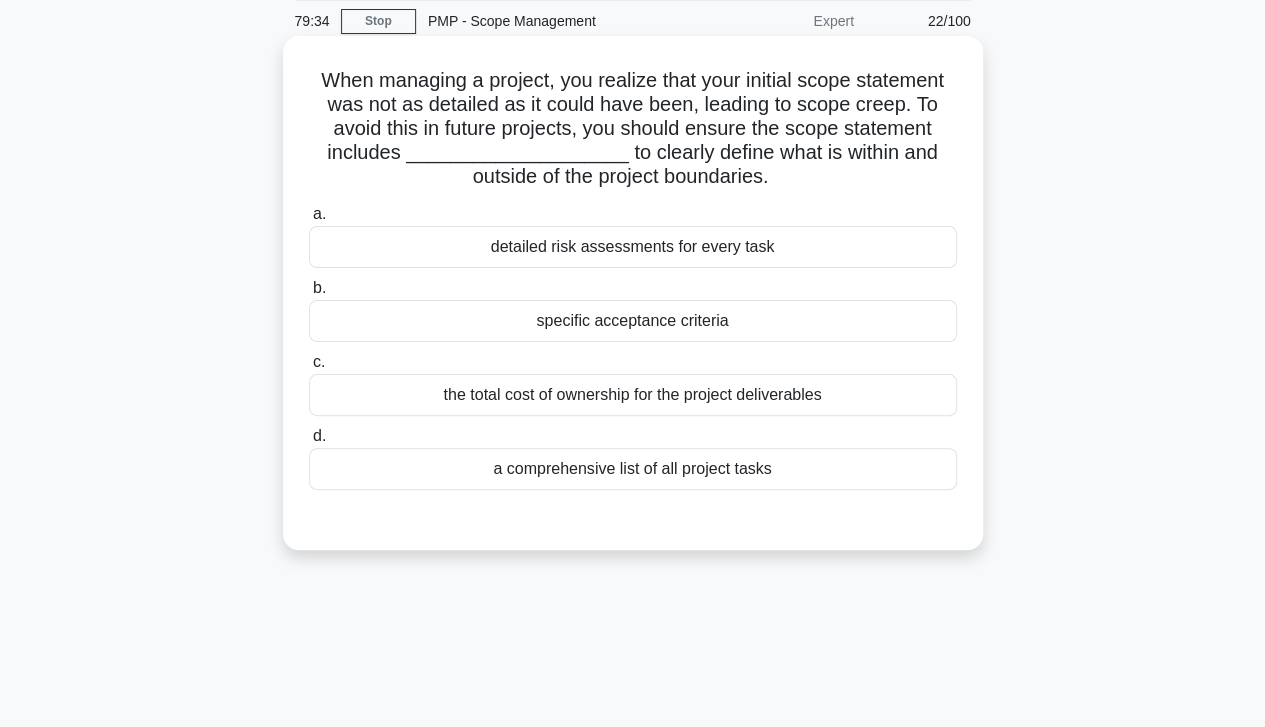 click on "a comprehensive list of all project tasks" at bounding box center [633, 469] 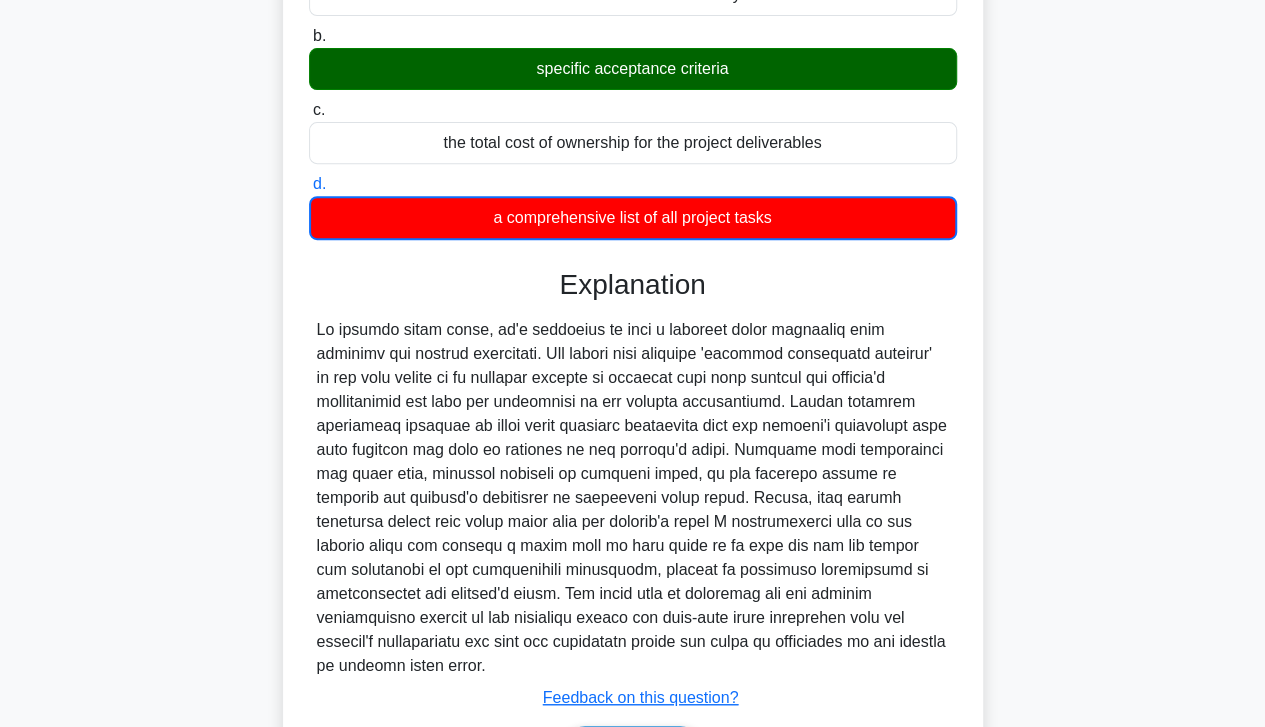 scroll, scrollTop: 434, scrollLeft: 0, axis: vertical 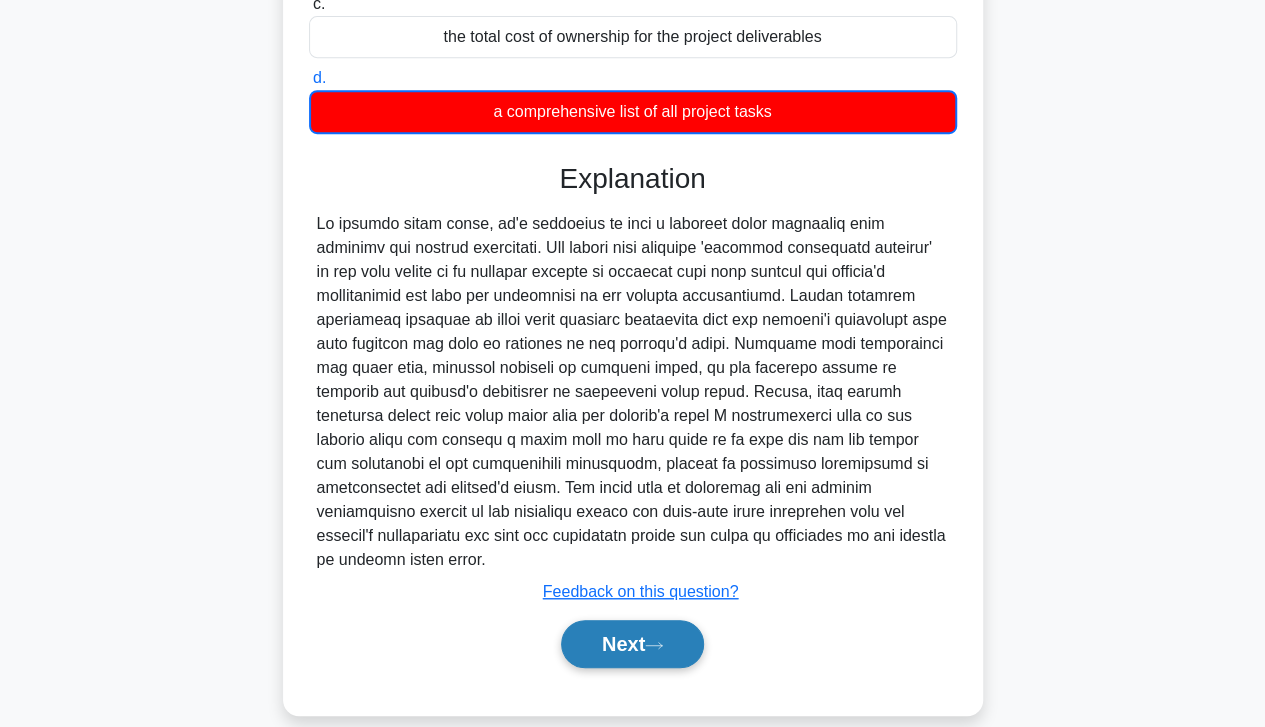 click on "Next" at bounding box center [632, 644] 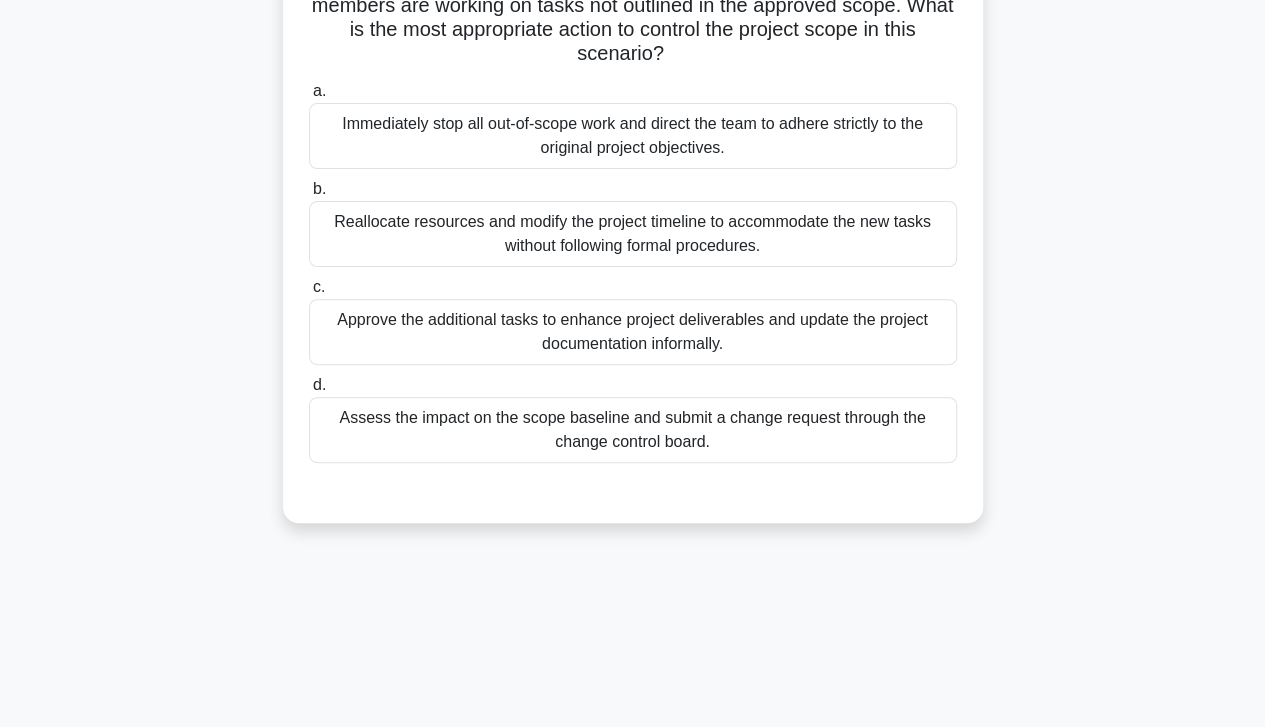 scroll, scrollTop: 114, scrollLeft: 0, axis: vertical 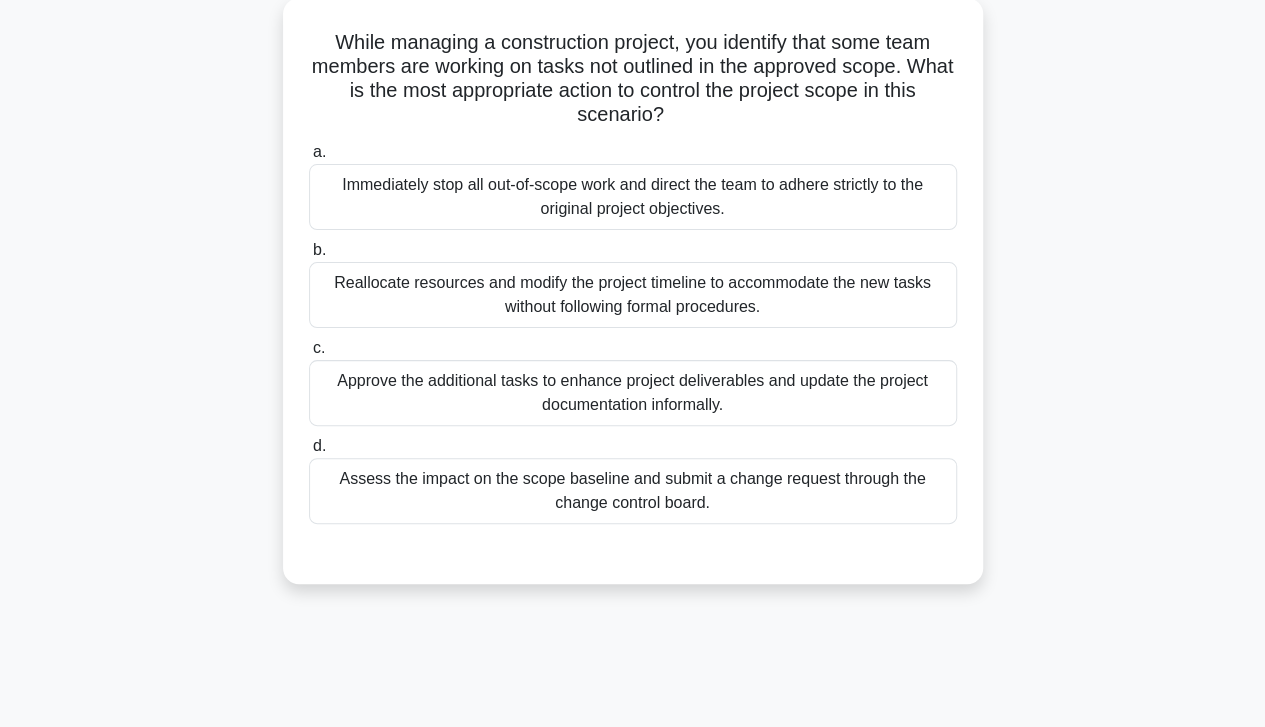 click on "Assess the impact on the scope baseline and submit a change request through the change control board." at bounding box center [633, 491] 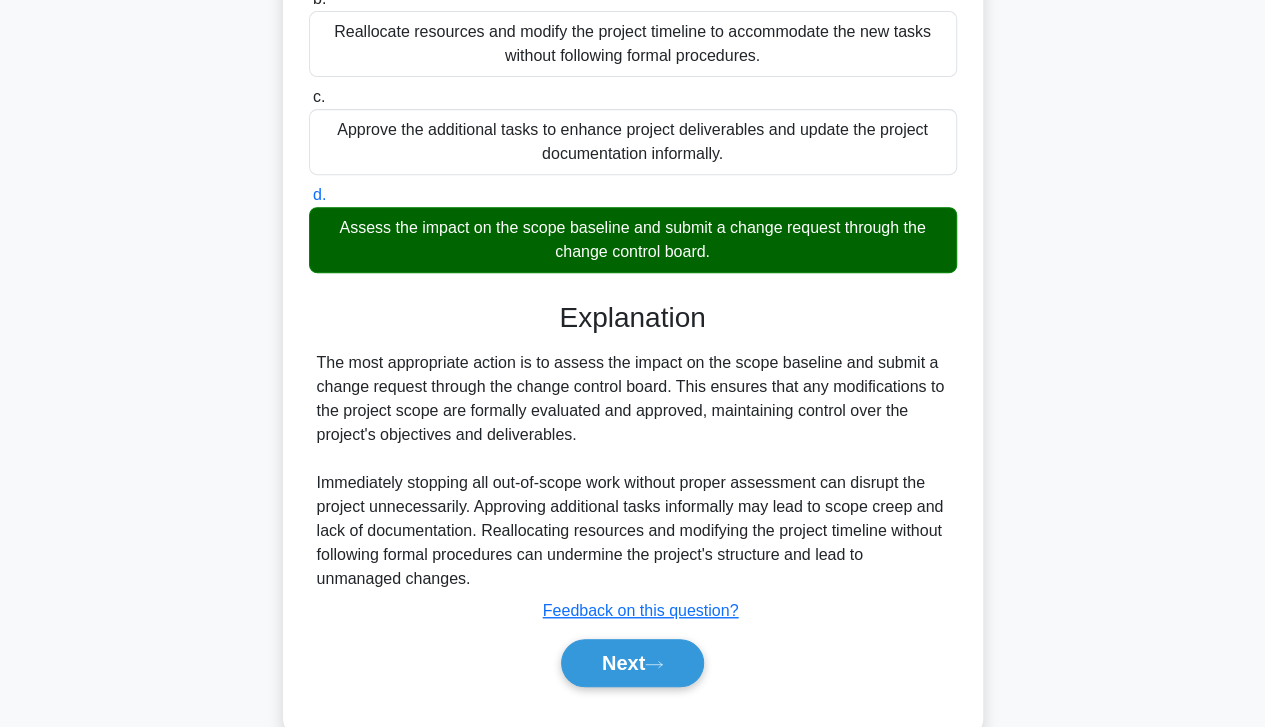 scroll, scrollTop: 407, scrollLeft: 0, axis: vertical 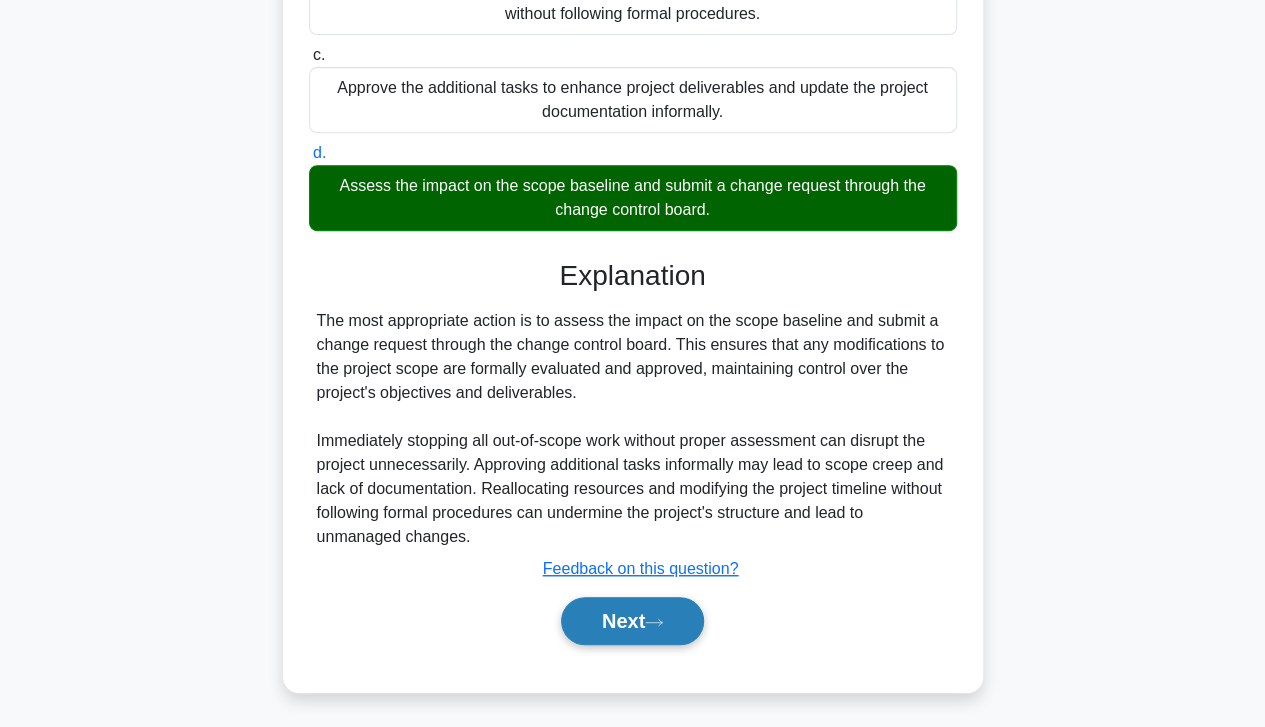 click 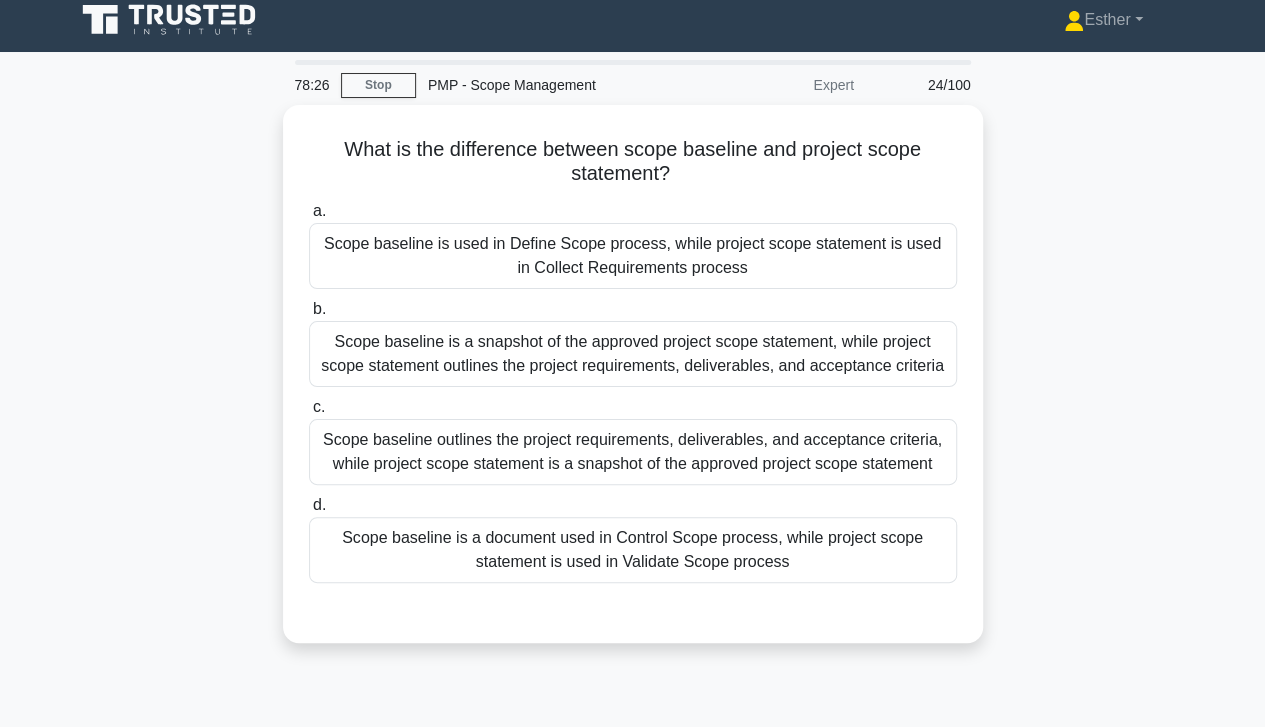 scroll, scrollTop: 0, scrollLeft: 0, axis: both 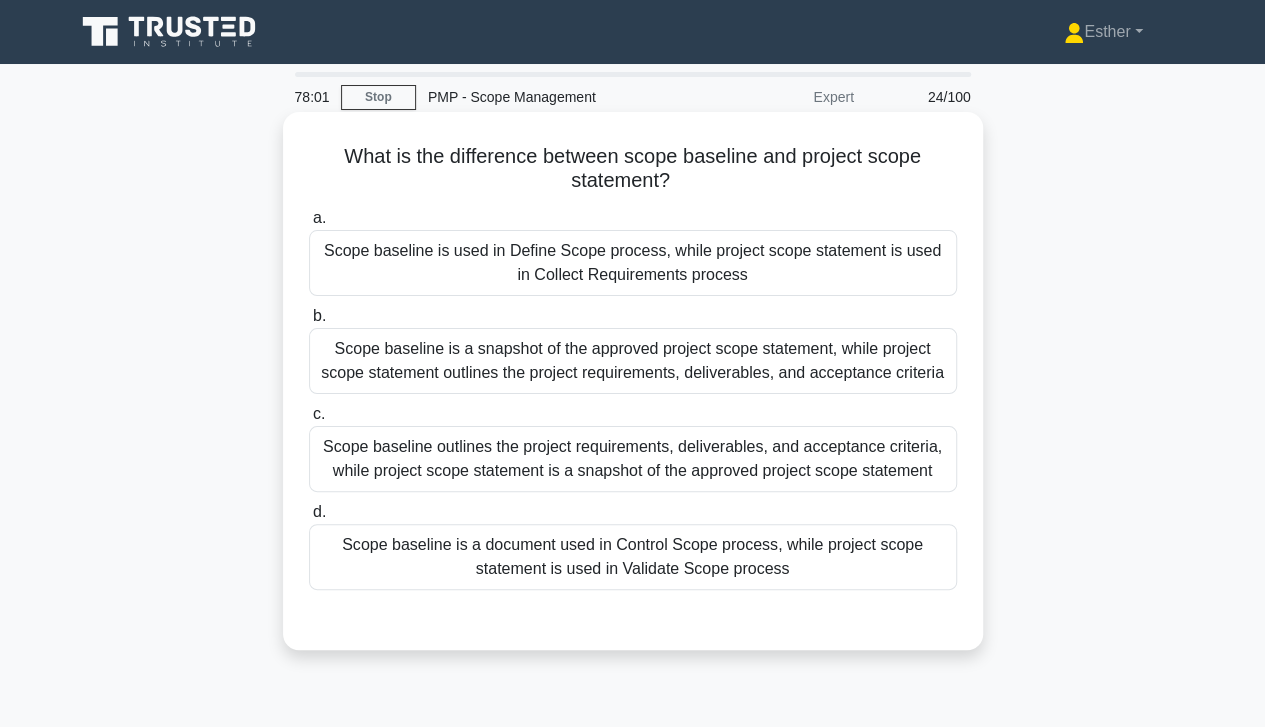 click on "Scope baseline is a snapshot of the approved project scope statement, while project scope statement outlines the project requirements, deliverables, and acceptance criteria" at bounding box center [633, 361] 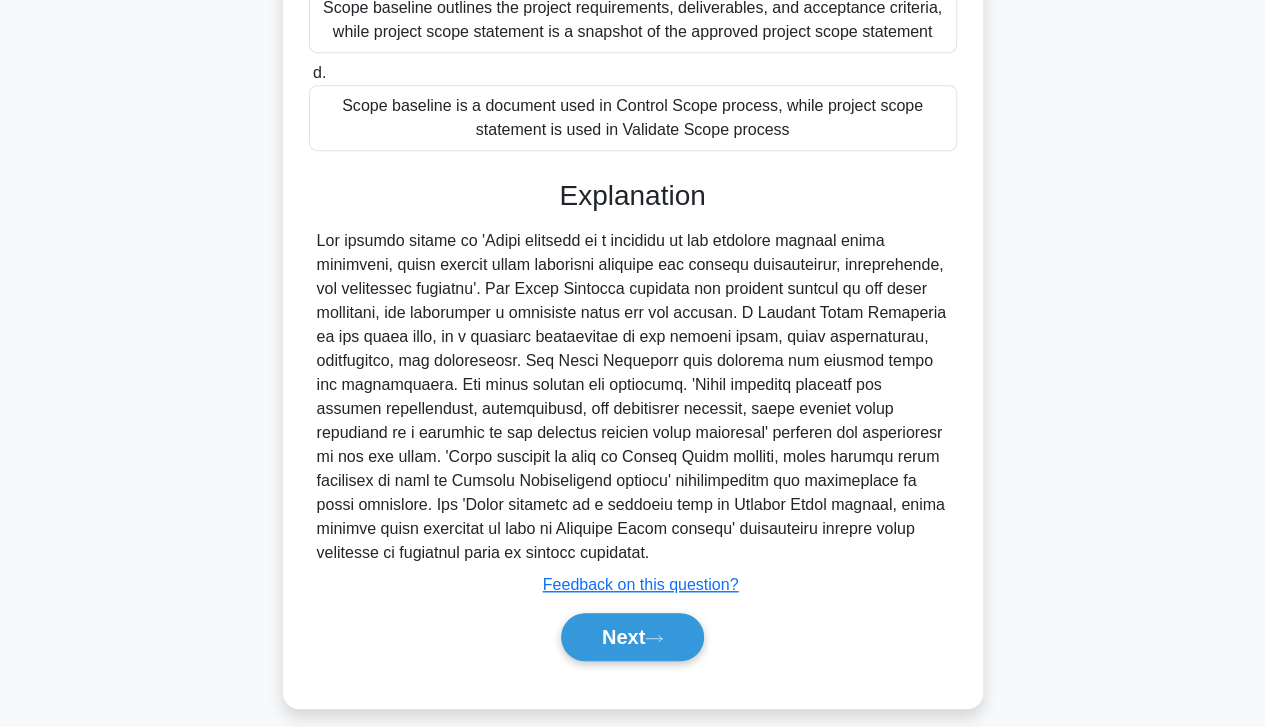 scroll, scrollTop: 479, scrollLeft: 0, axis: vertical 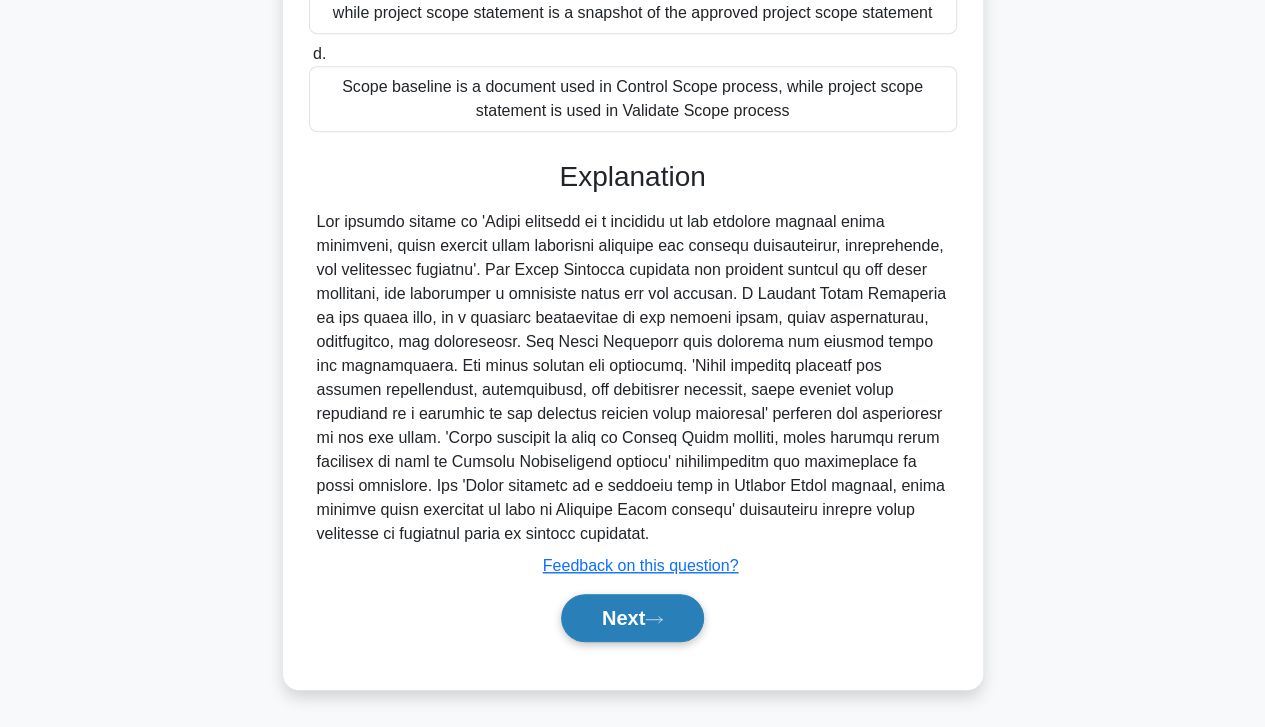 click on "Next" at bounding box center (632, 618) 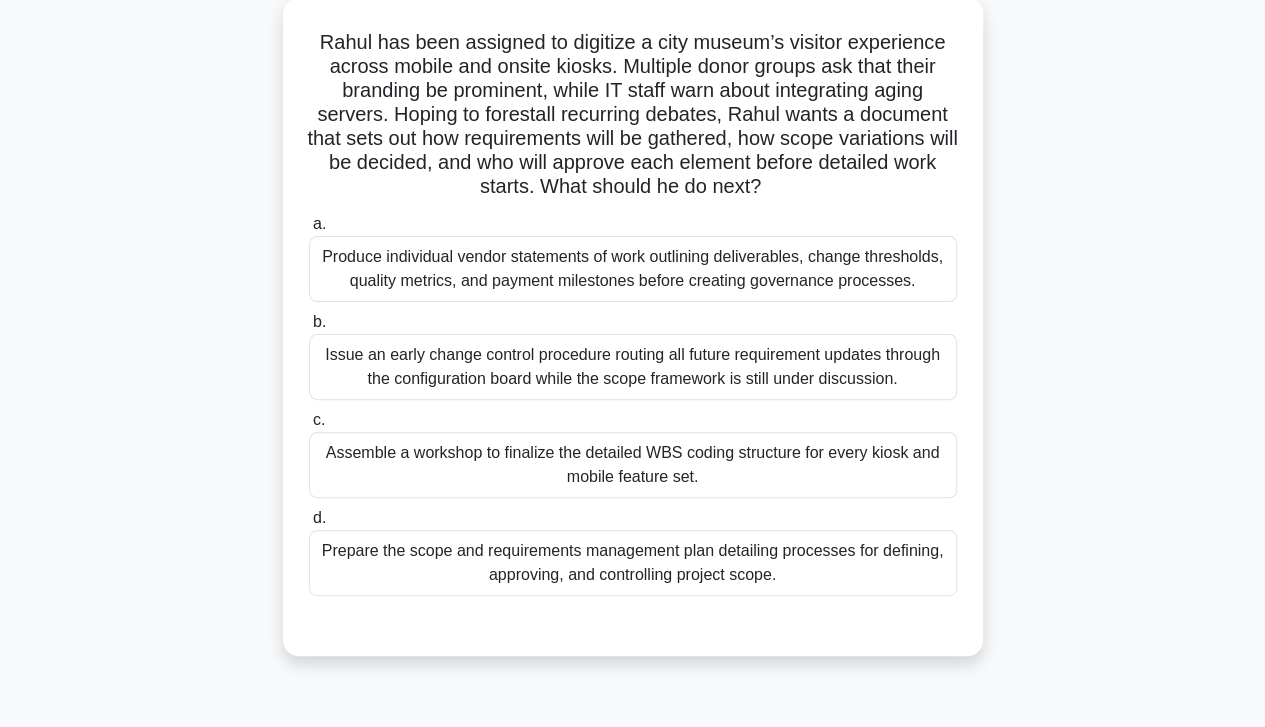 scroll, scrollTop: 121, scrollLeft: 0, axis: vertical 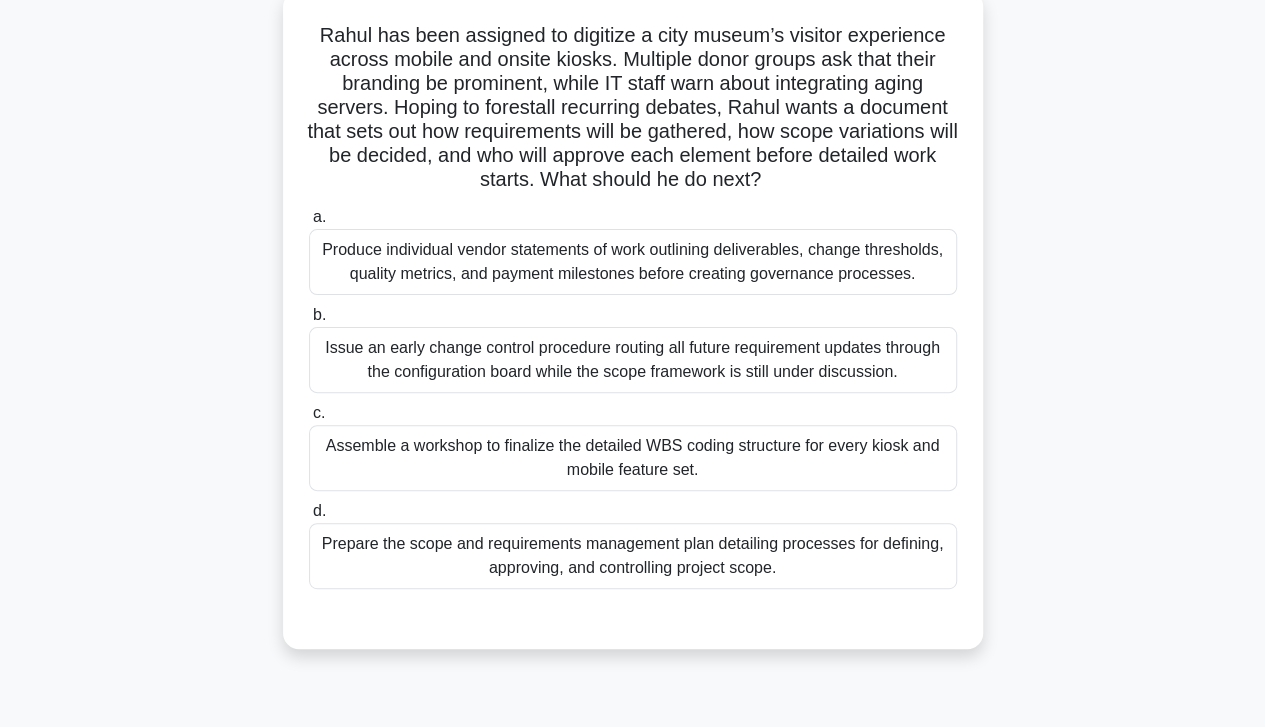 click on "Prepare the scope and requirements management plan detailing processes for defining, approving, and controlling project scope." at bounding box center [633, 556] 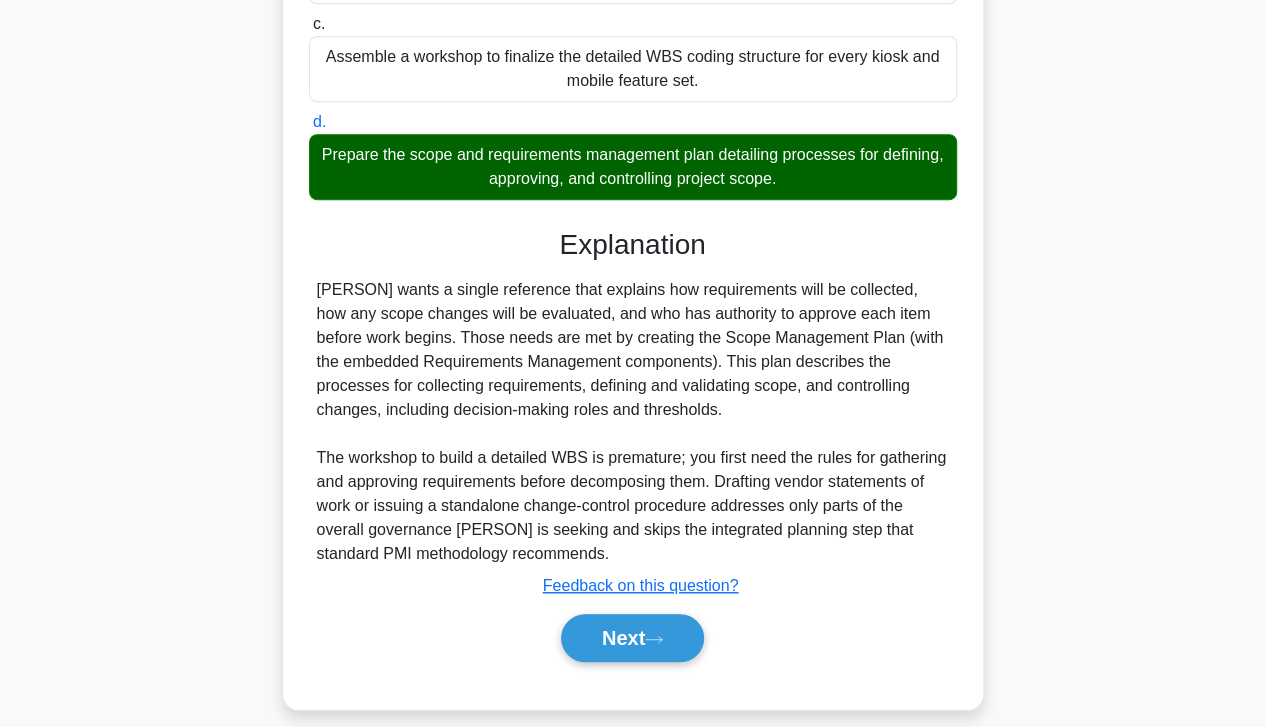 scroll, scrollTop: 514, scrollLeft: 0, axis: vertical 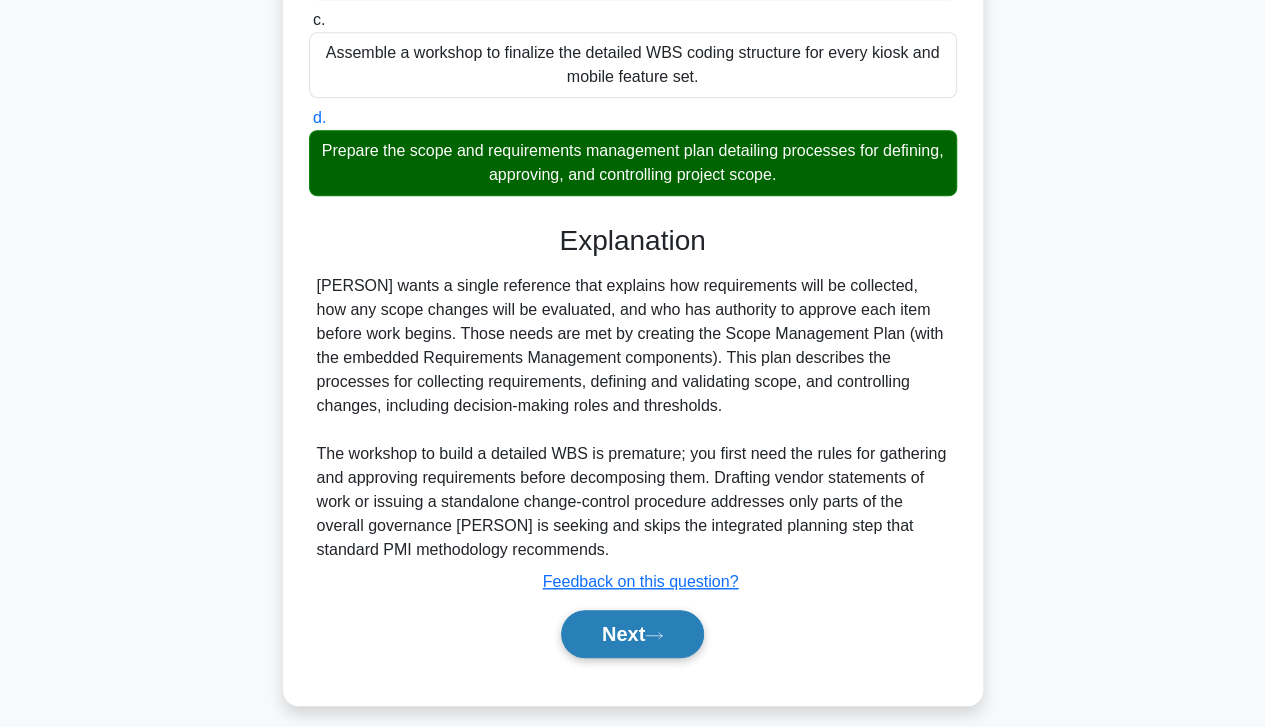 click 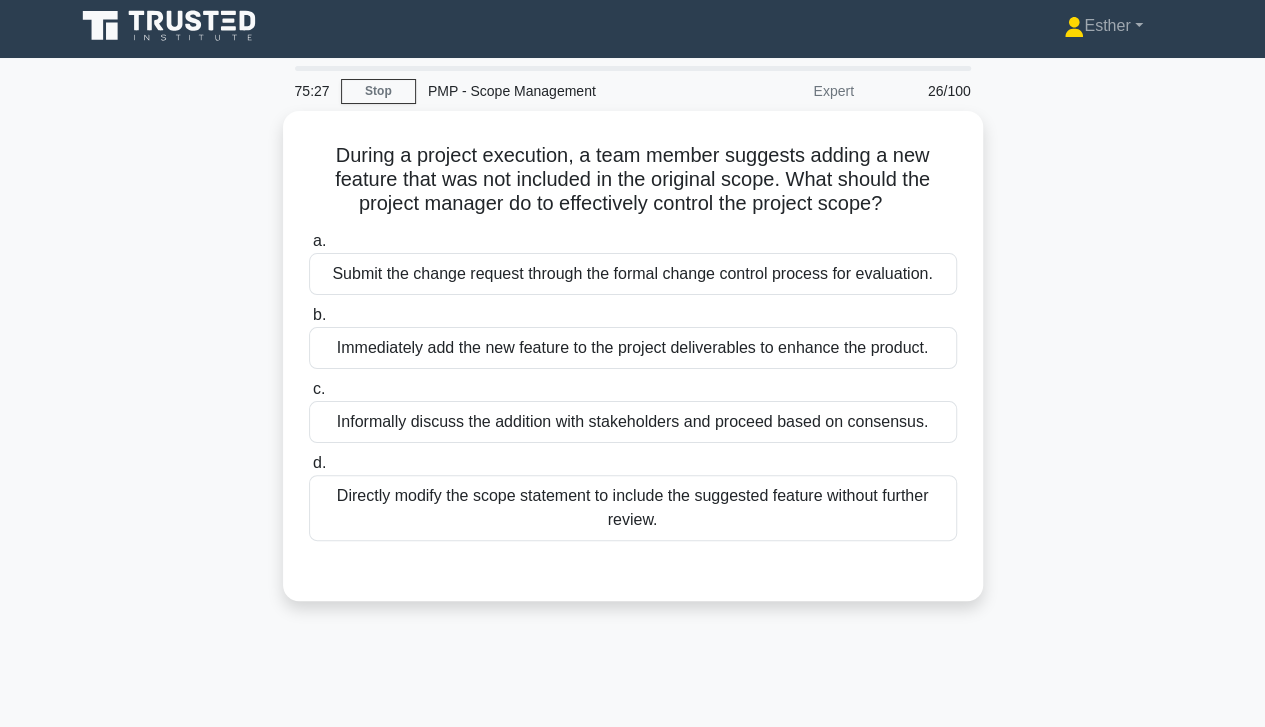 scroll, scrollTop: 0, scrollLeft: 0, axis: both 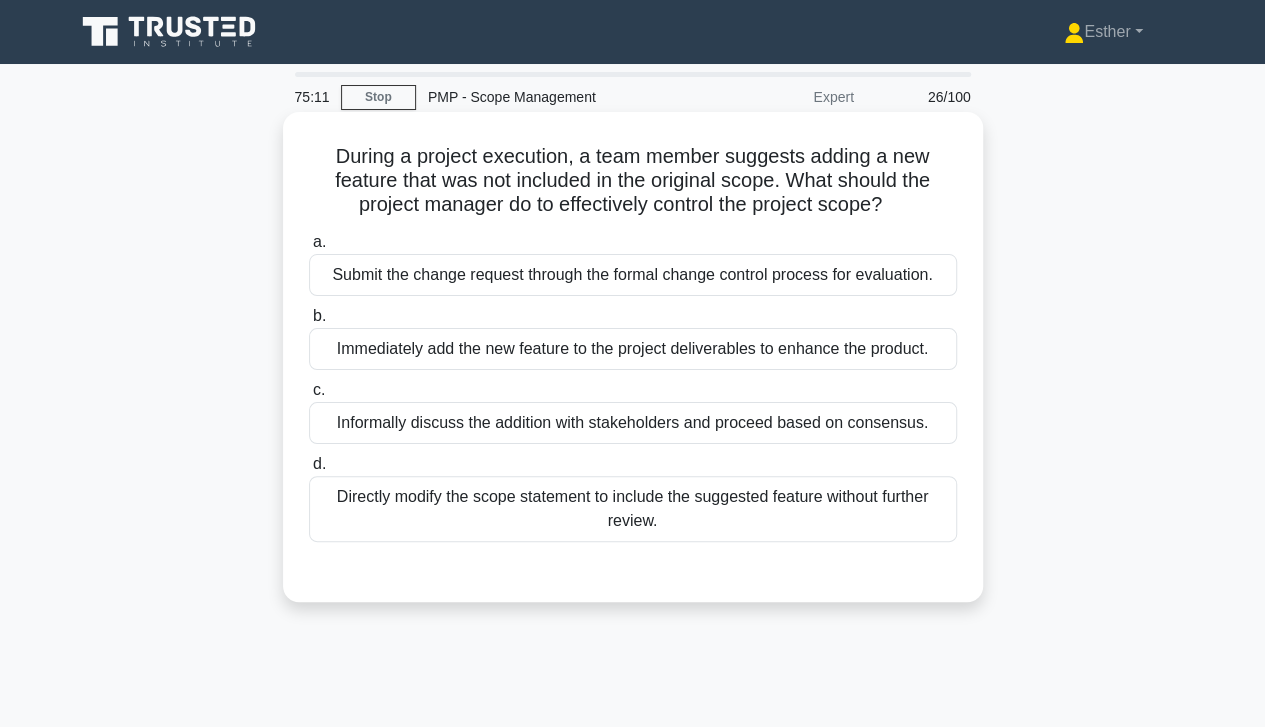 click on "Submit the change request through the formal change control process for evaluation." at bounding box center [633, 275] 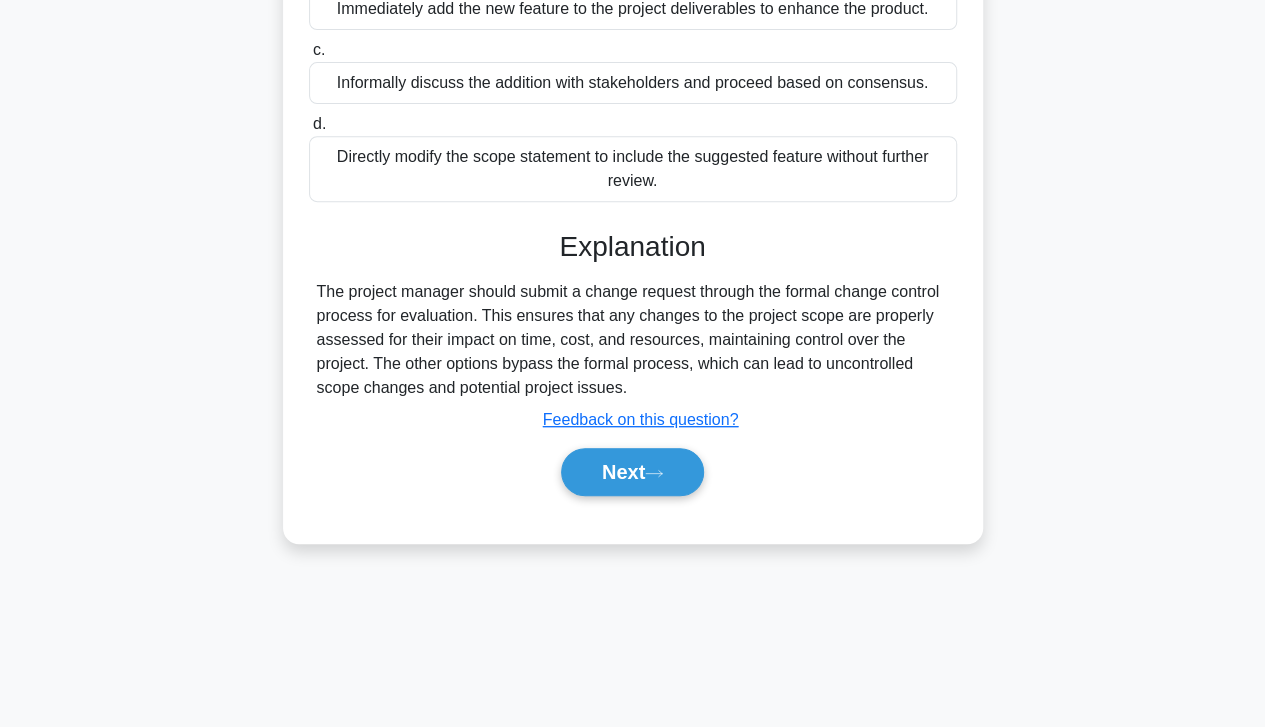 scroll, scrollTop: 340, scrollLeft: 0, axis: vertical 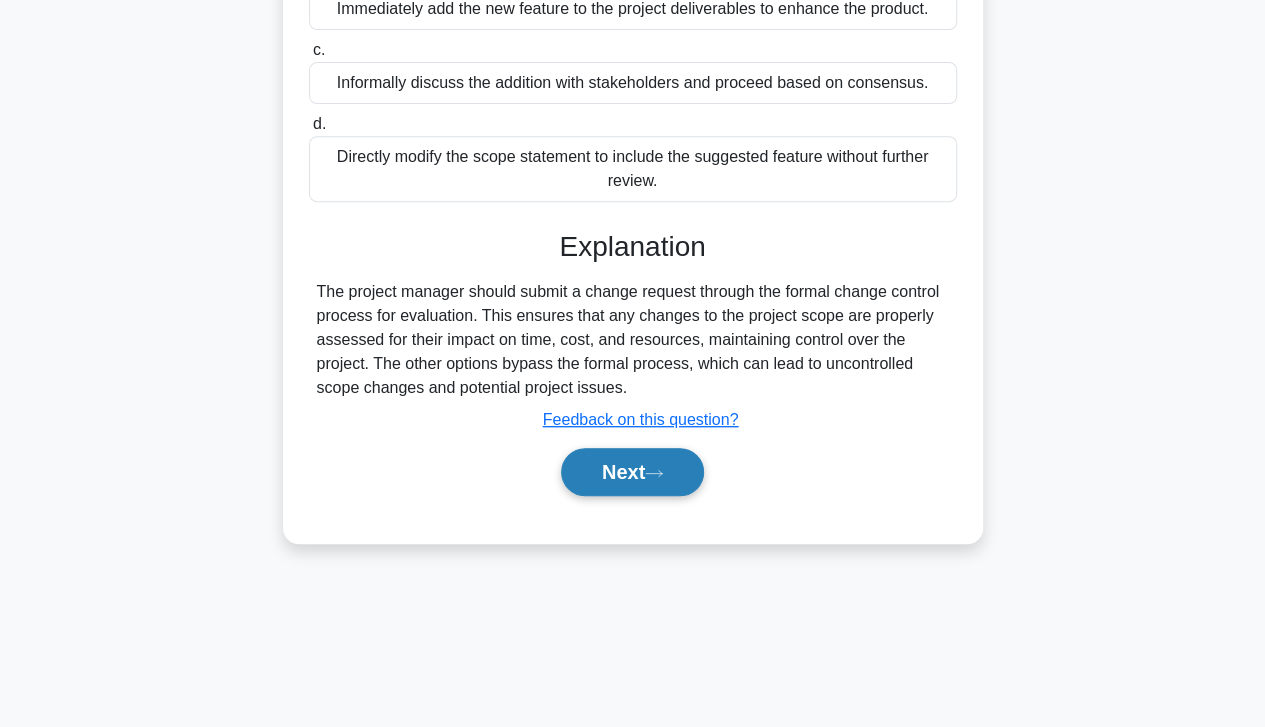 click 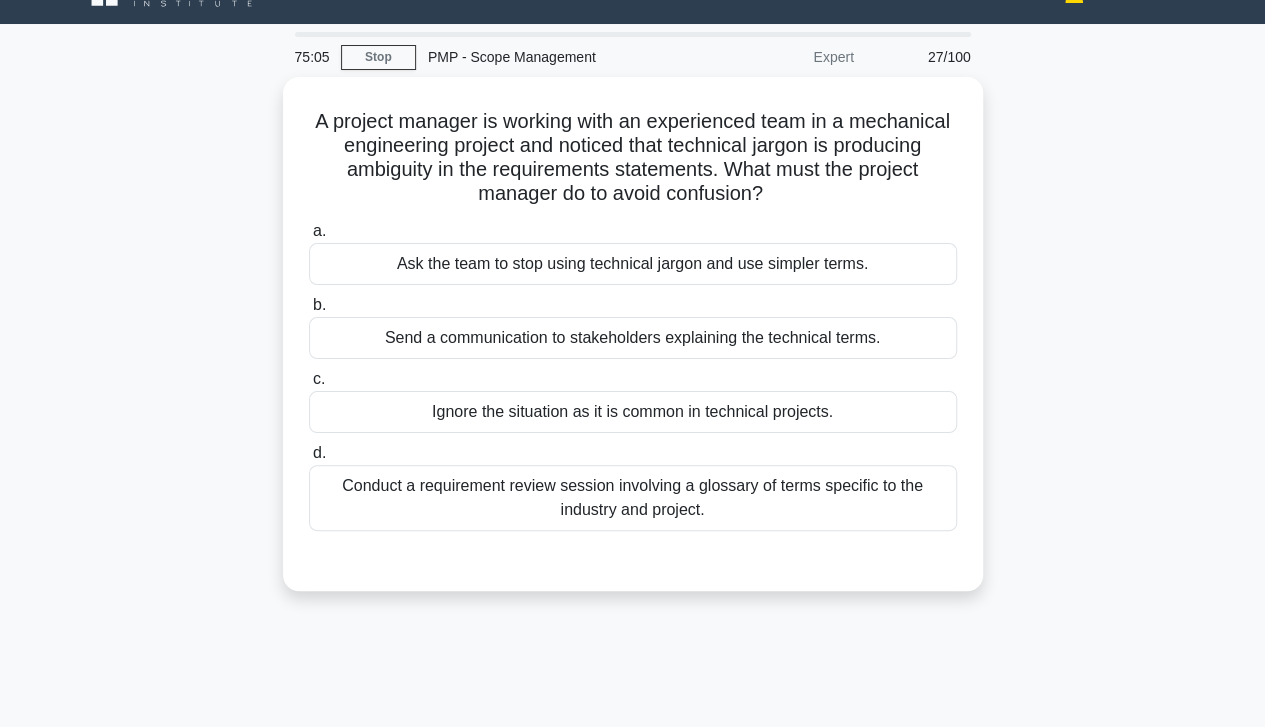 scroll, scrollTop: 0, scrollLeft: 0, axis: both 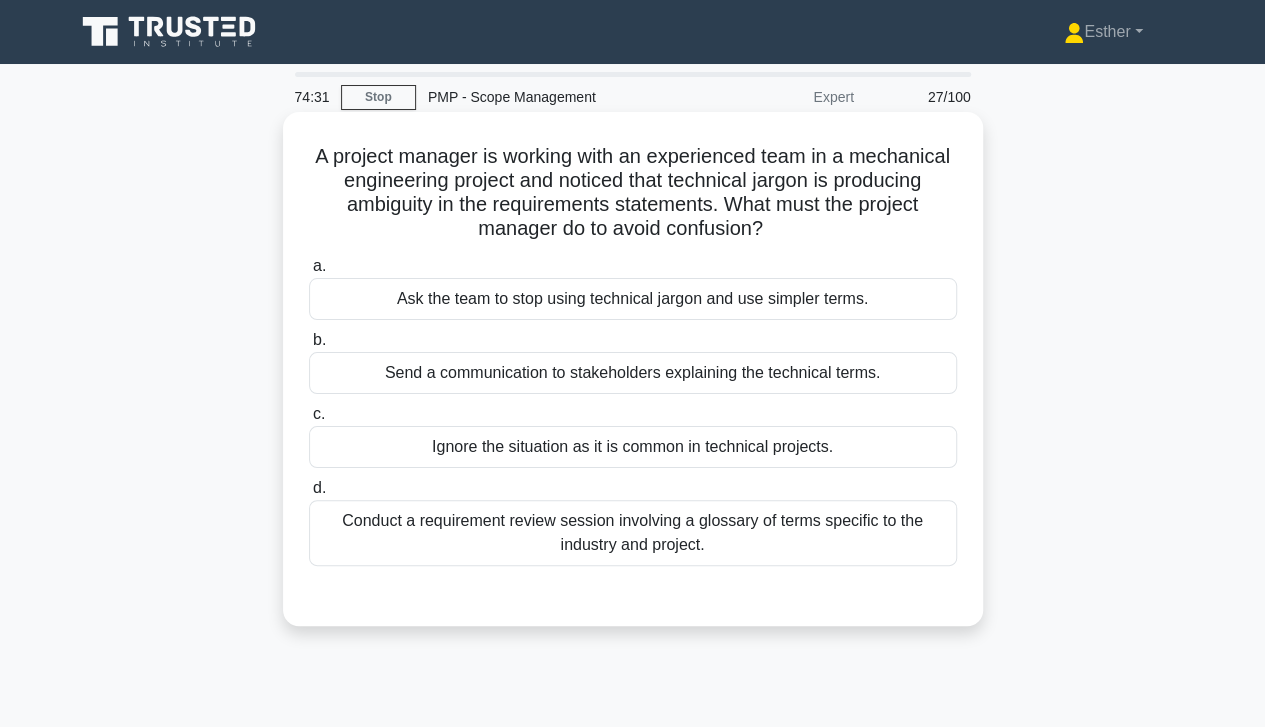 click on "Conduct a requirement review session involving a glossary of terms specific to the industry and project." at bounding box center (633, 533) 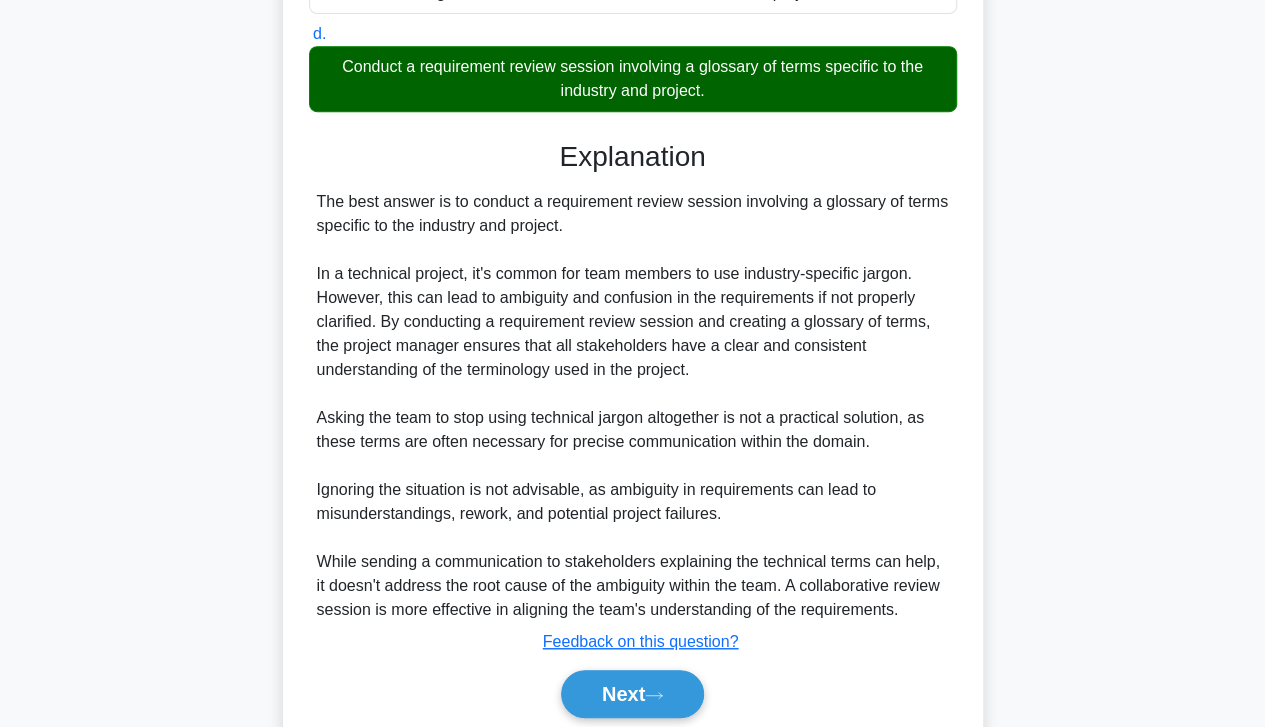 scroll, scrollTop: 527, scrollLeft: 0, axis: vertical 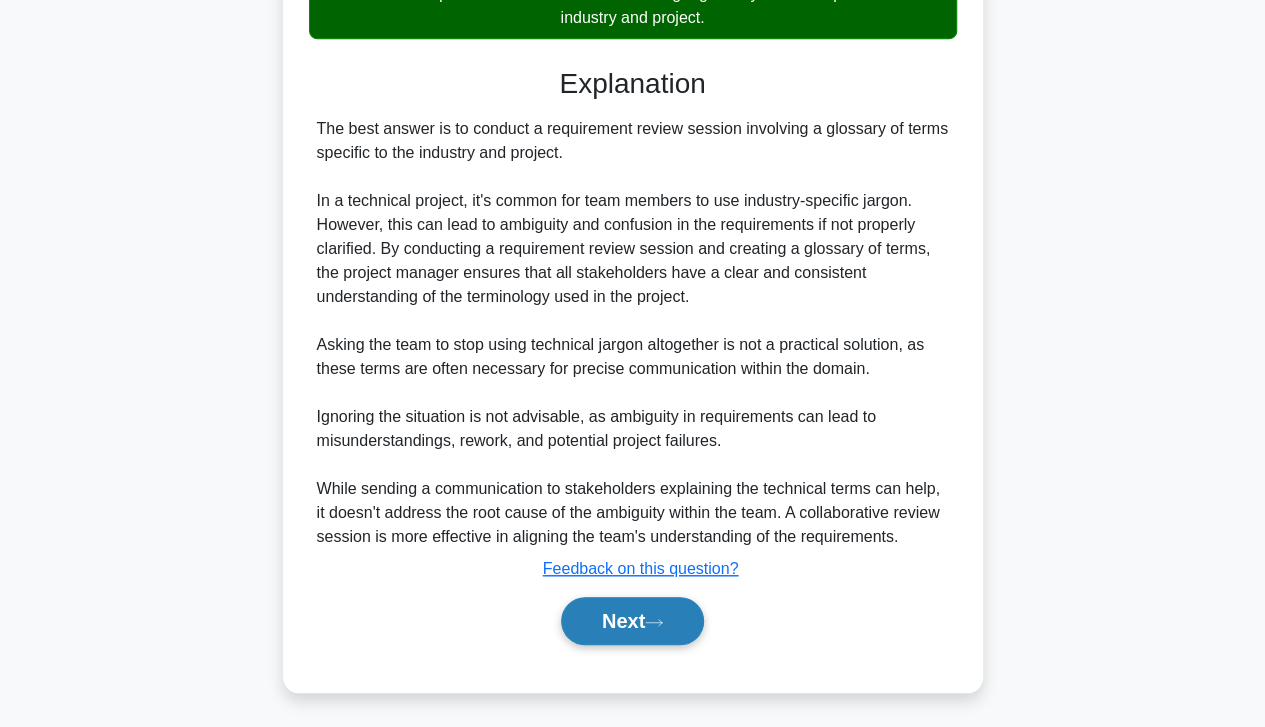 click on "Next" at bounding box center [632, 621] 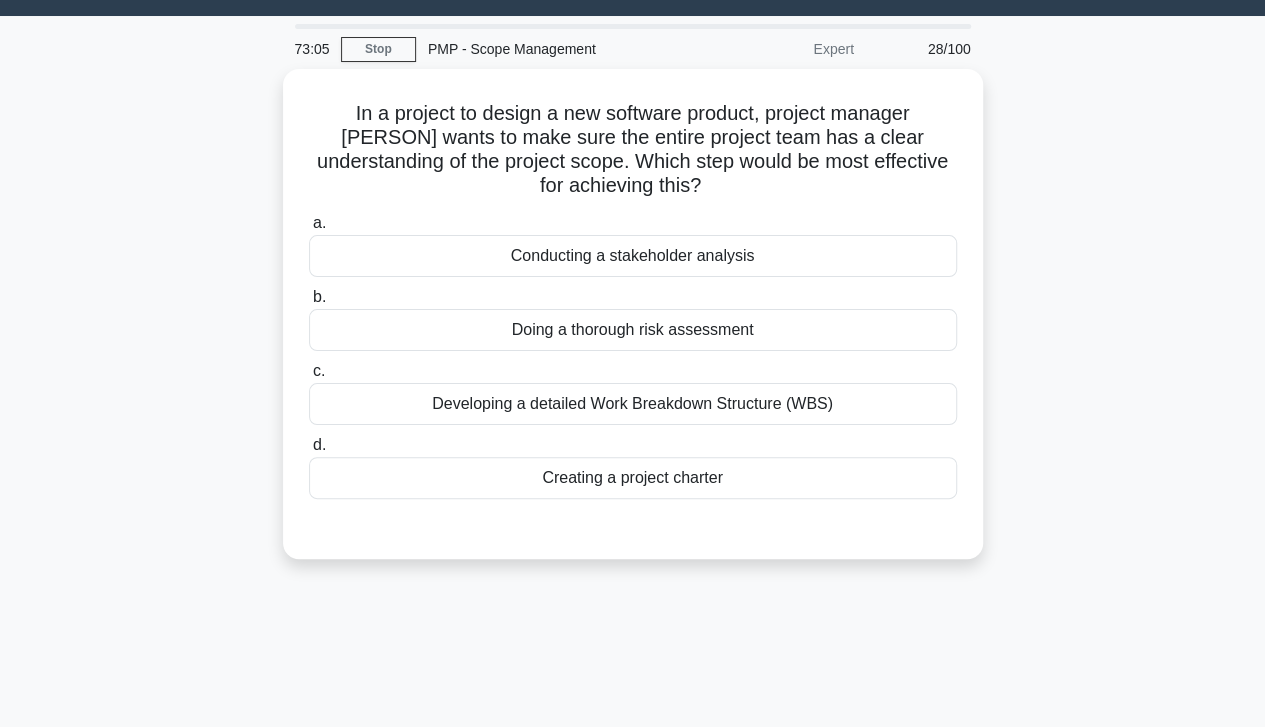 scroll, scrollTop: 0, scrollLeft: 0, axis: both 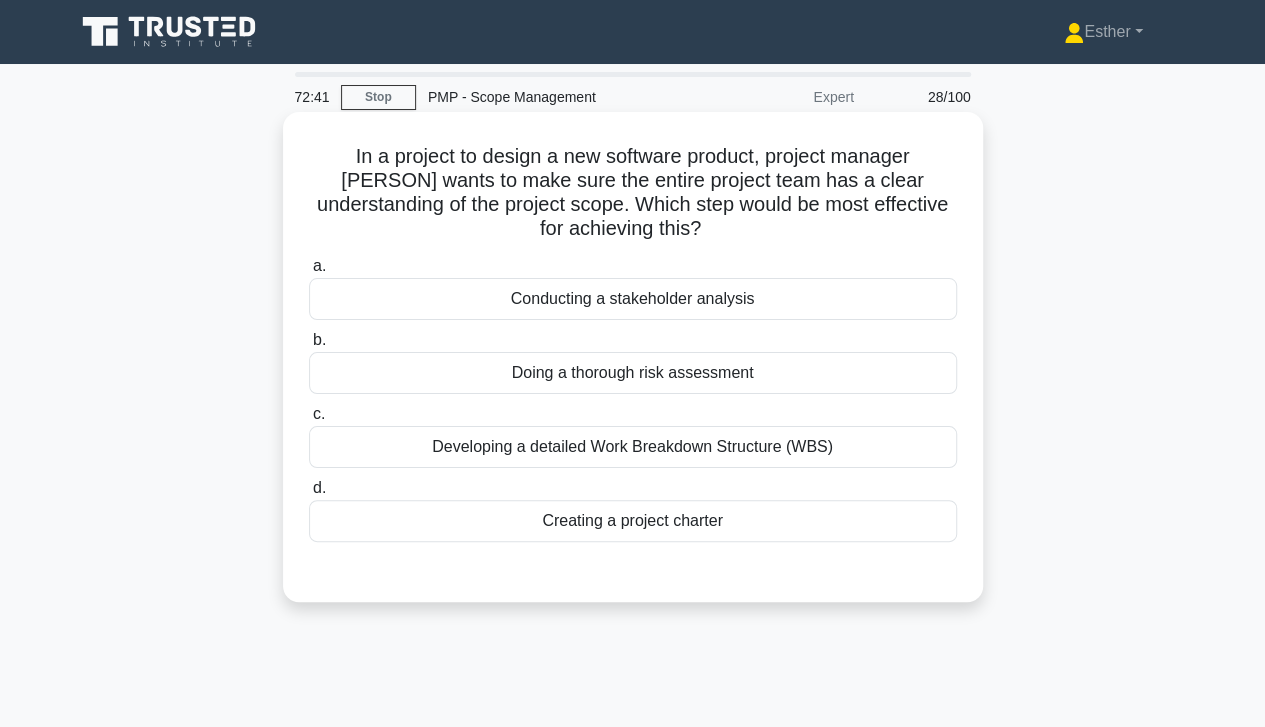 click on "Developing a detailed Work Breakdown Structure (WBS)" at bounding box center [633, 447] 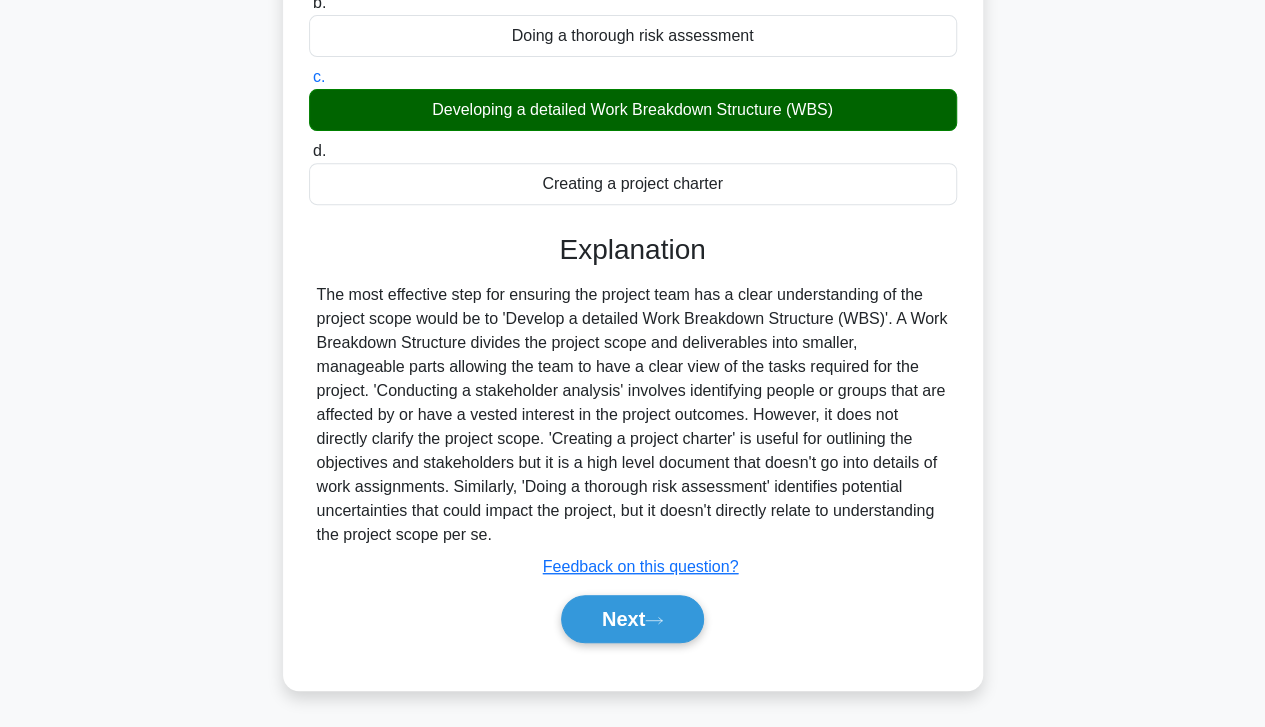 scroll, scrollTop: 353, scrollLeft: 0, axis: vertical 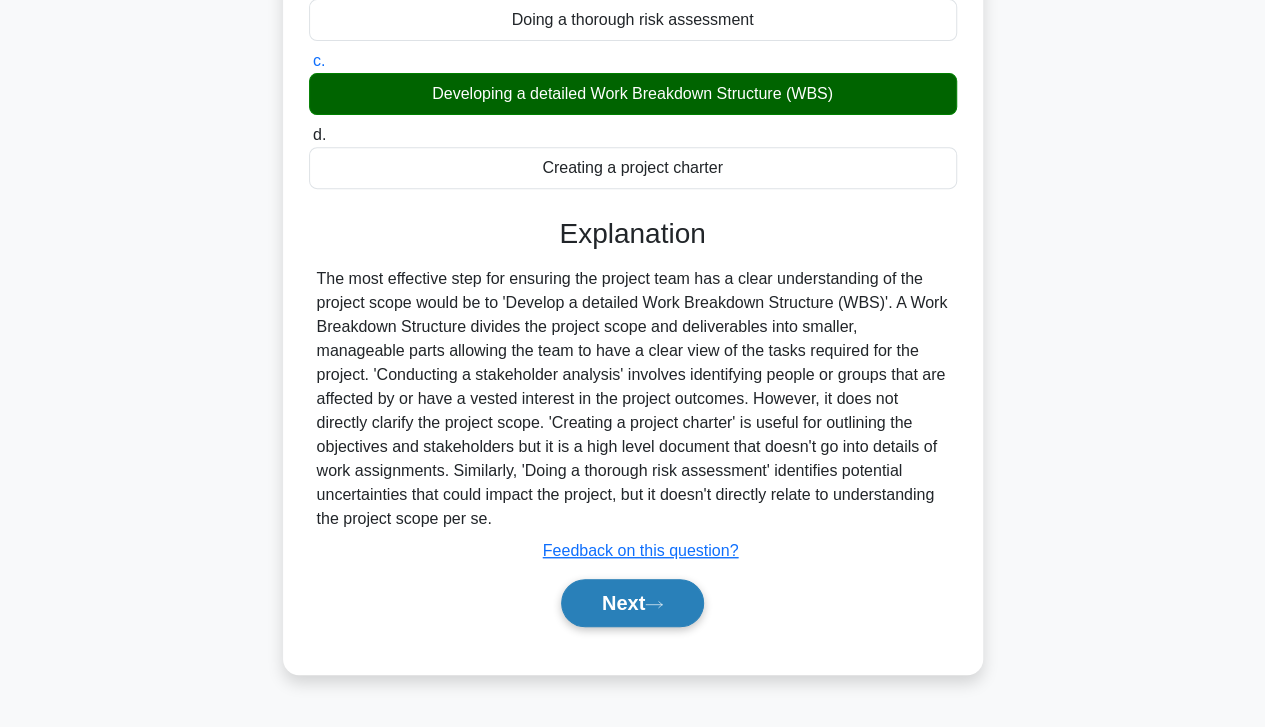 click on "Next" at bounding box center (632, 603) 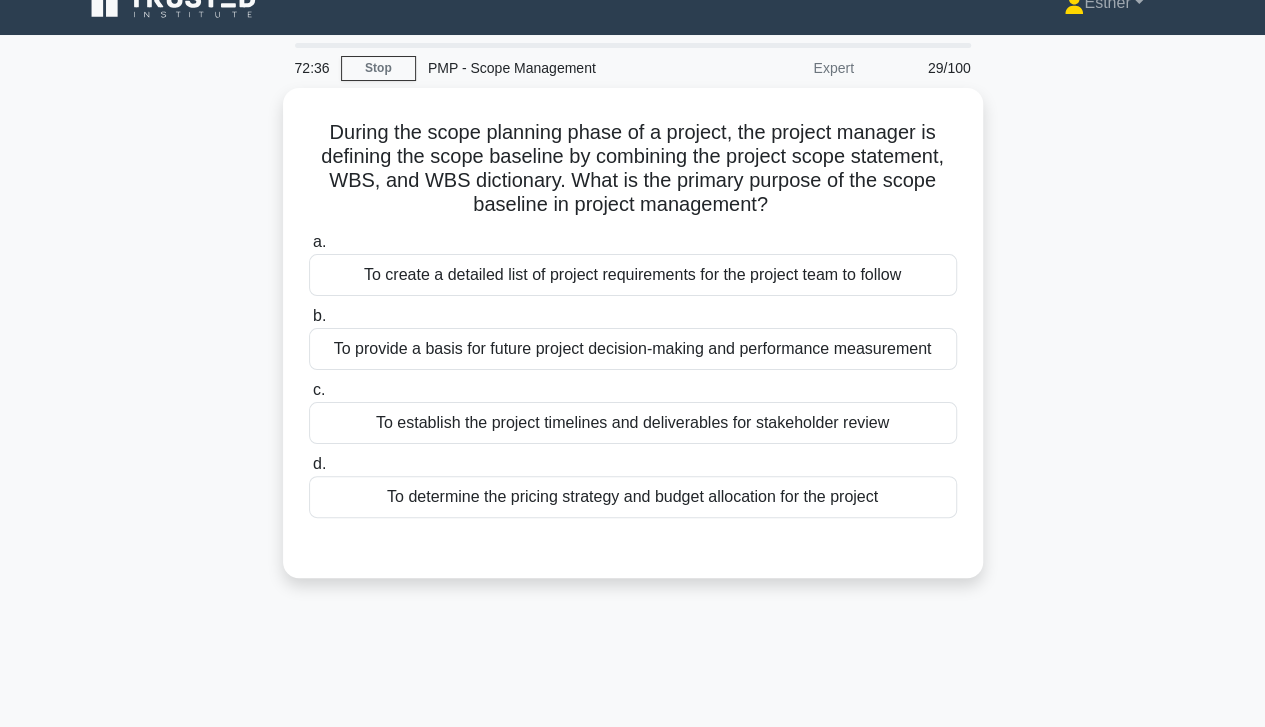 scroll, scrollTop: 0, scrollLeft: 0, axis: both 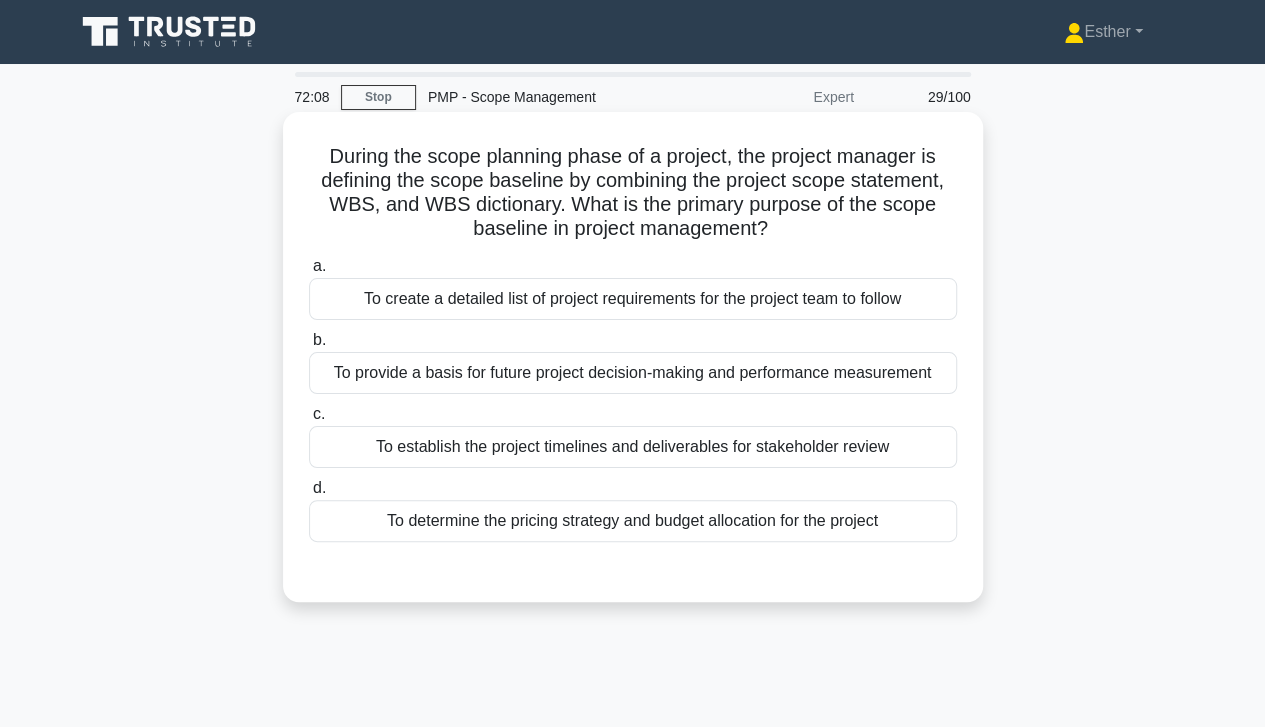 click on "To create a detailed list of project requirements for the project team to follow" at bounding box center [633, 299] 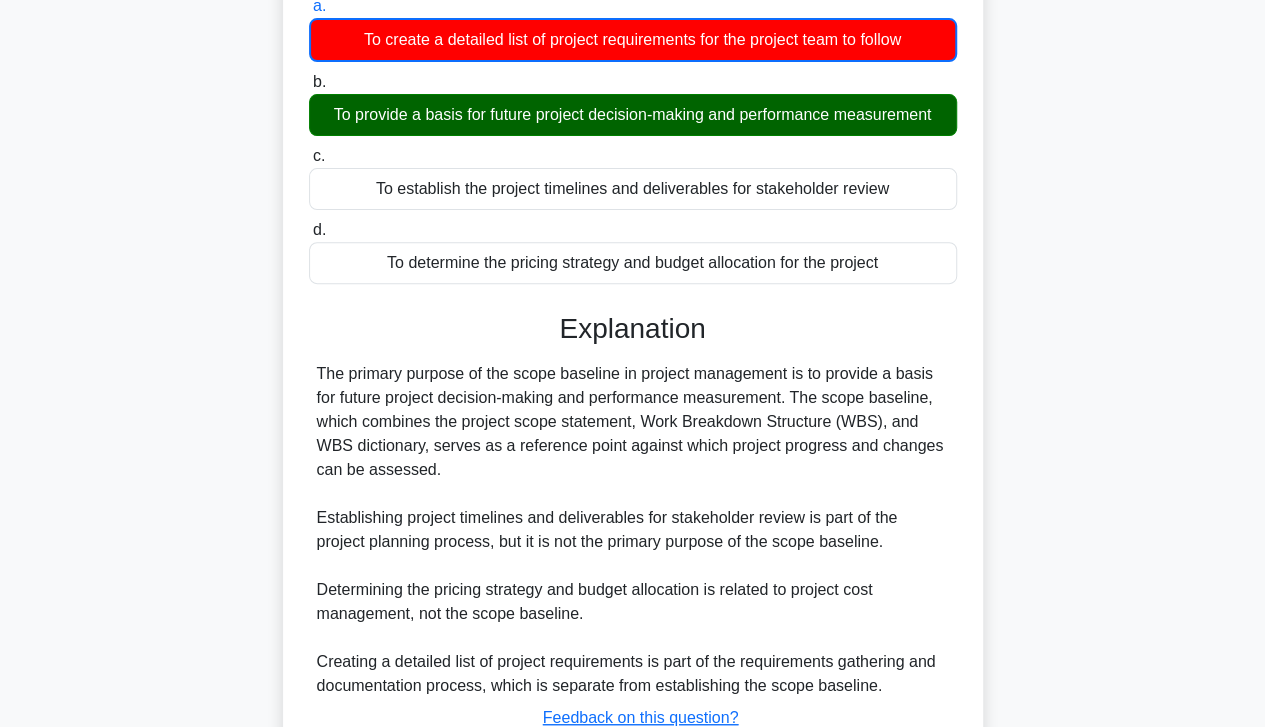 scroll, scrollTop: 410, scrollLeft: 0, axis: vertical 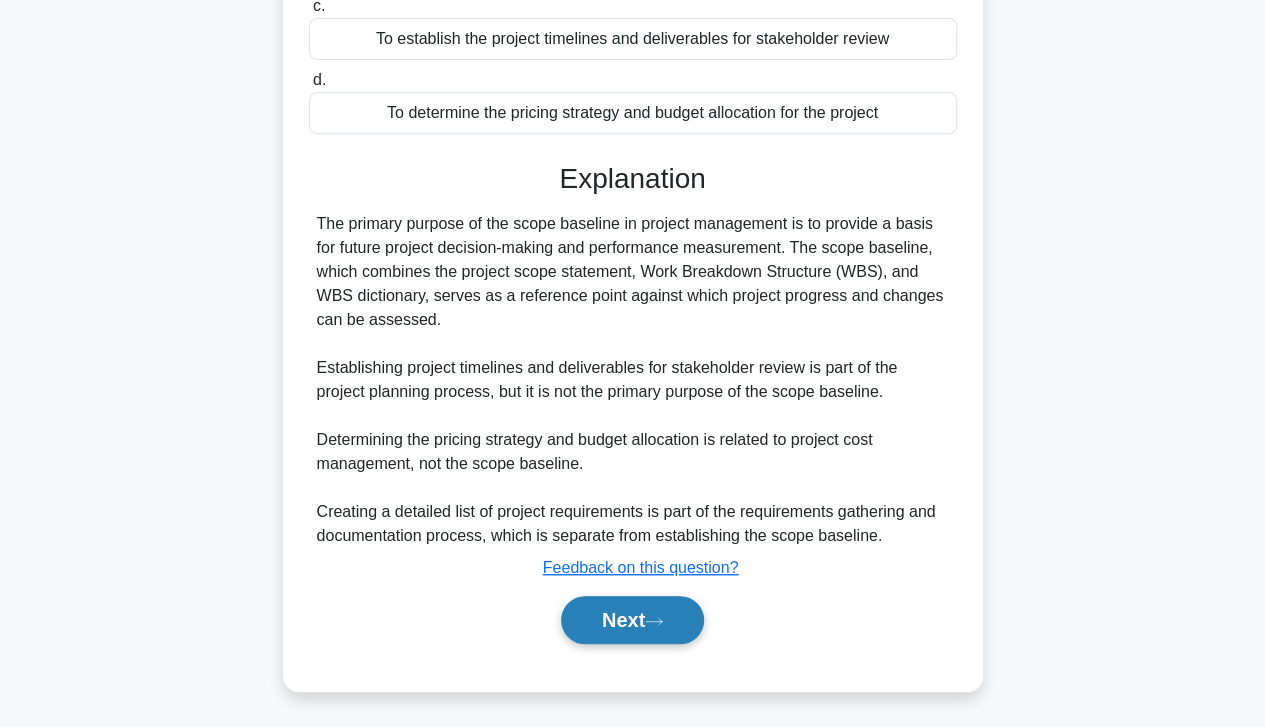 click 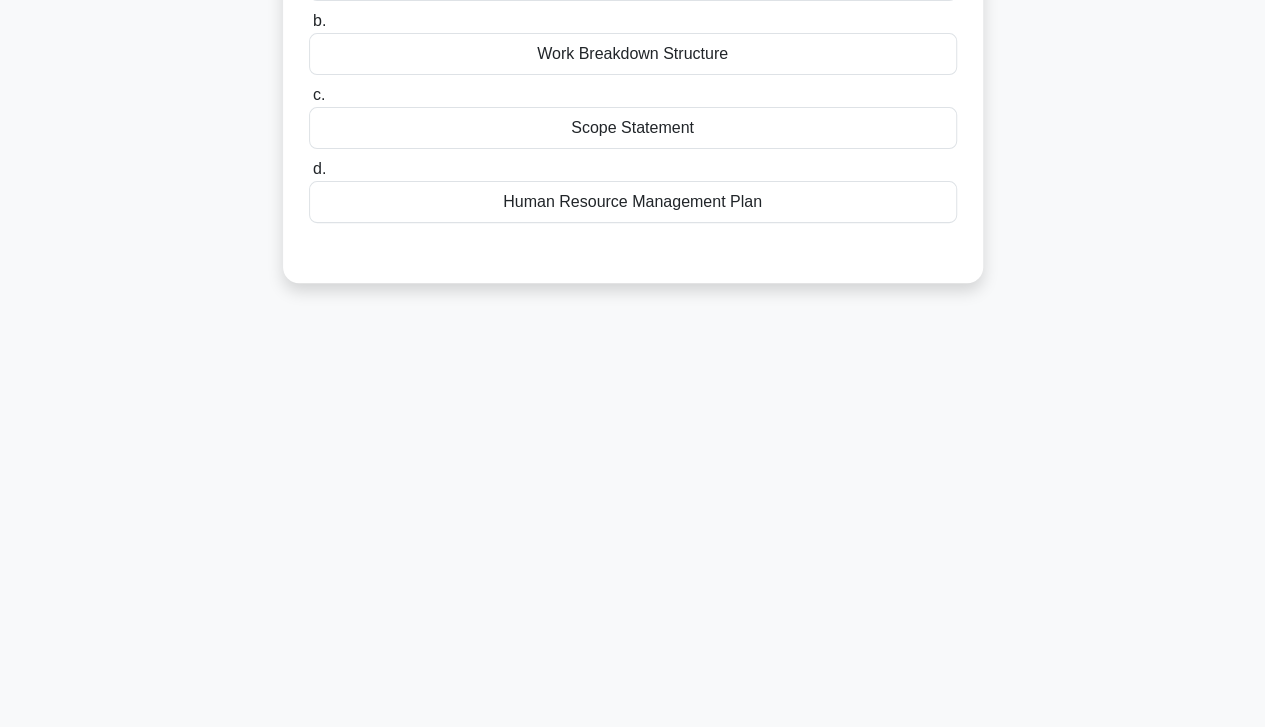 scroll, scrollTop: 0, scrollLeft: 0, axis: both 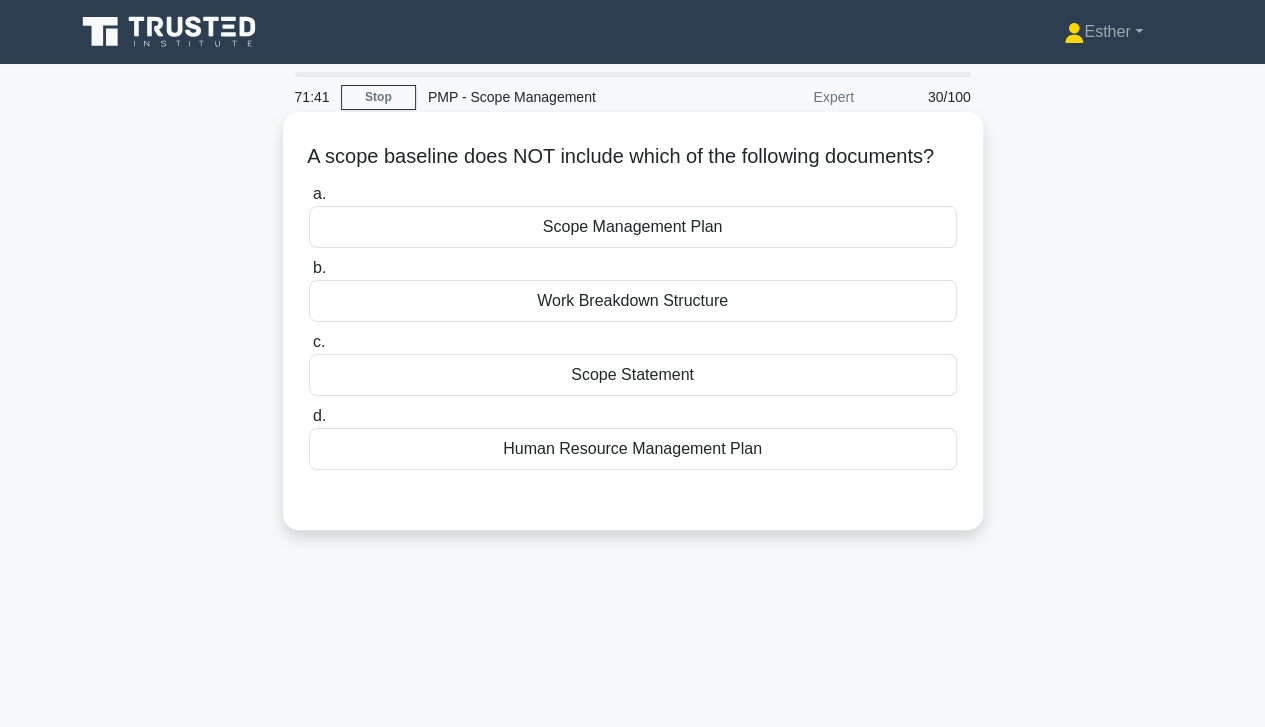 click on "Human Resource Management Plan" at bounding box center [633, 449] 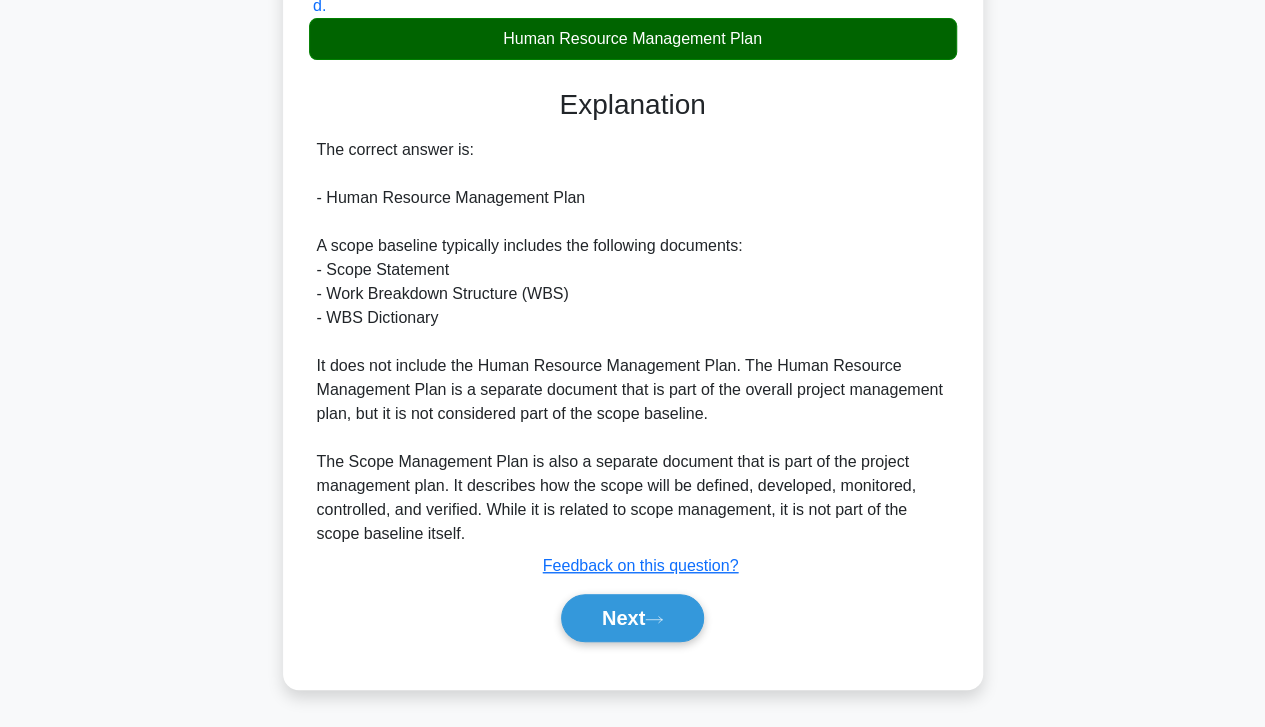 scroll, scrollTop: 431, scrollLeft: 0, axis: vertical 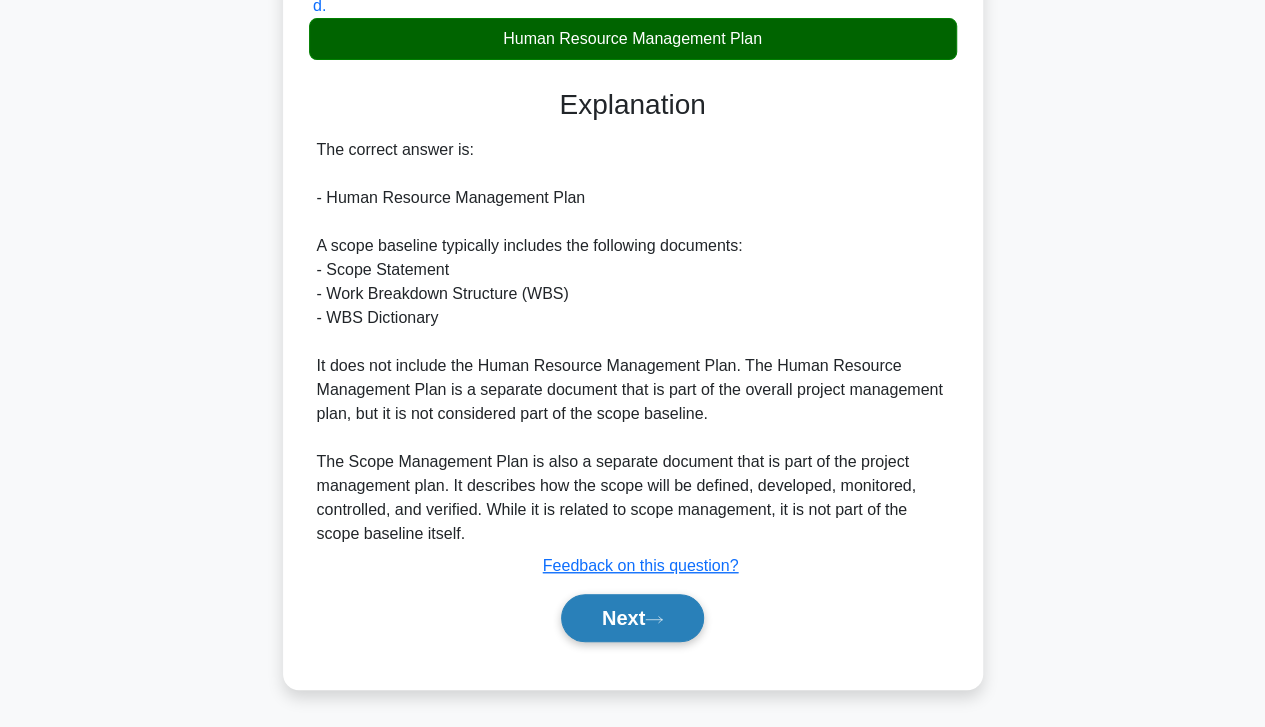 click 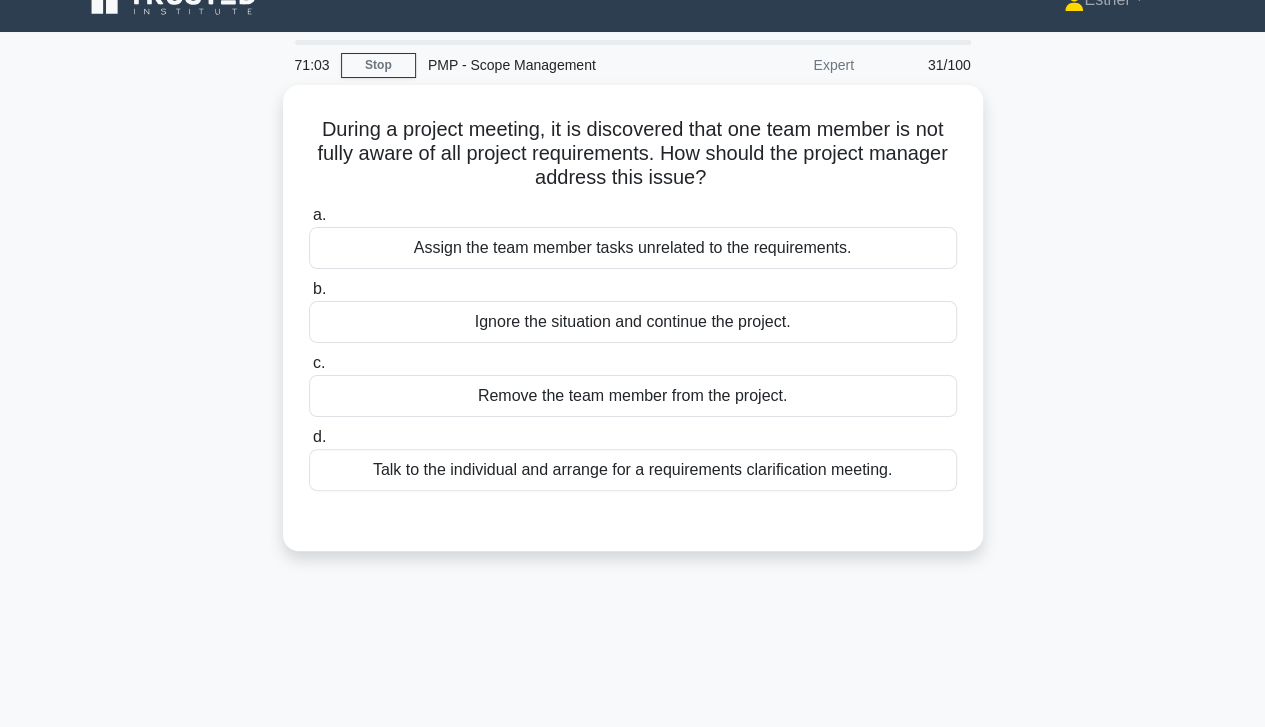 scroll, scrollTop: 0, scrollLeft: 0, axis: both 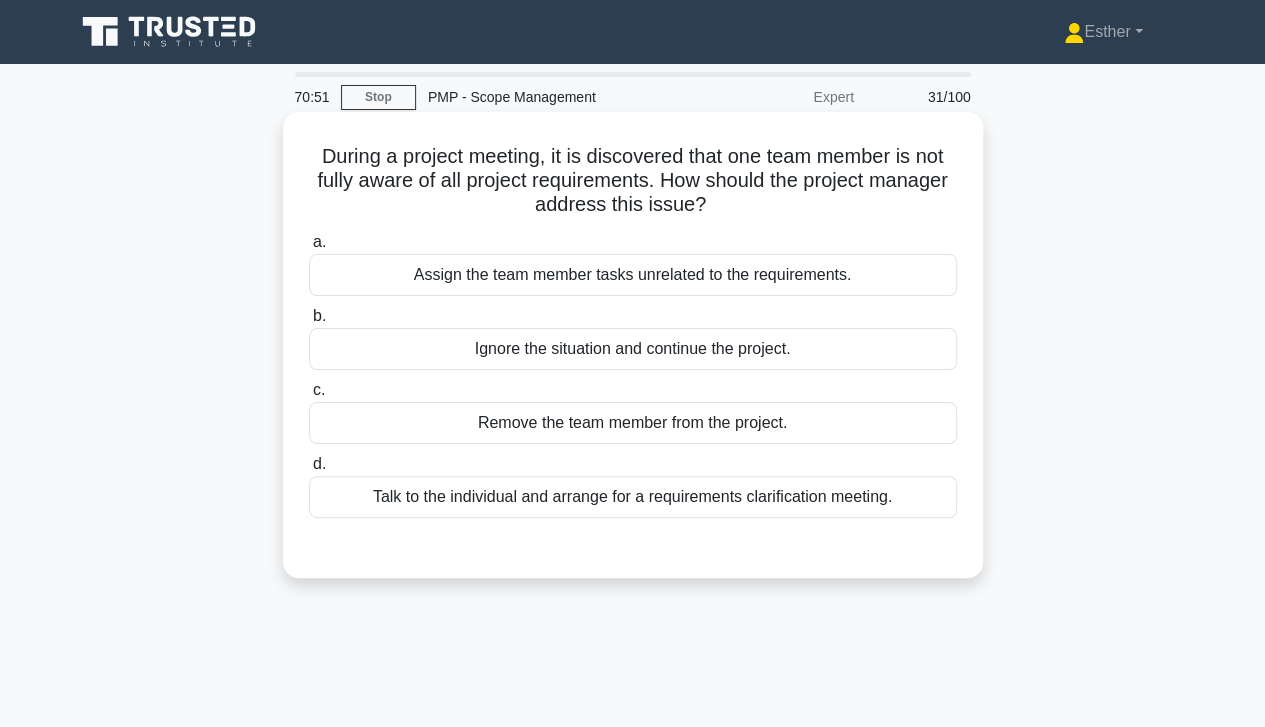 click on "Talk to the individual and arrange for a requirements clarification meeting." at bounding box center (633, 497) 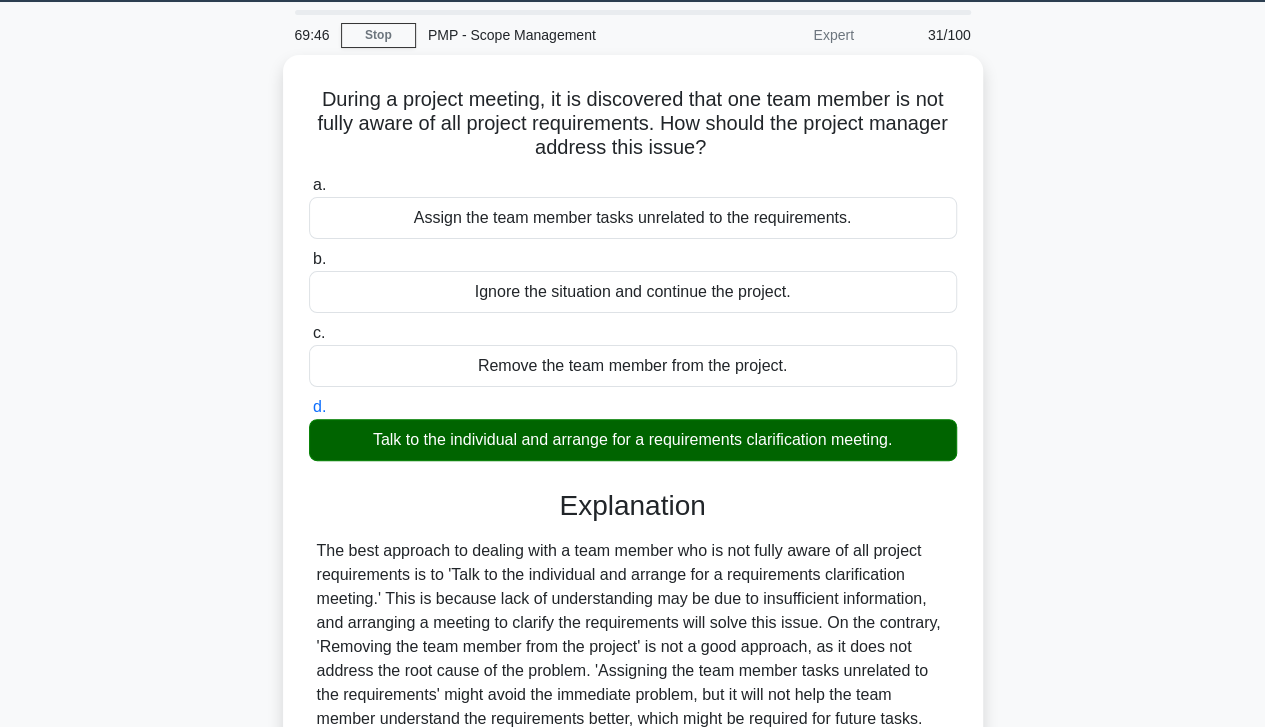 scroll, scrollTop: 90, scrollLeft: 0, axis: vertical 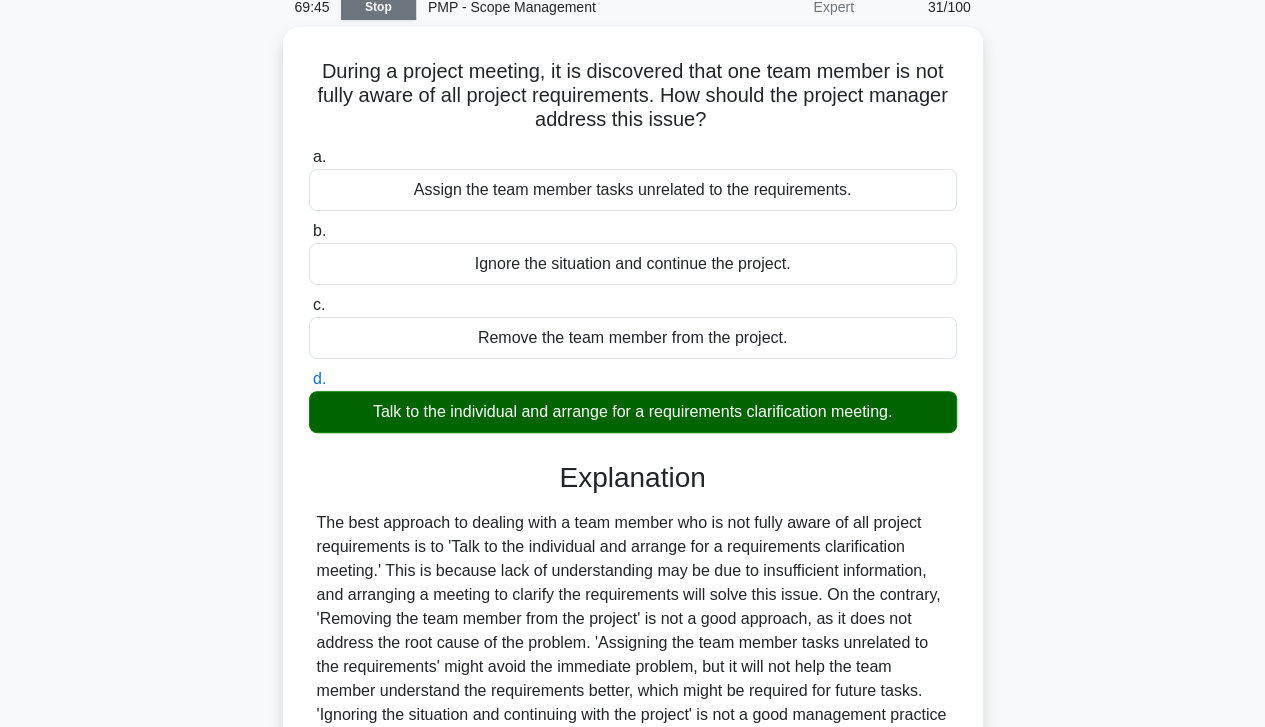 click on "Stop" at bounding box center [378, 7] 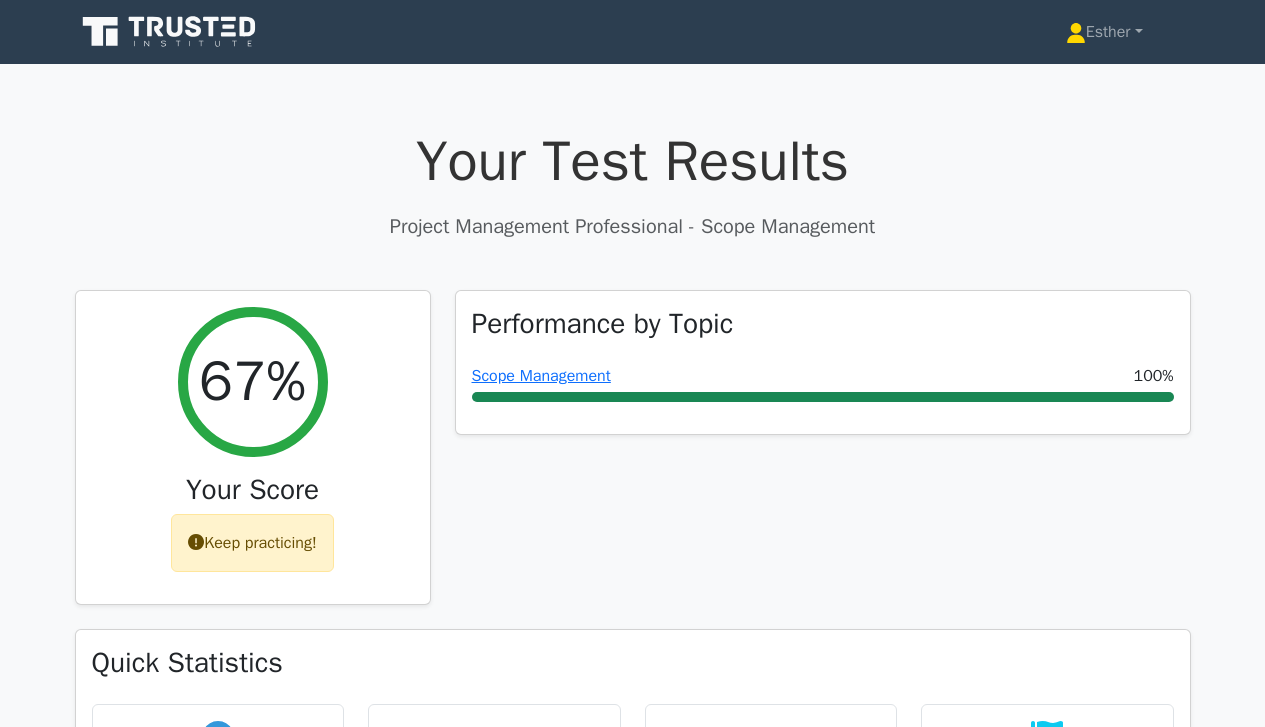 scroll, scrollTop: 0, scrollLeft: 0, axis: both 